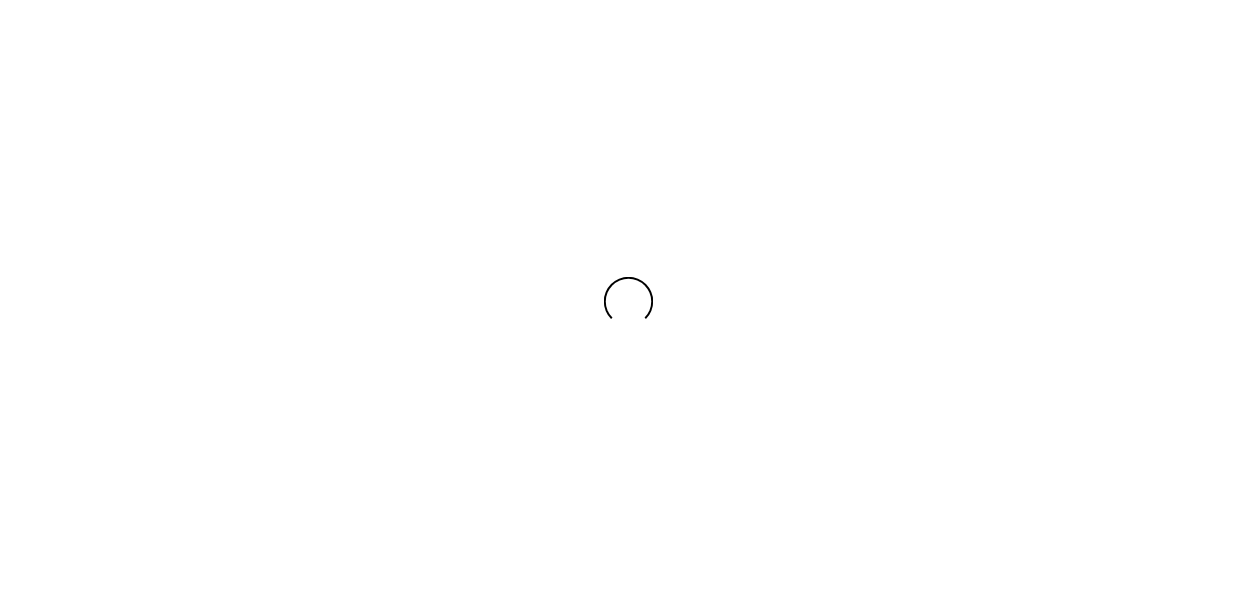 scroll, scrollTop: 0, scrollLeft: 0, axis: both 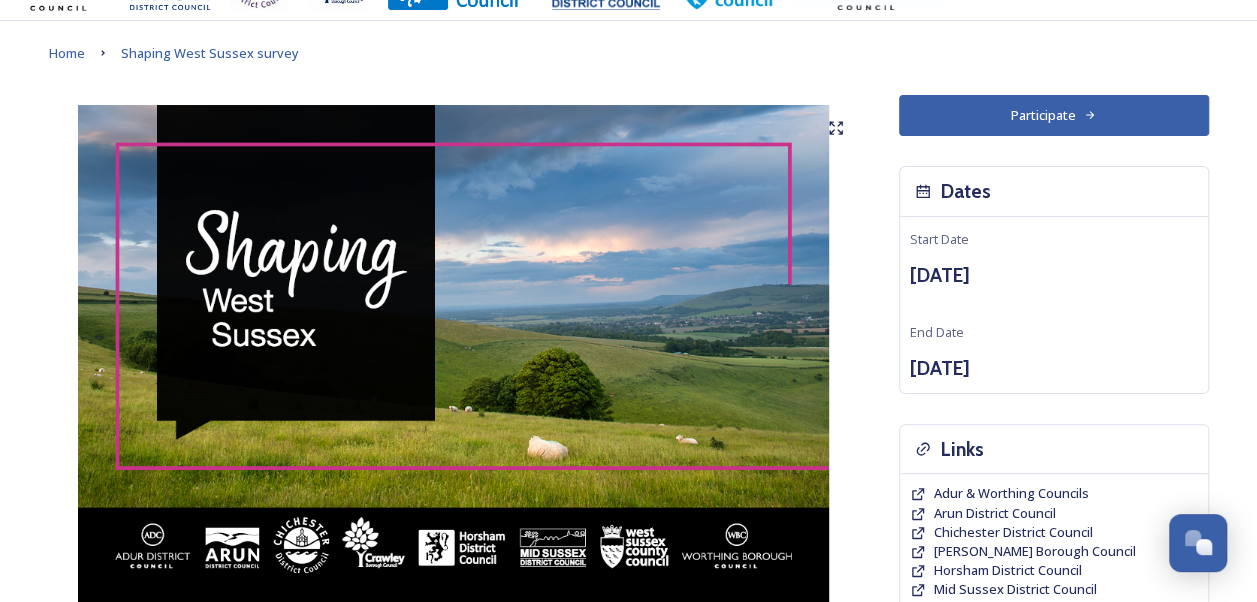 click on "Participate" at bounding box center [1054, 115] 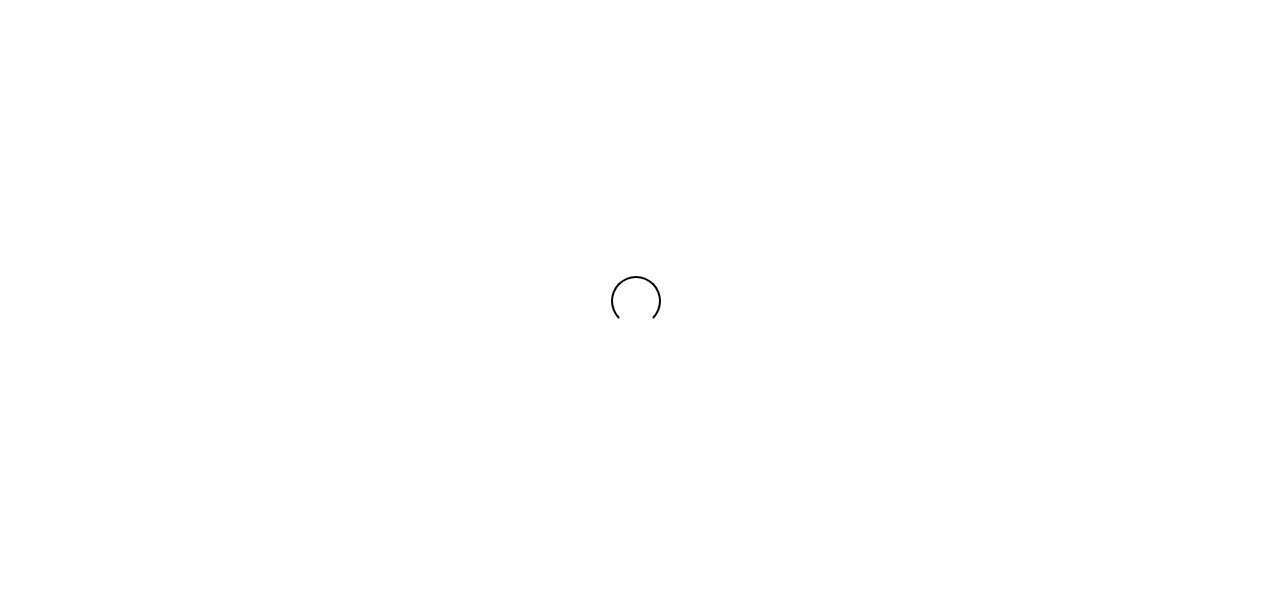 scroll, scrollTop: 0, scrollLeft: 0, axis: both 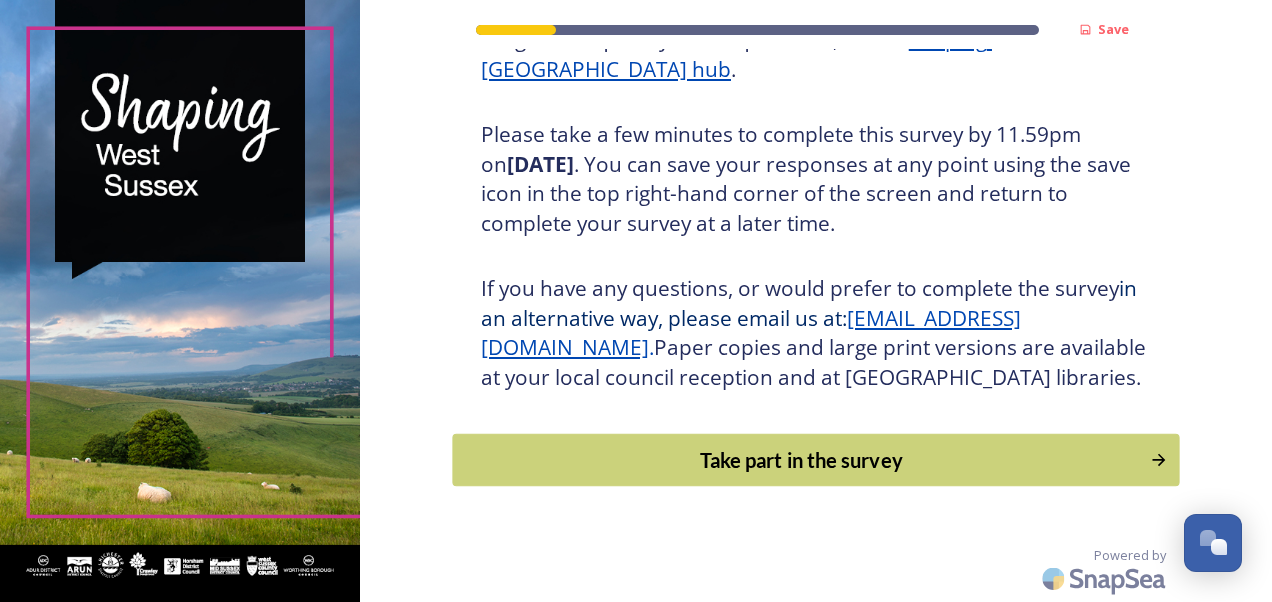 click on "Take part in the survey" at bounding box center (801, 460) 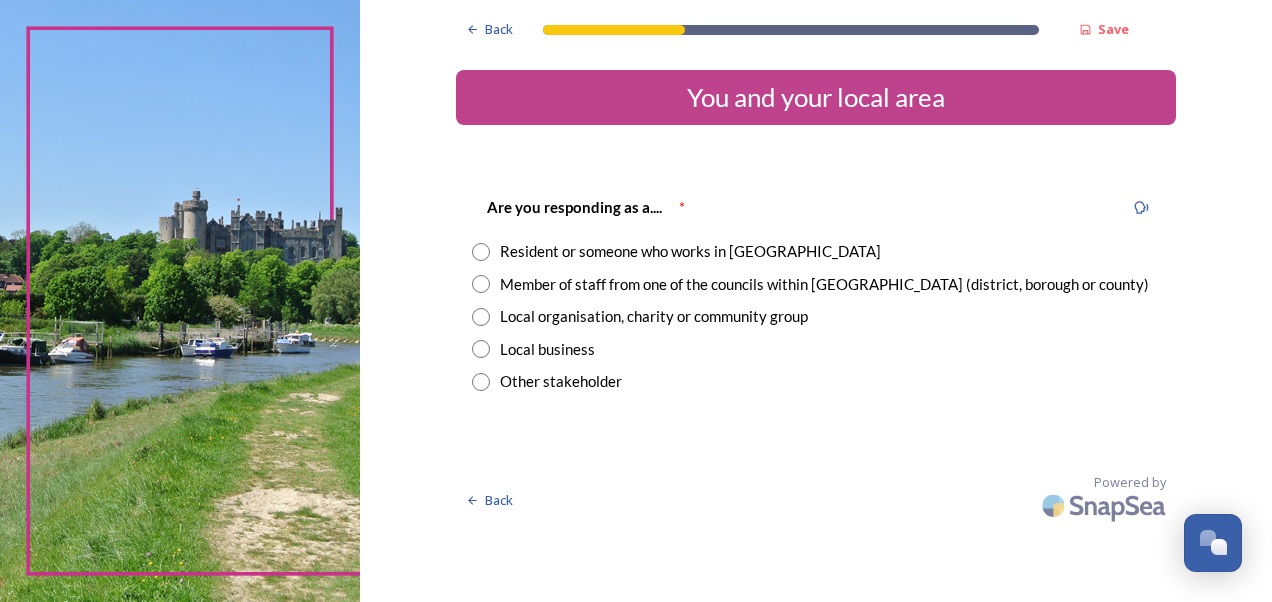 click at bounding box center (481, 284) 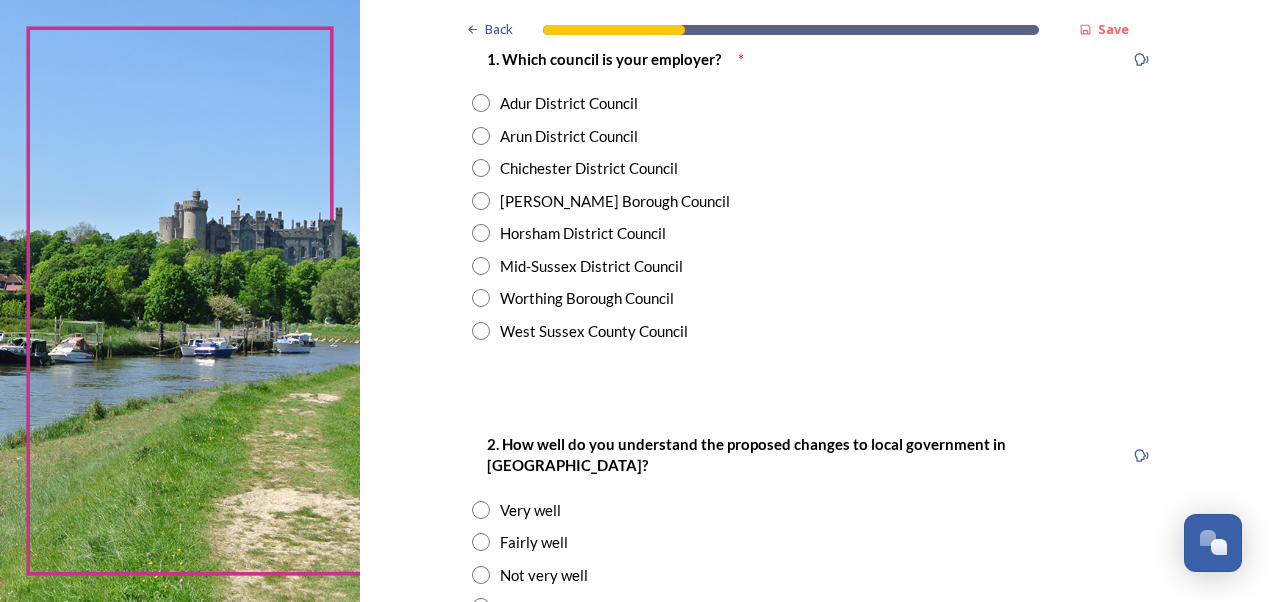 scroll, scrollTop: 438, scrollLeft: 0, axis: vertical 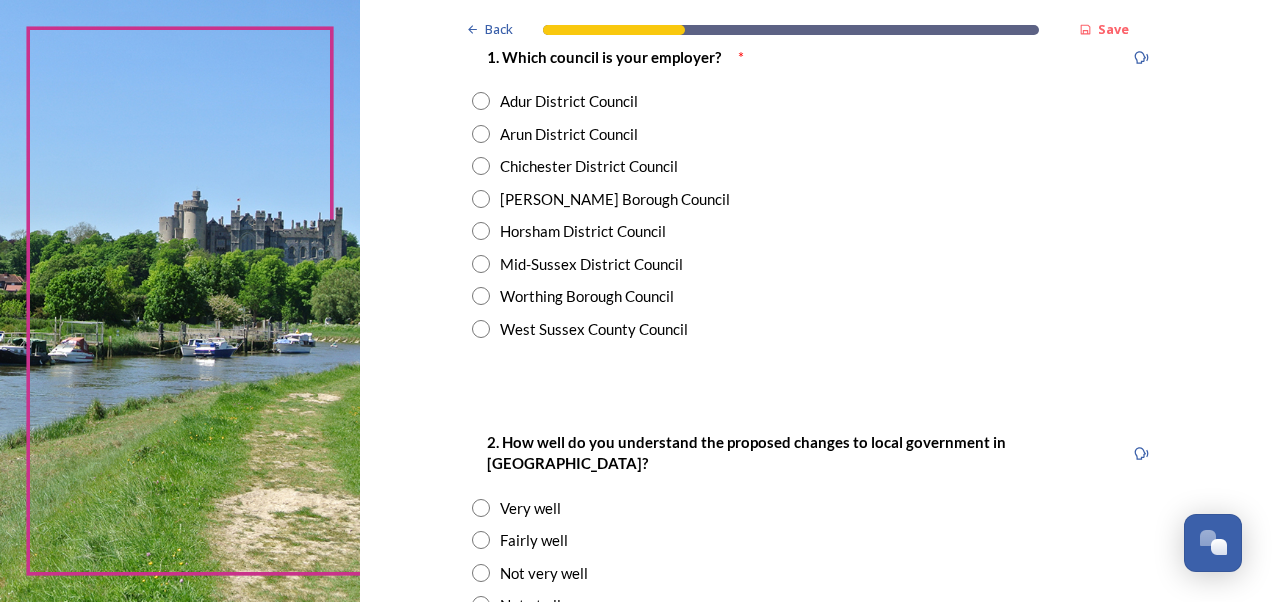 click at bounding box center [481, 329] 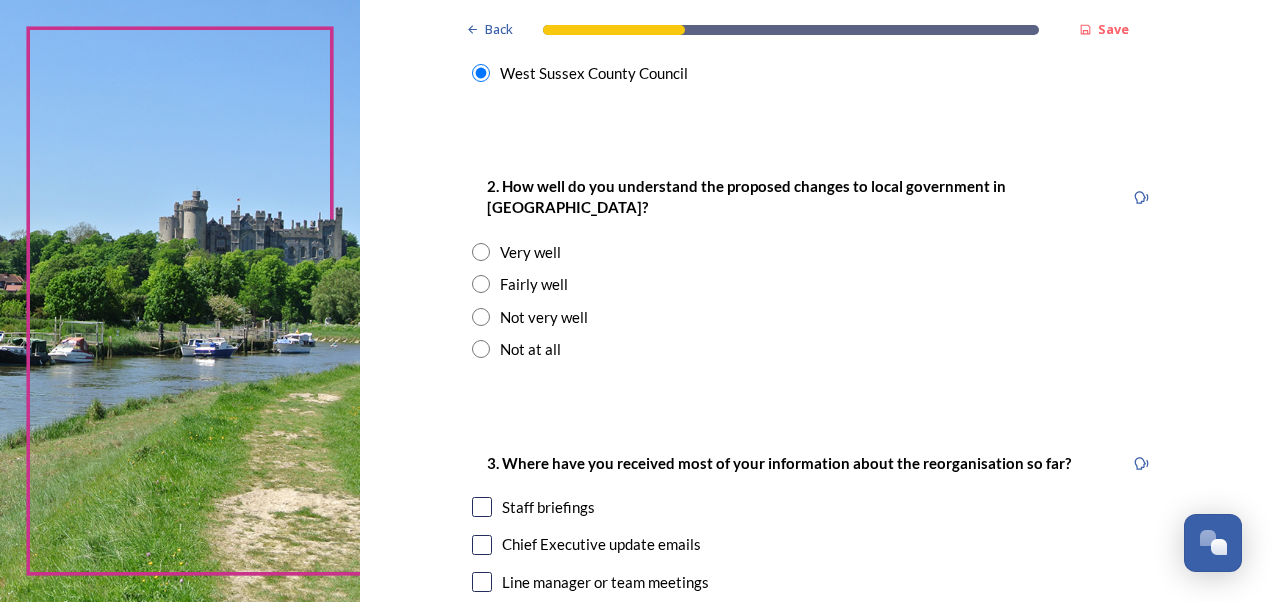 scroll, scrollTop: 702, scrollLeft: 0, axis: vertical 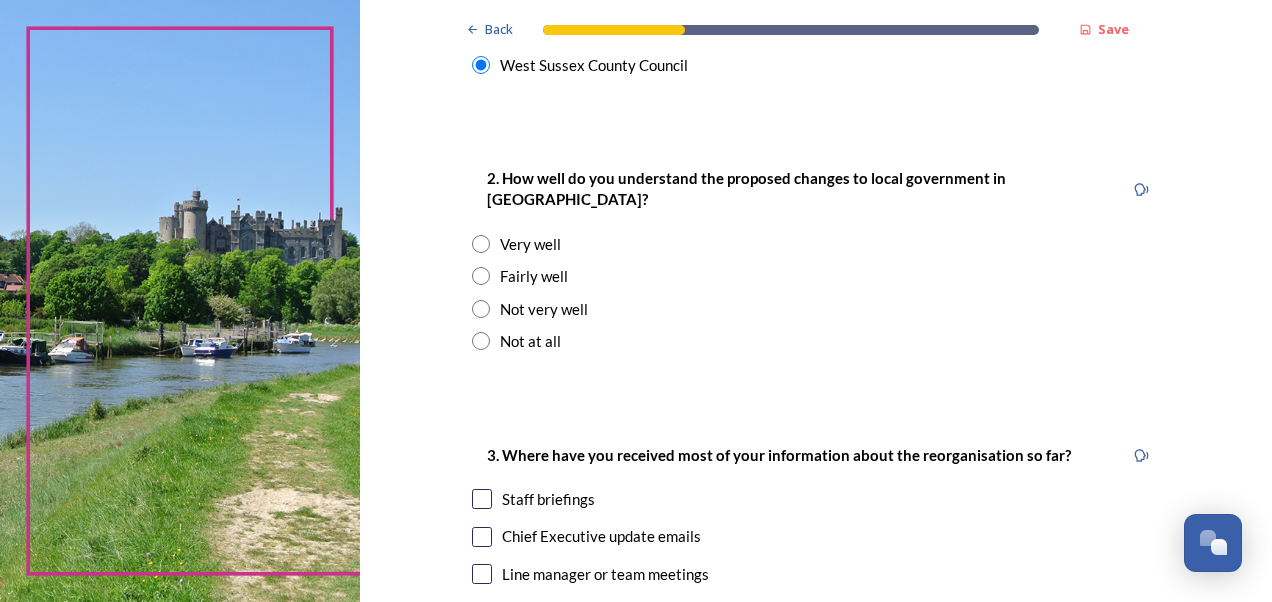 click at bounding box center [481, 276] 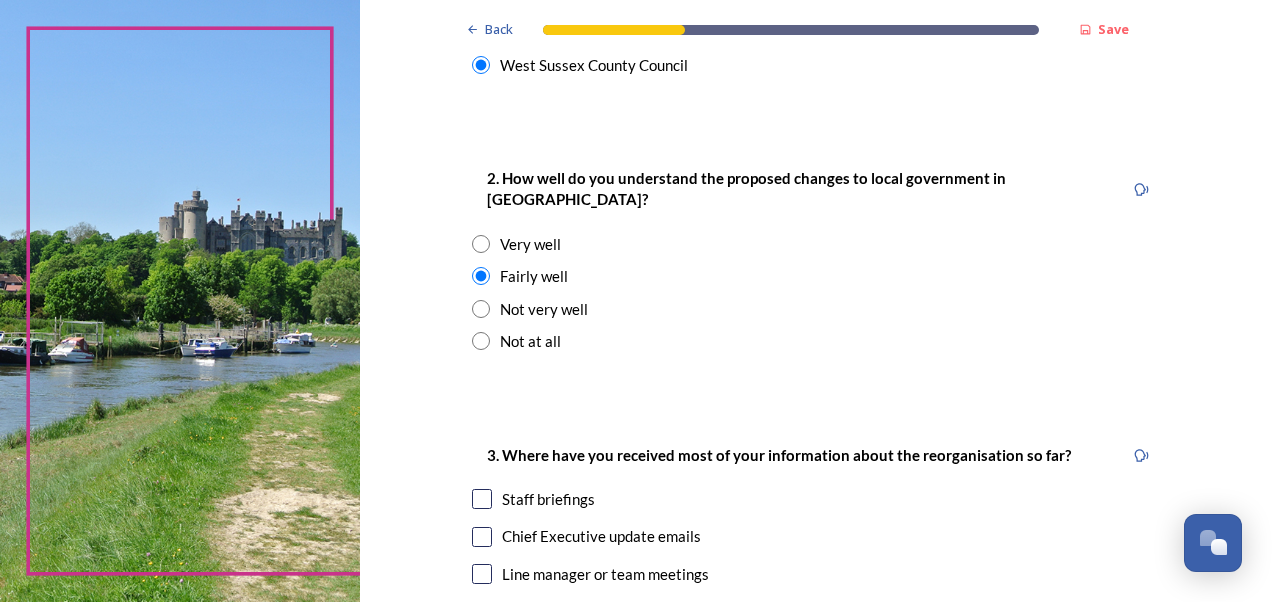 click at bounding box center [481, 276] 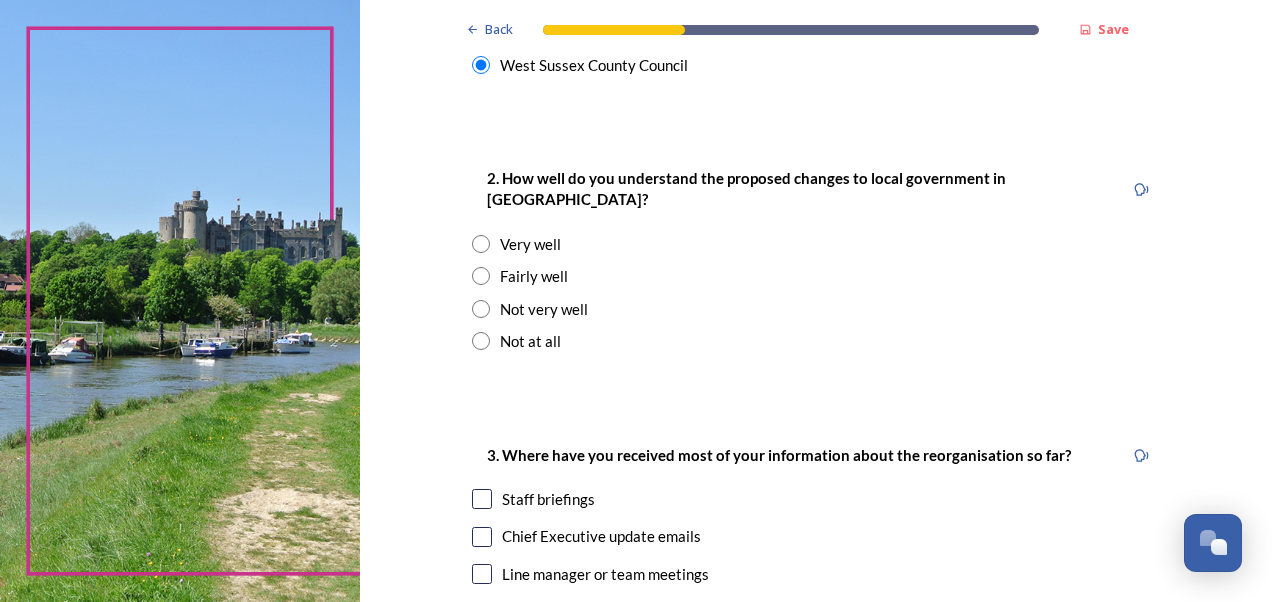 click at bounding box center (481, 309) 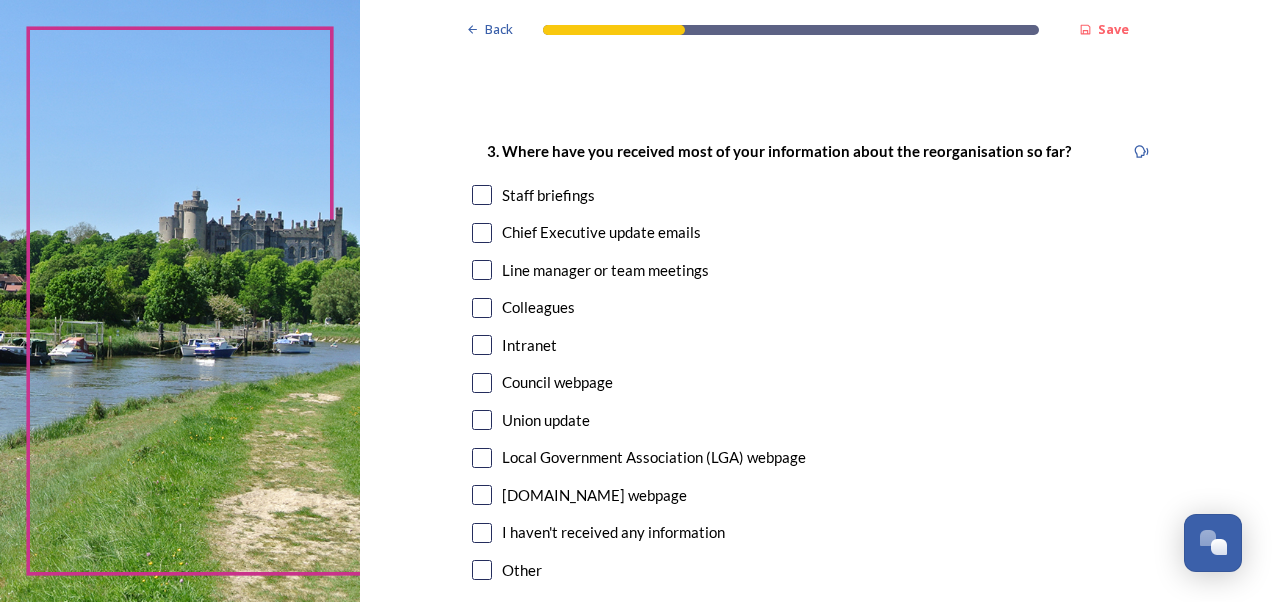 scroll, scrollTop: 1010, scrollLeft: 0, axis: vertical 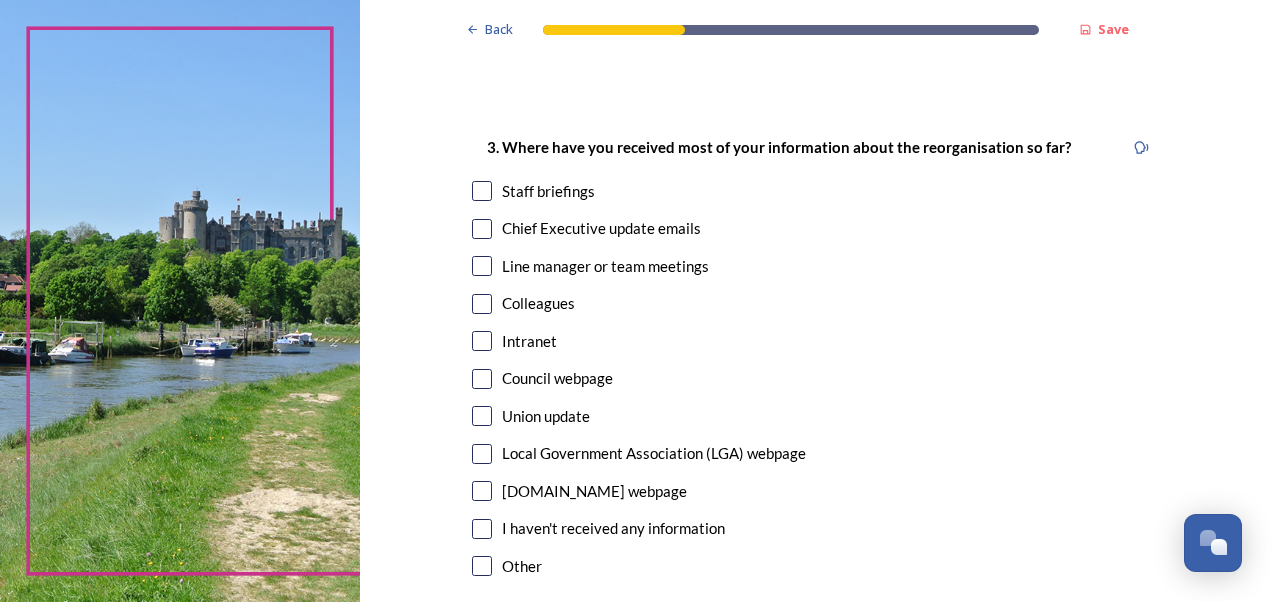 click at bounding box center [482, 229] 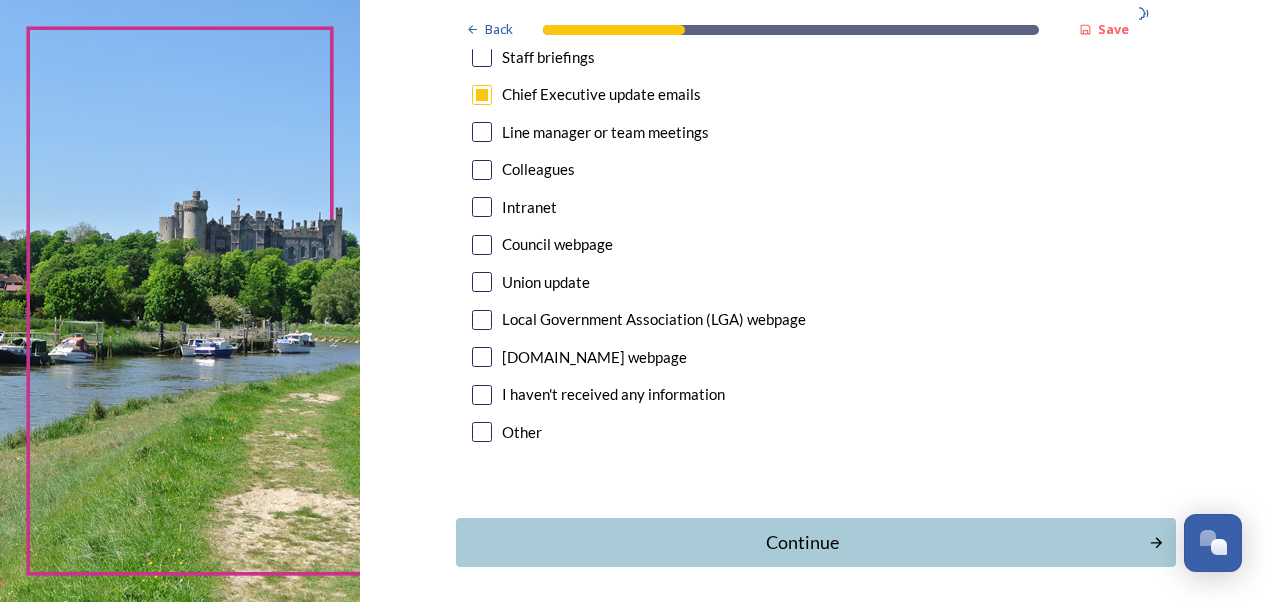 scroll, scrollTop: 1203, scrollLeft: 0, axis: vertical 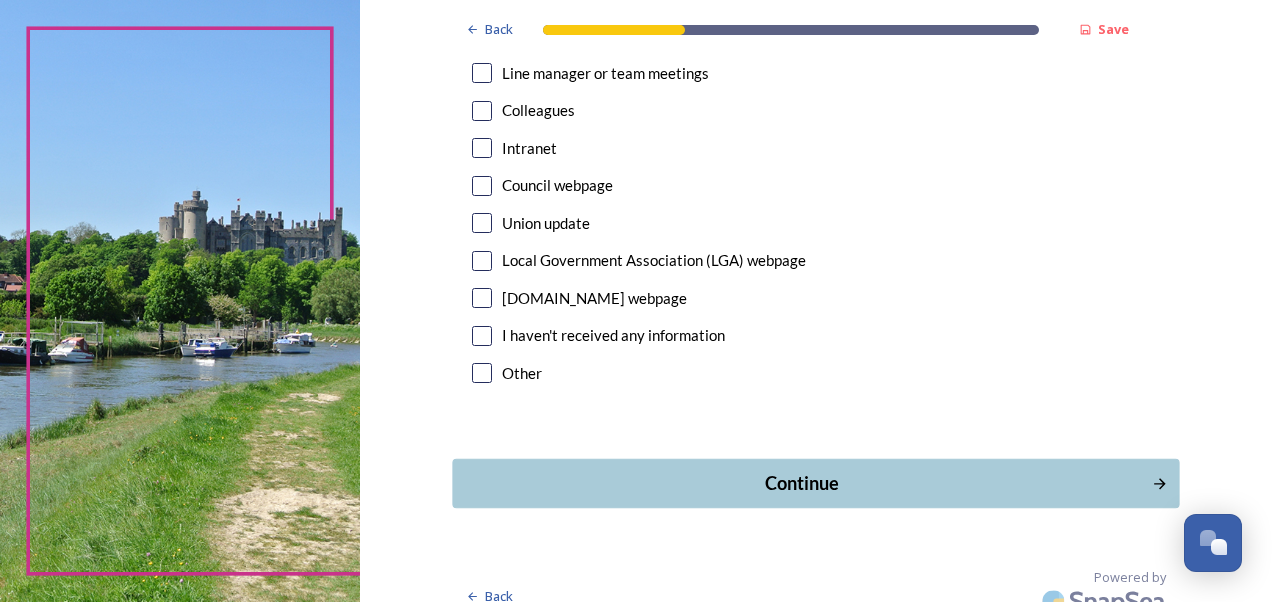 click on "Continue" at bounding box center [801, 483] 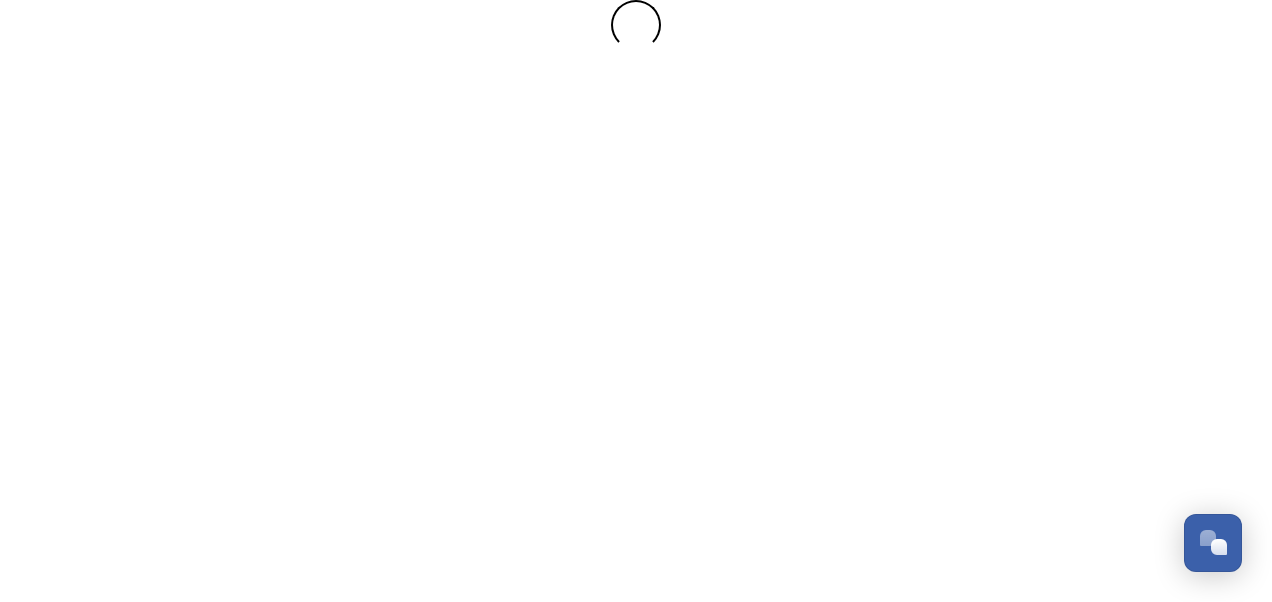 scroll, scrollTop: 0, scrollLeft: 0, axis: both 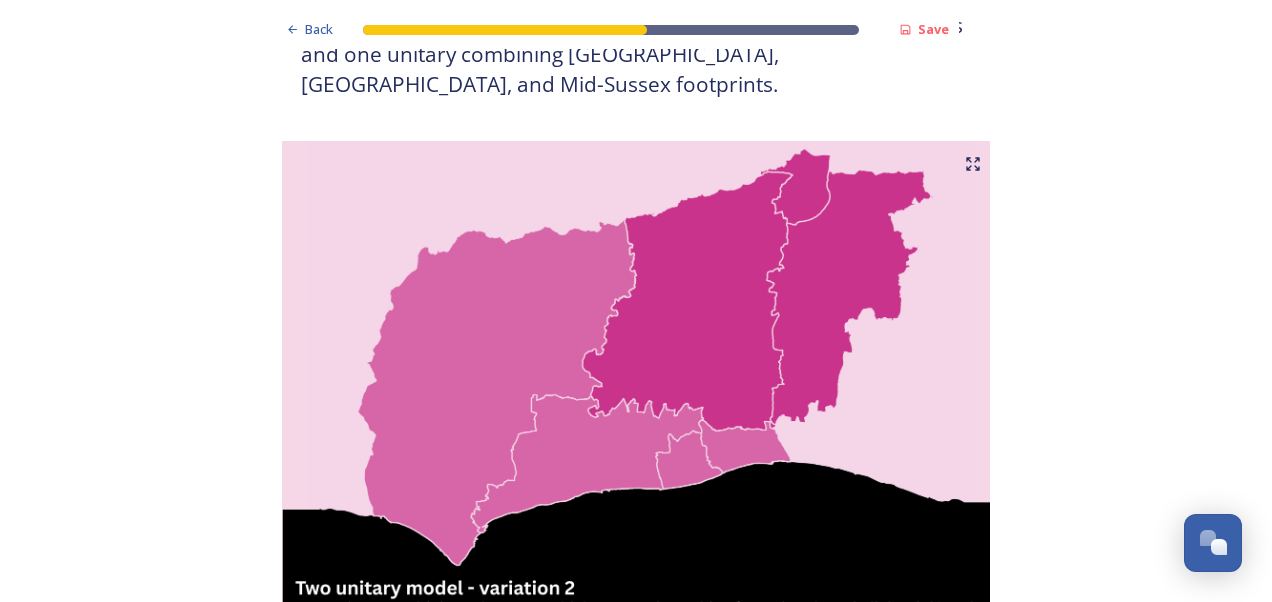 click at bounding box center [636, 391] 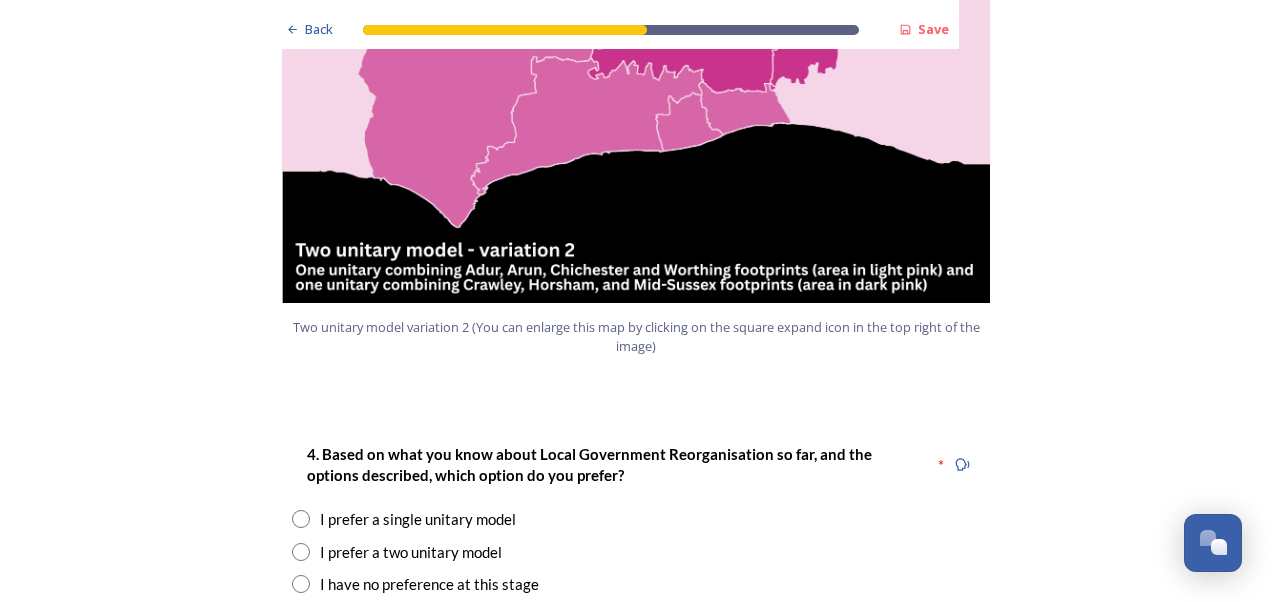 scroll, scrollTop: 2363, scrollLeft: 0, axis: vertical 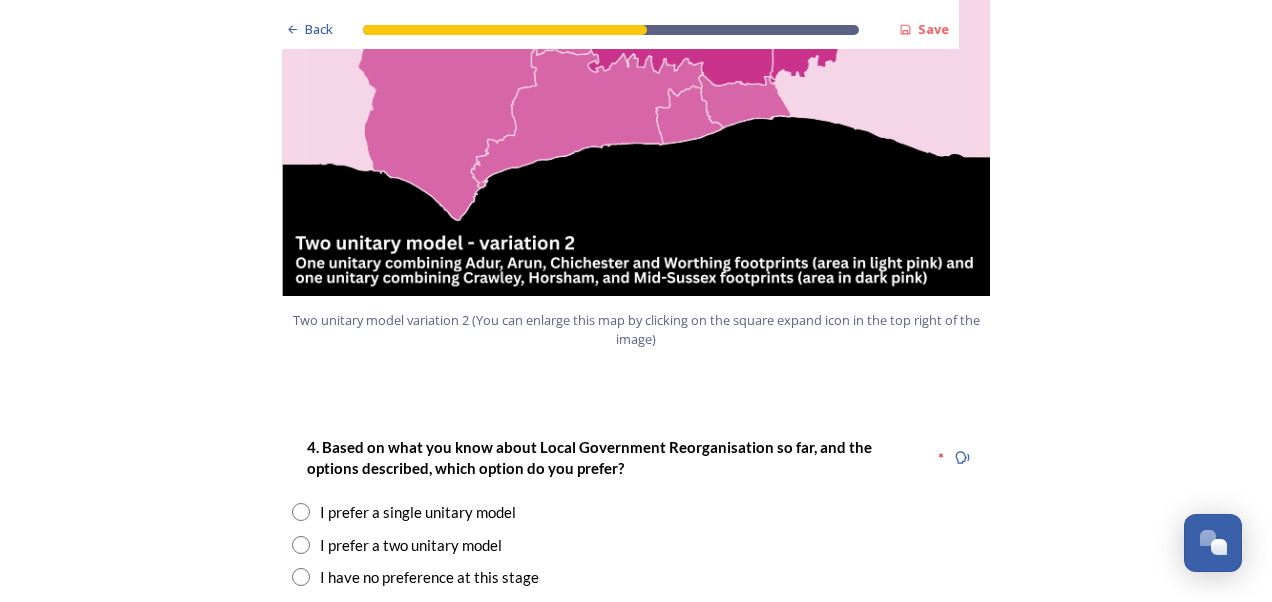 click at bounding box center (301, 577) 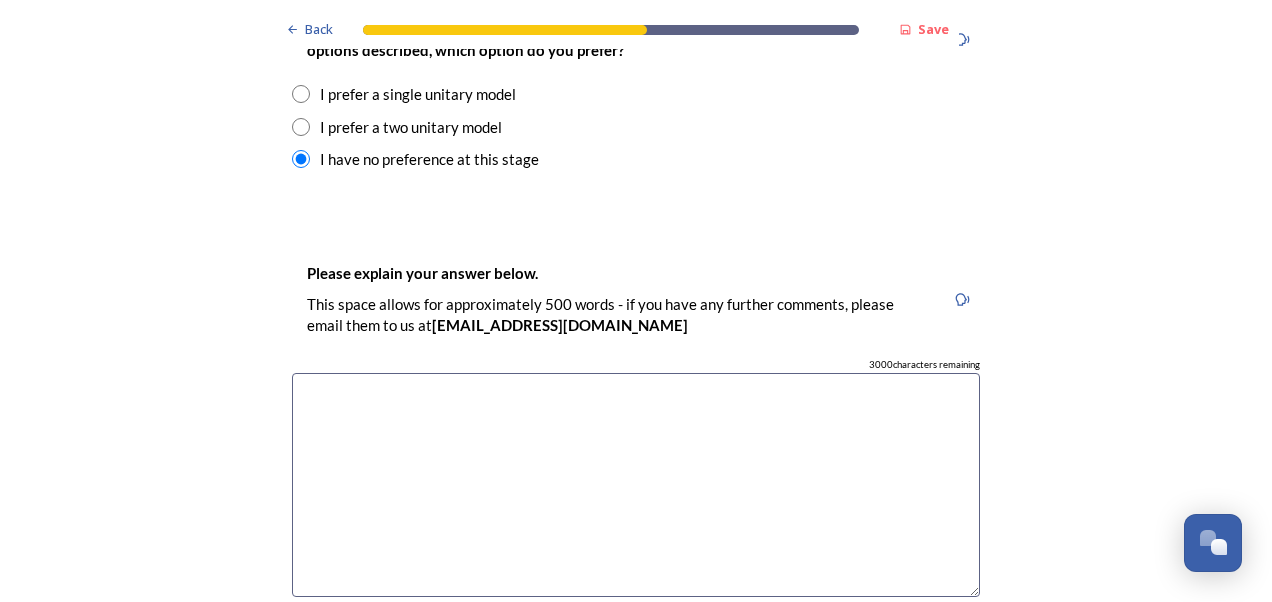 scroll, scrollTop: 2789, scrollLeft: 0, axis: vertical 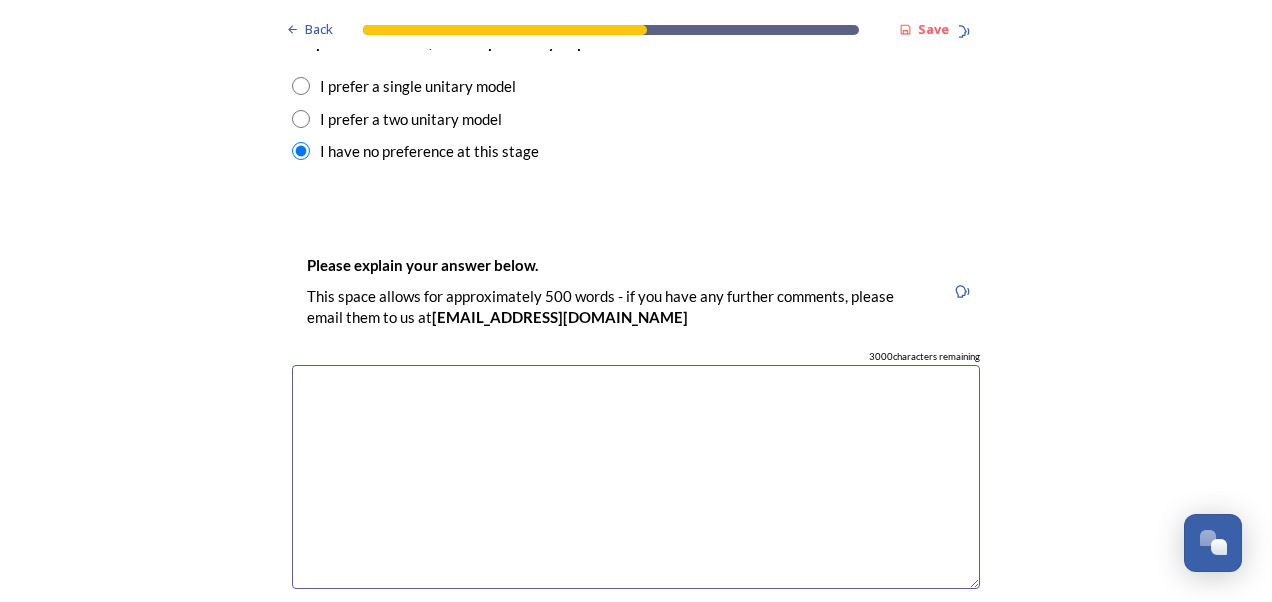 click at bounding box center [636, 477] 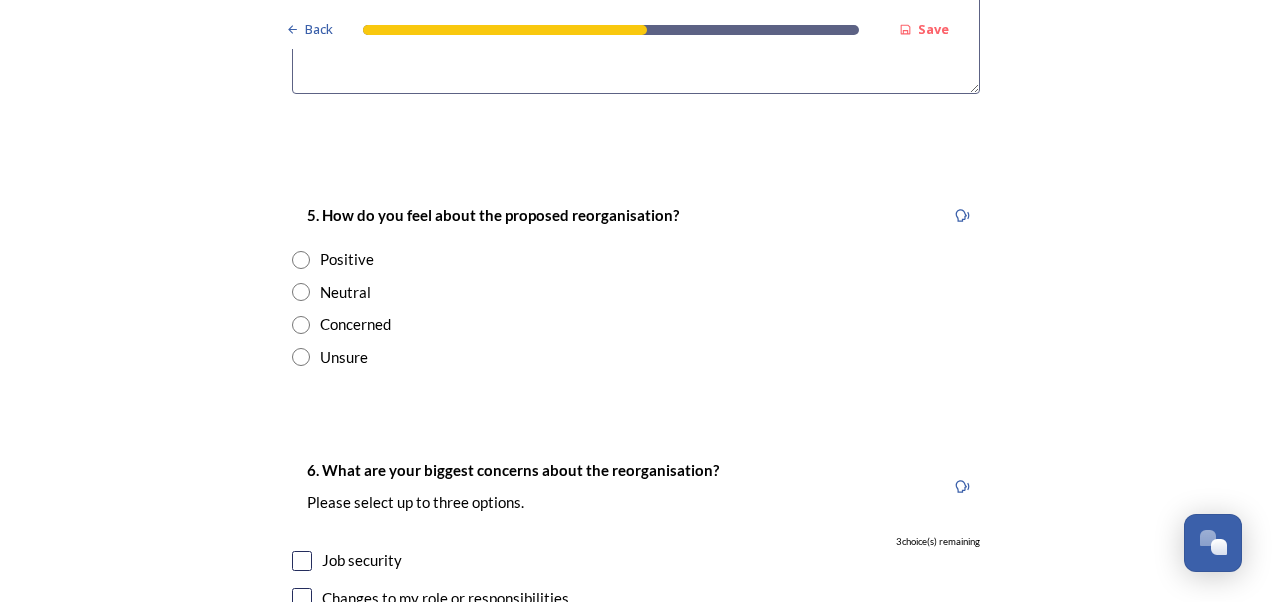 scroll, scrollTop: 3292, scrollLeft: 0, axis: vertical 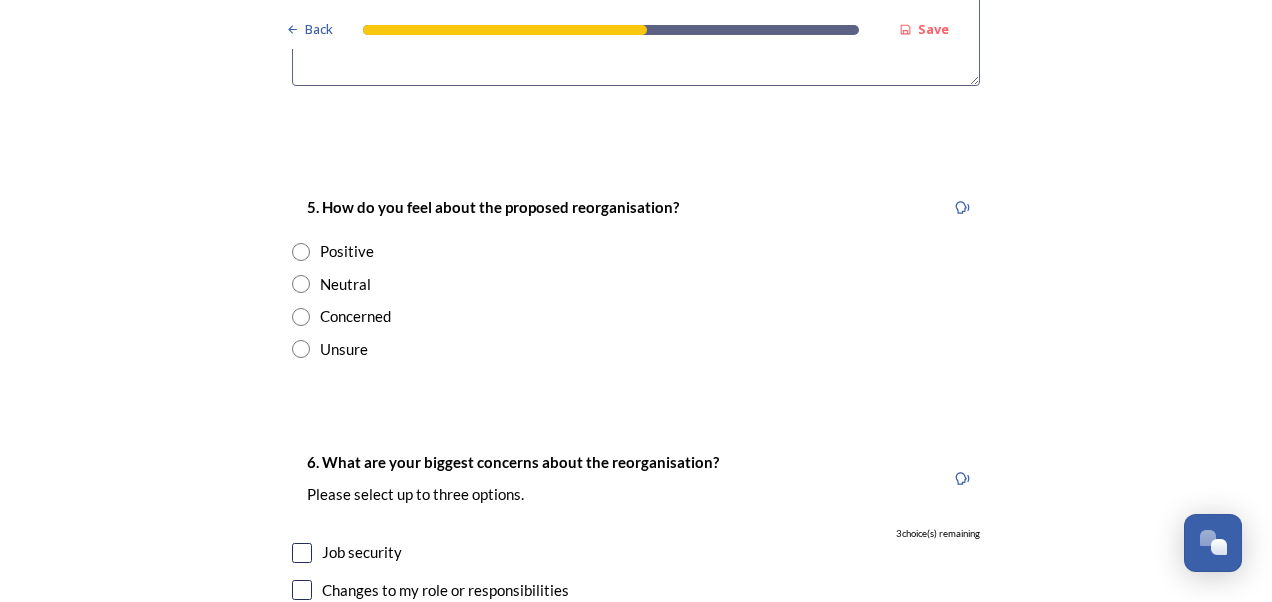 type on "i am not sure of the impact on service delivery or funding at this moment." 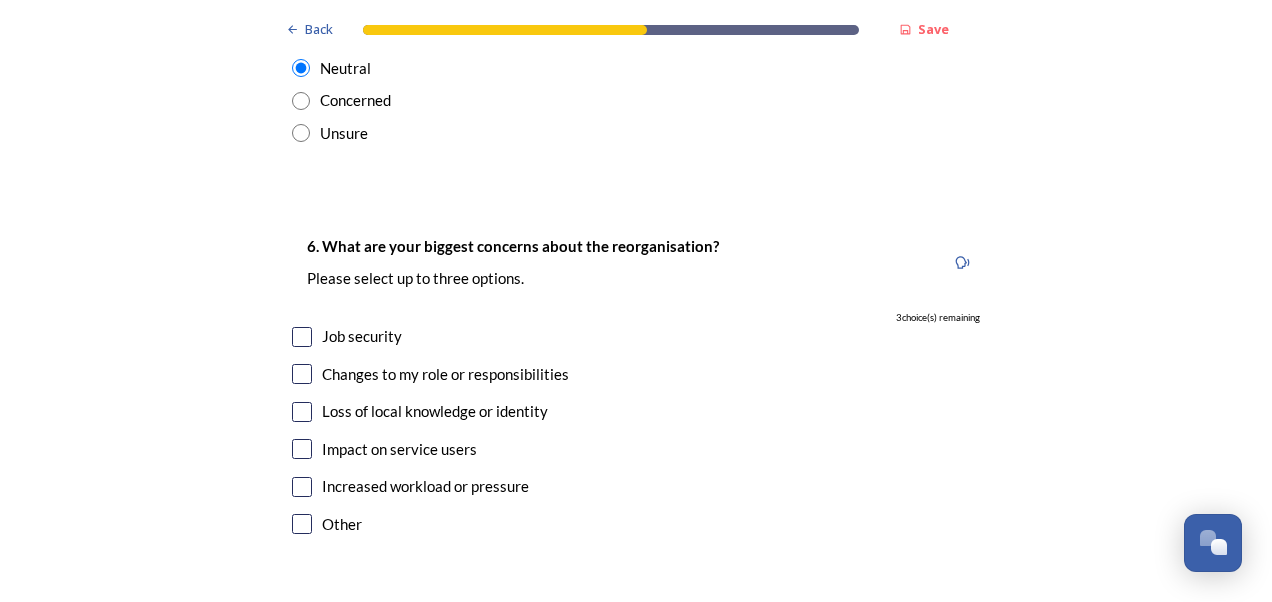 scroll, scrollTop: 3516, scrollLeft: 0, axis: vertical 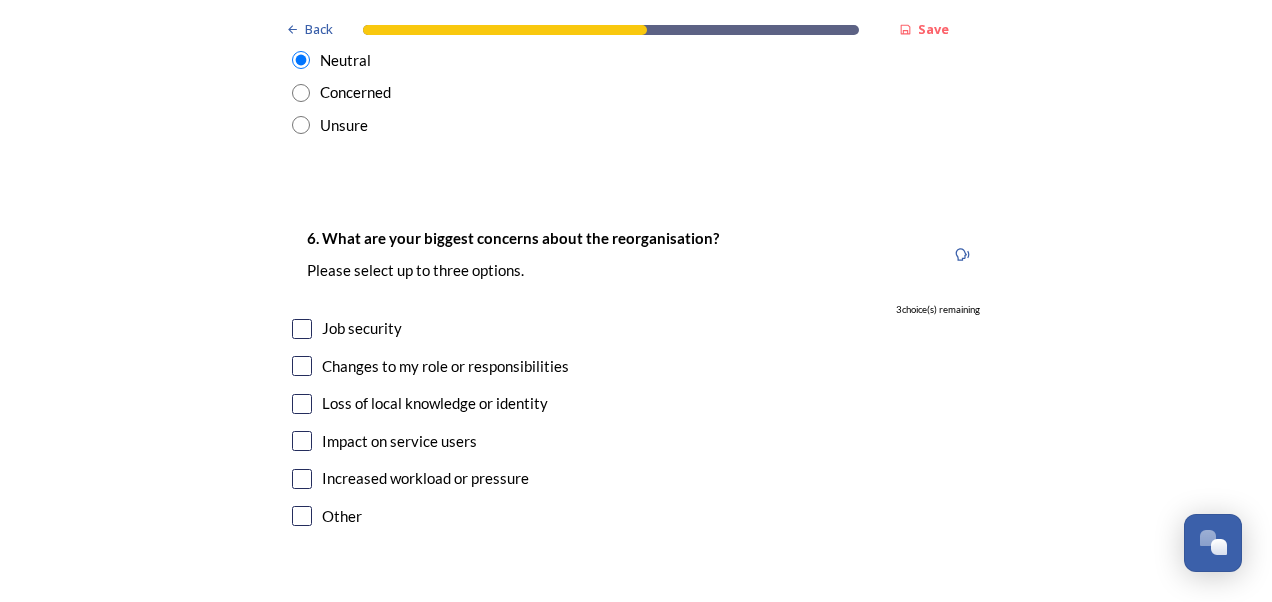 click at bounding box center [302, 329] 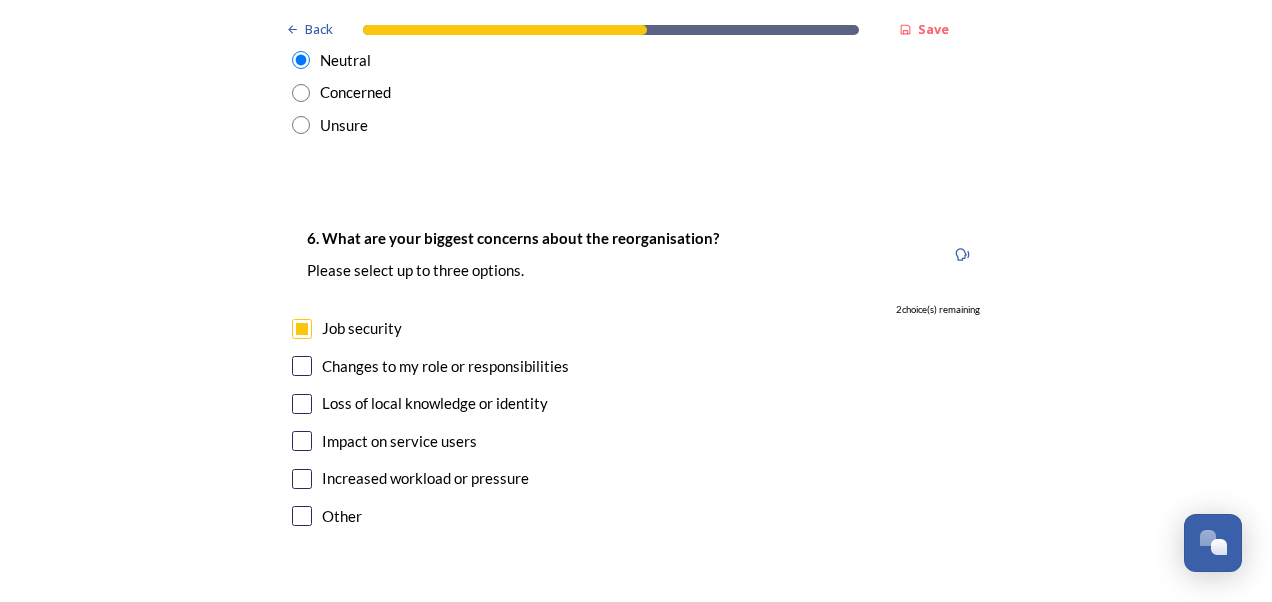 click at bounding box center (302, 441) 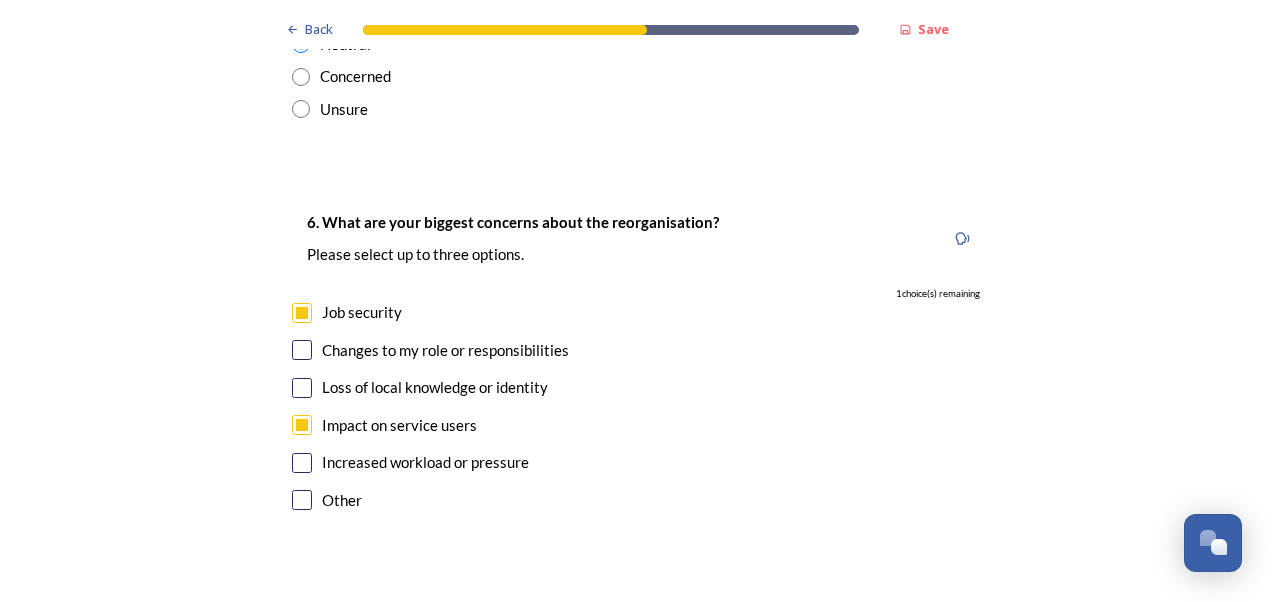scroll, scrollTop: 3540, scrollLeft: 0, axis: vertical 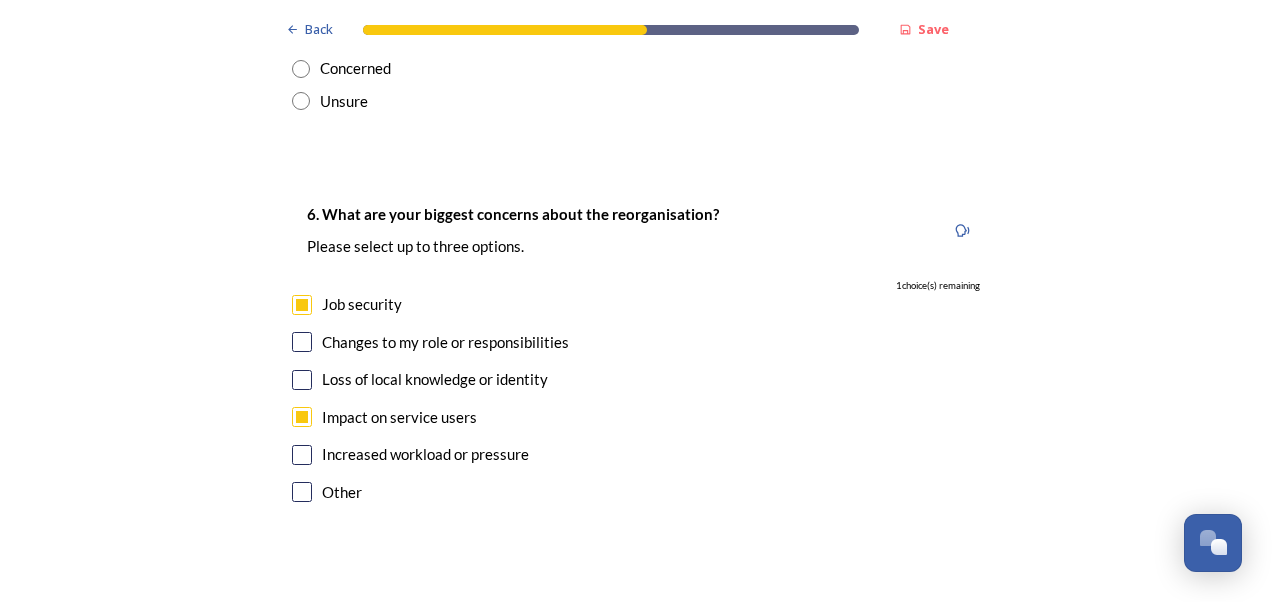 click at bounding box center [302, 492] 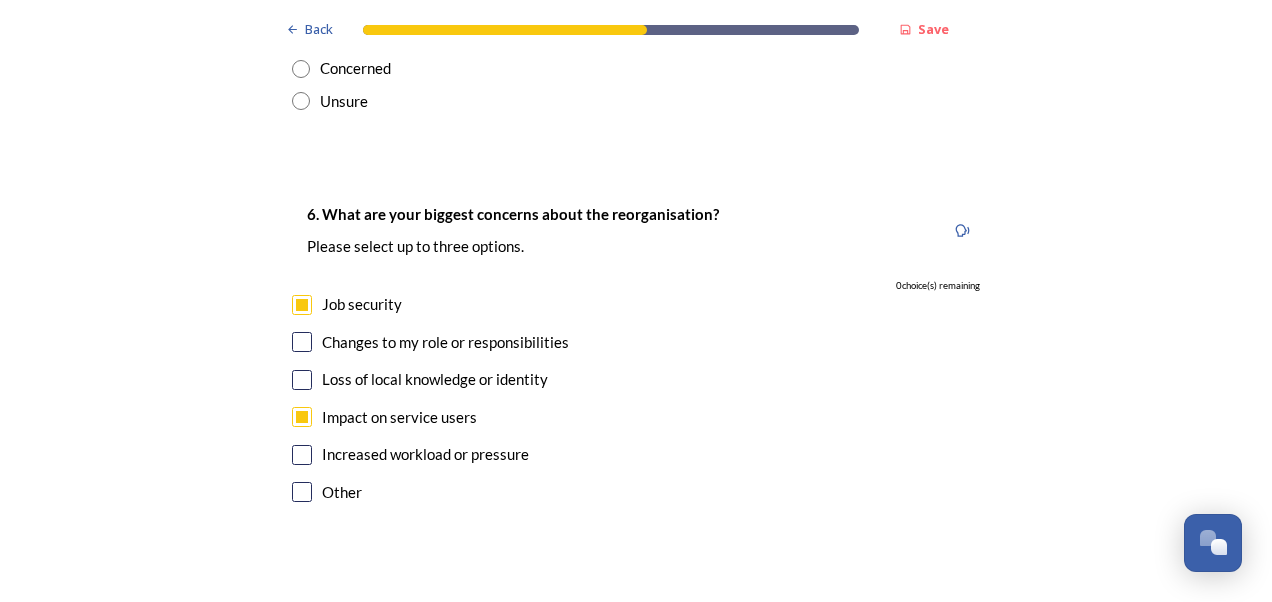 checkbox on "true" 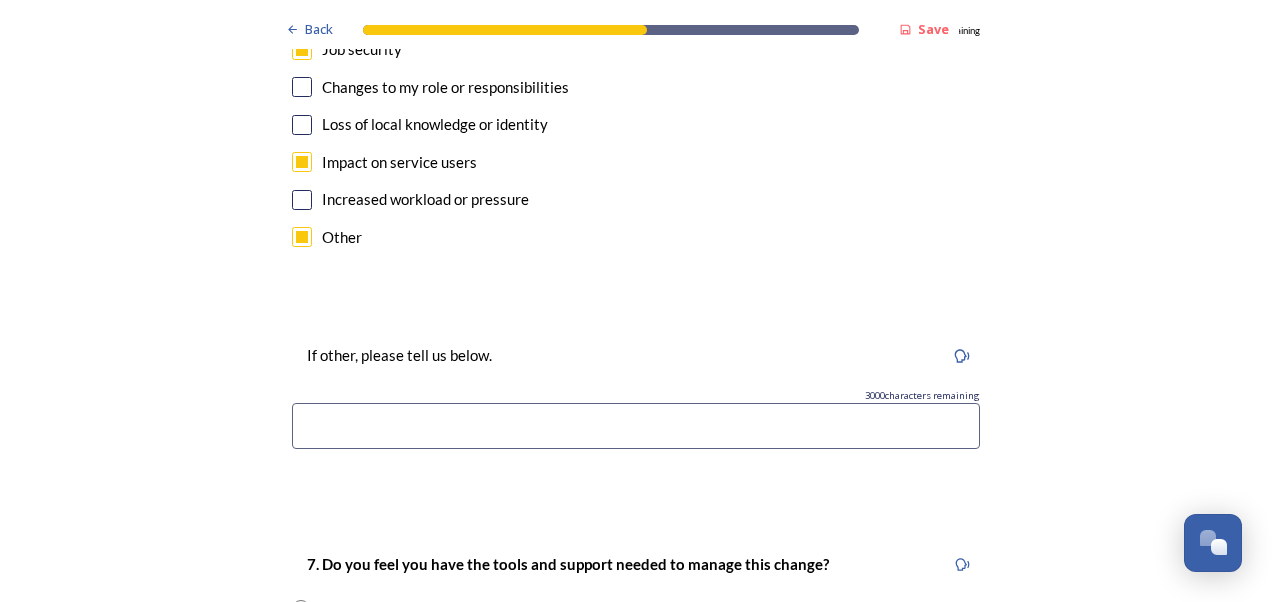 scroll, scrollTop: 3803, scrollLeft: 0, axis: vertical 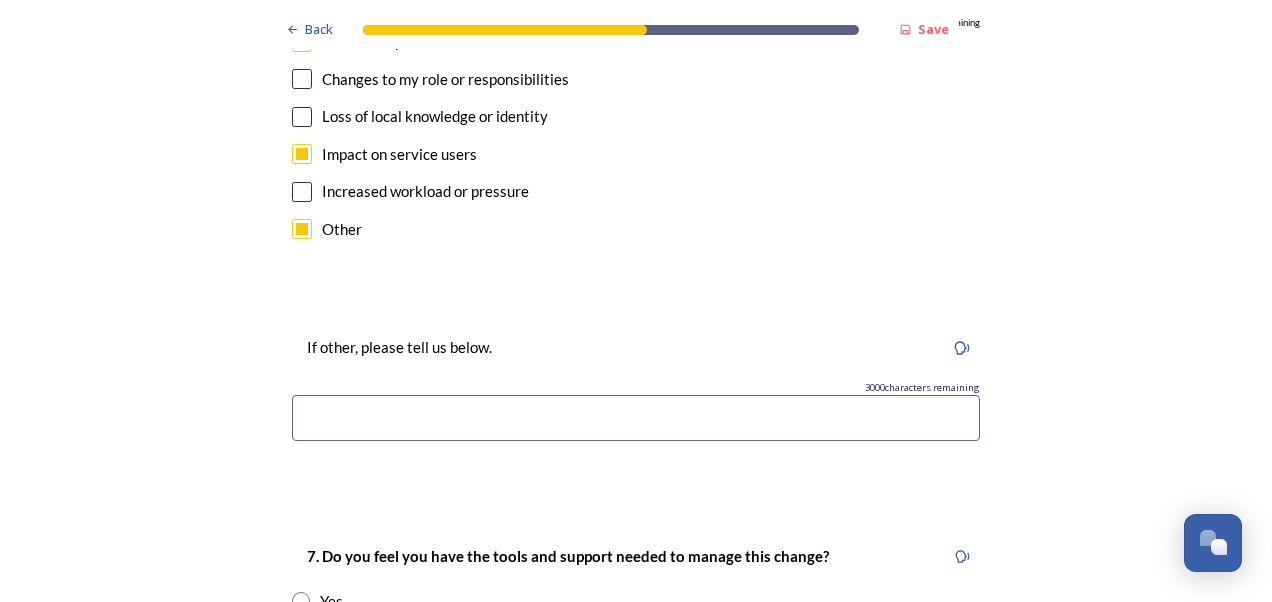 click at bounding box center [636, 418] 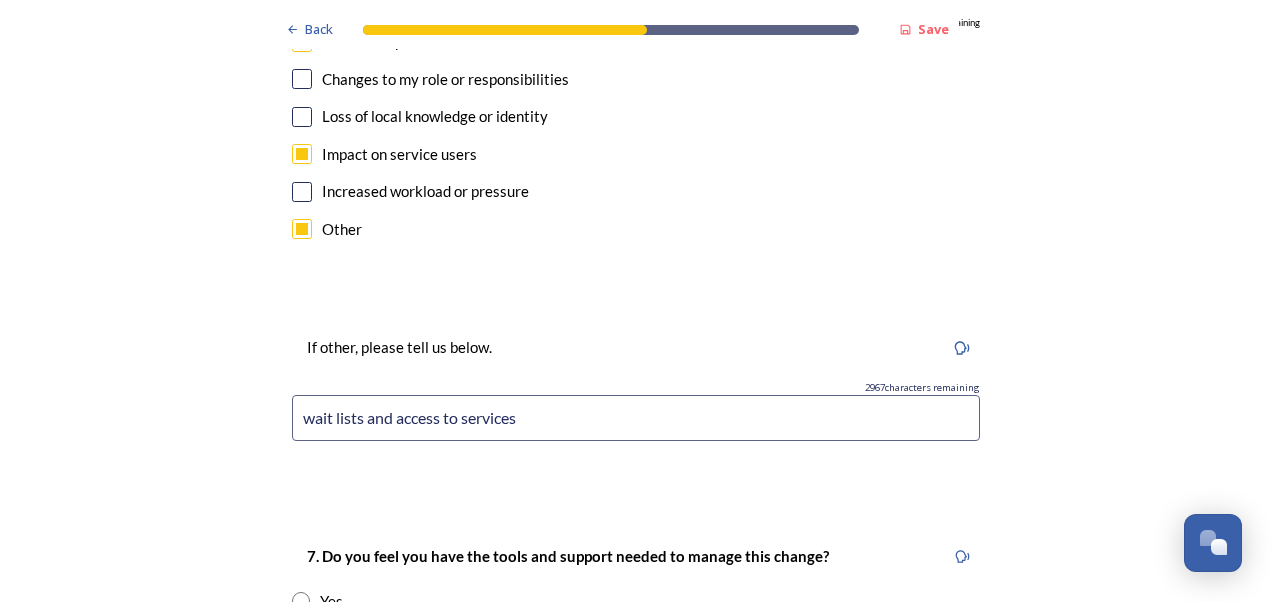 click on "wait lists and access to services" at bounding box center (636, 418) 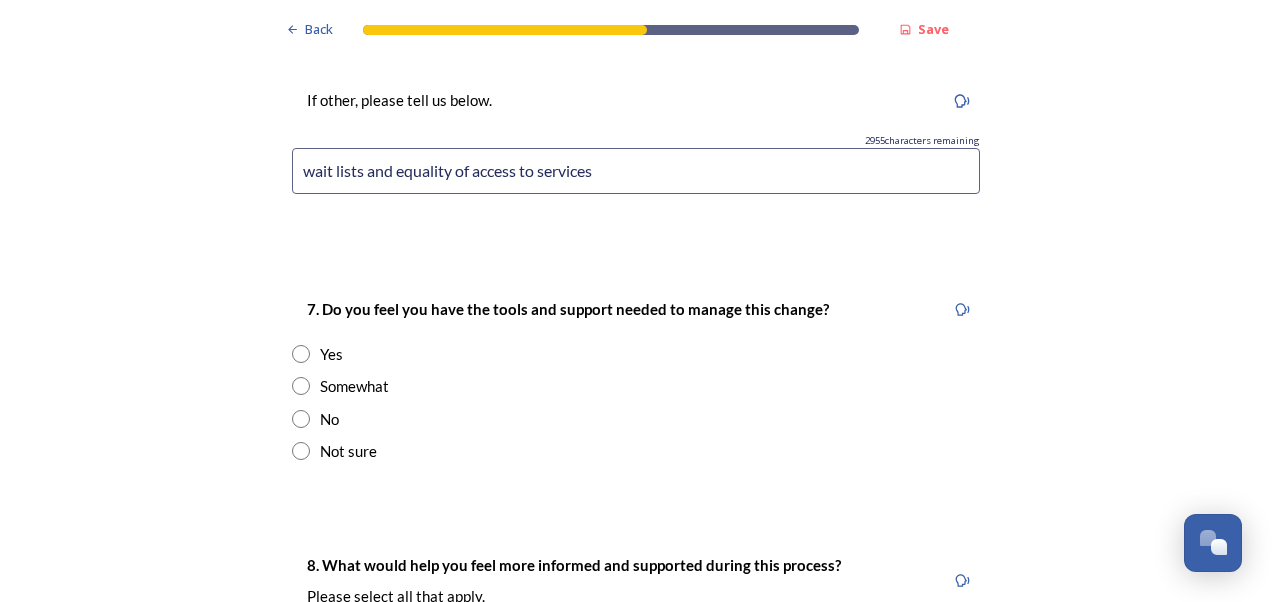 scroll, scrollTop: 4058, scrollLeft: 0, axis: vertical 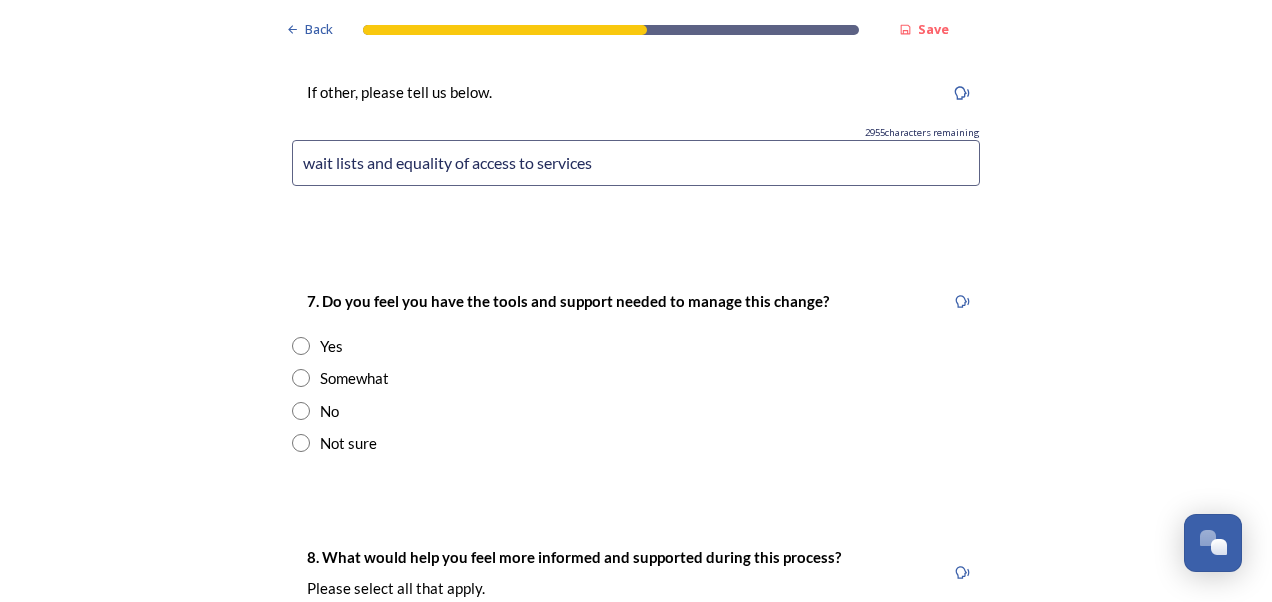 type on "wait lists and equality of access to services" 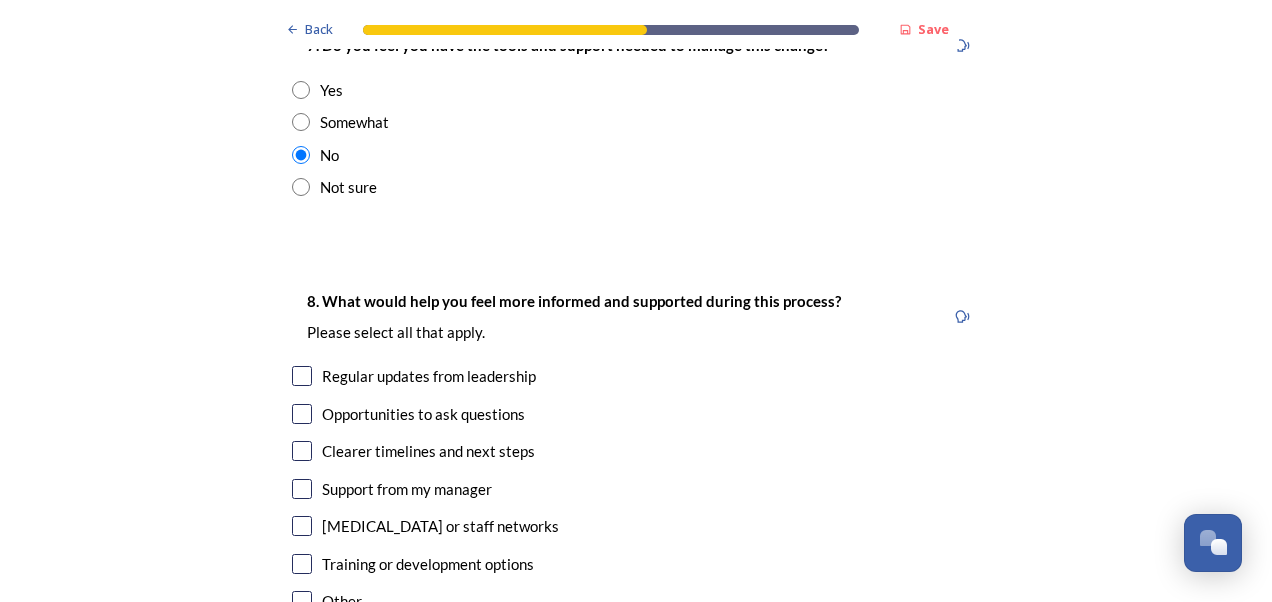 scroll, scrollTop: 4338, scrollLeft: 0, axis: vertical 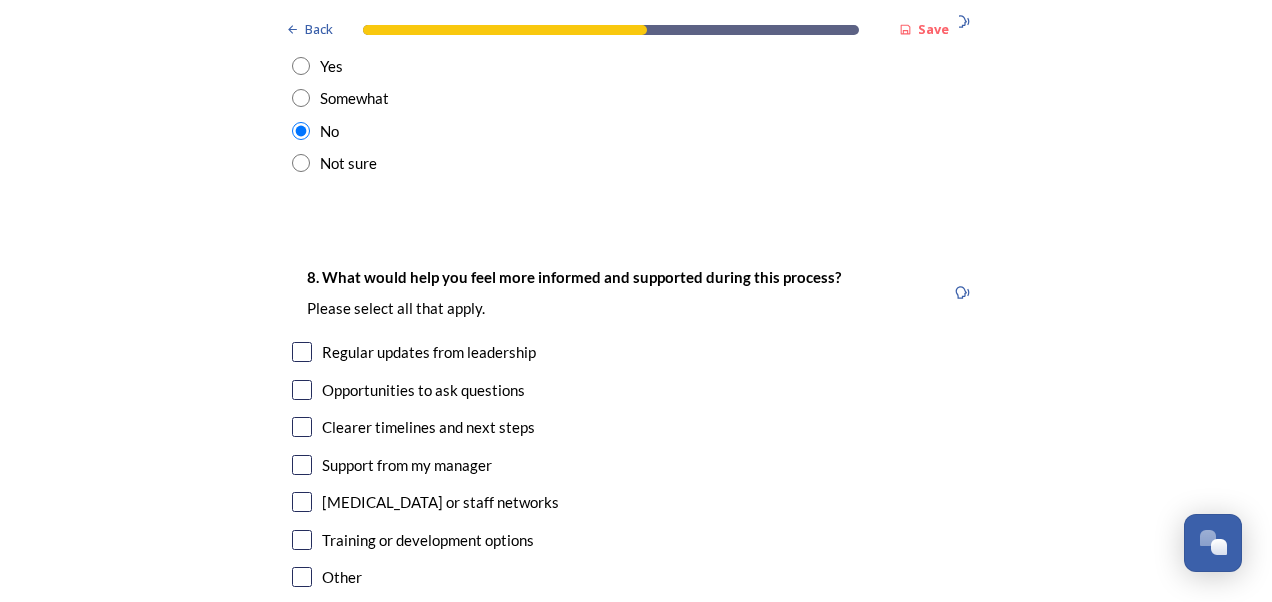 click at bounding box center [302, 427] 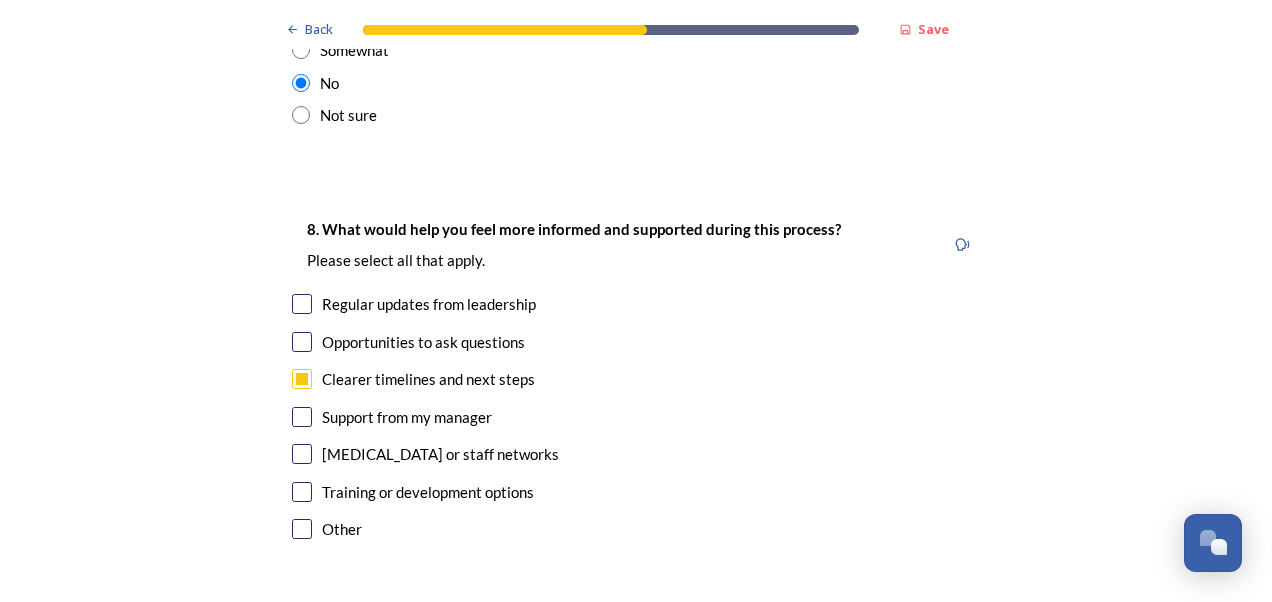 scroll, scrollTop: 4322, scrollLeft: 0, axis: vertical 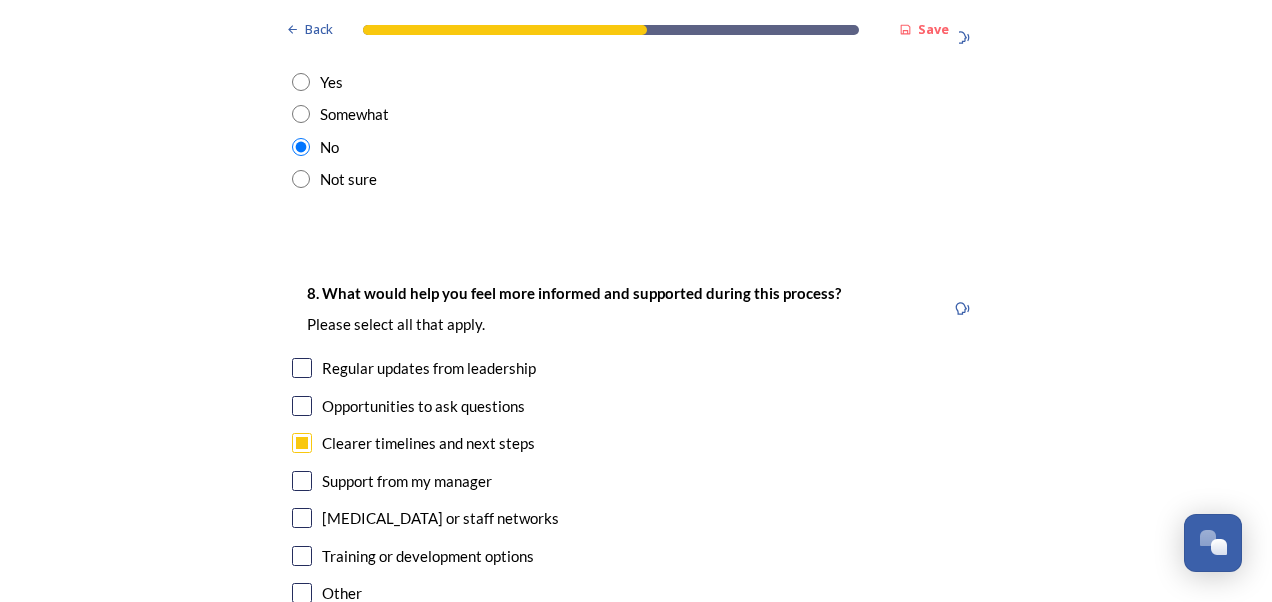 click at bounding box center [302, 593] 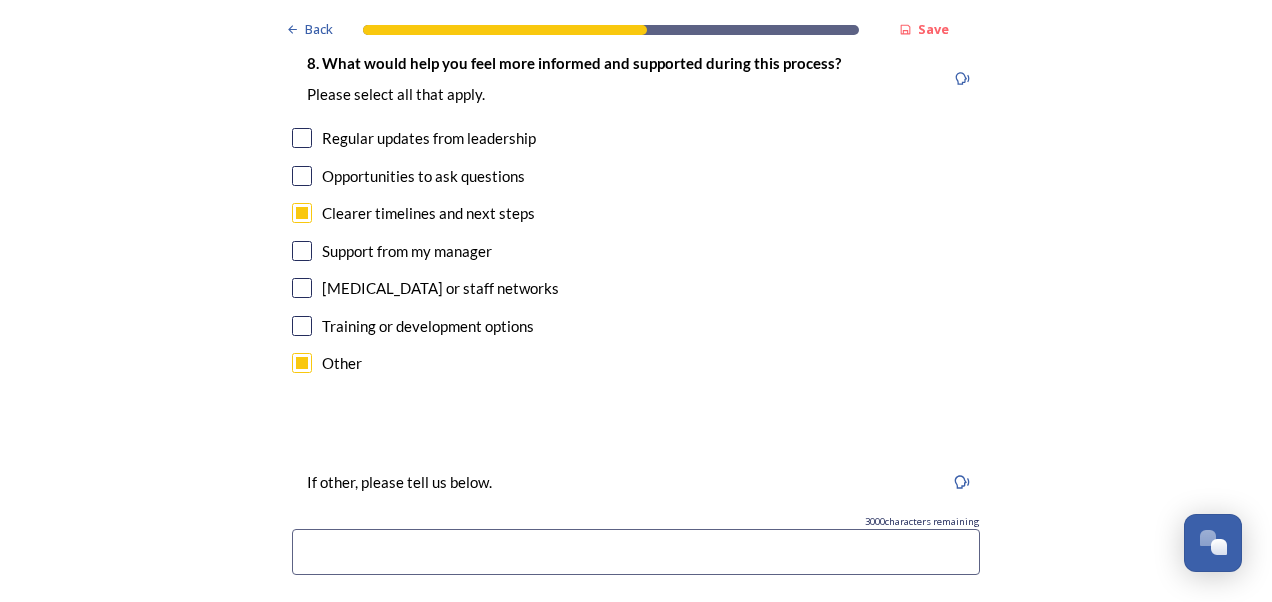 scroll, scrollTop: 4585, scrollLeft: 0, axis: vertical 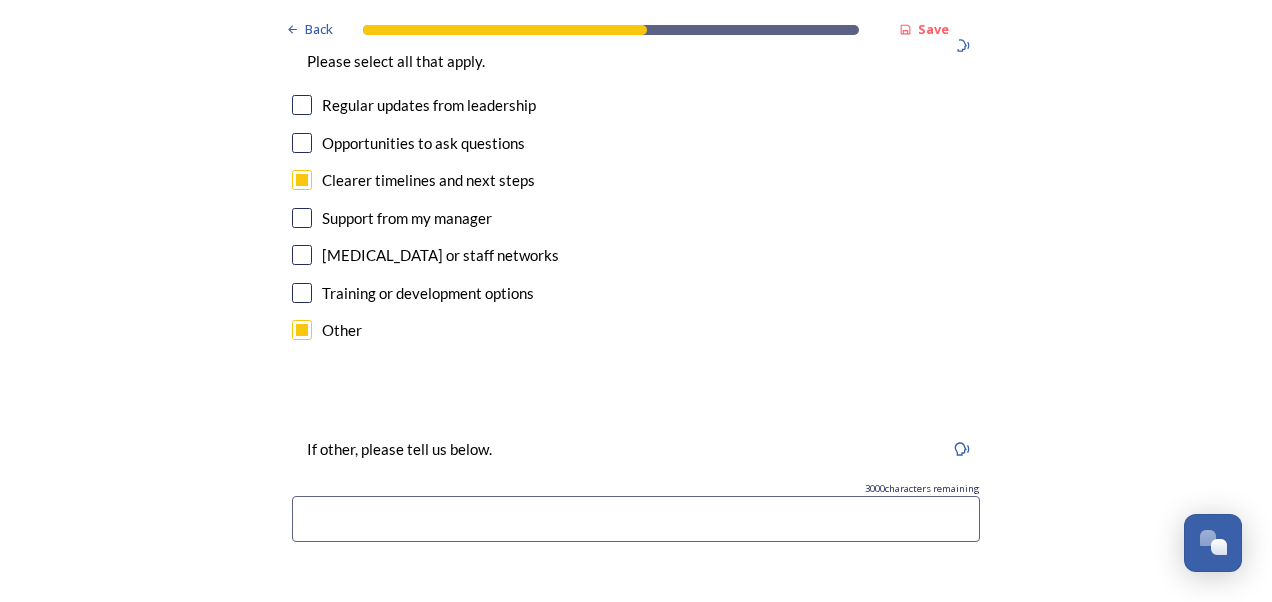 click at bounding box center (636, 519) 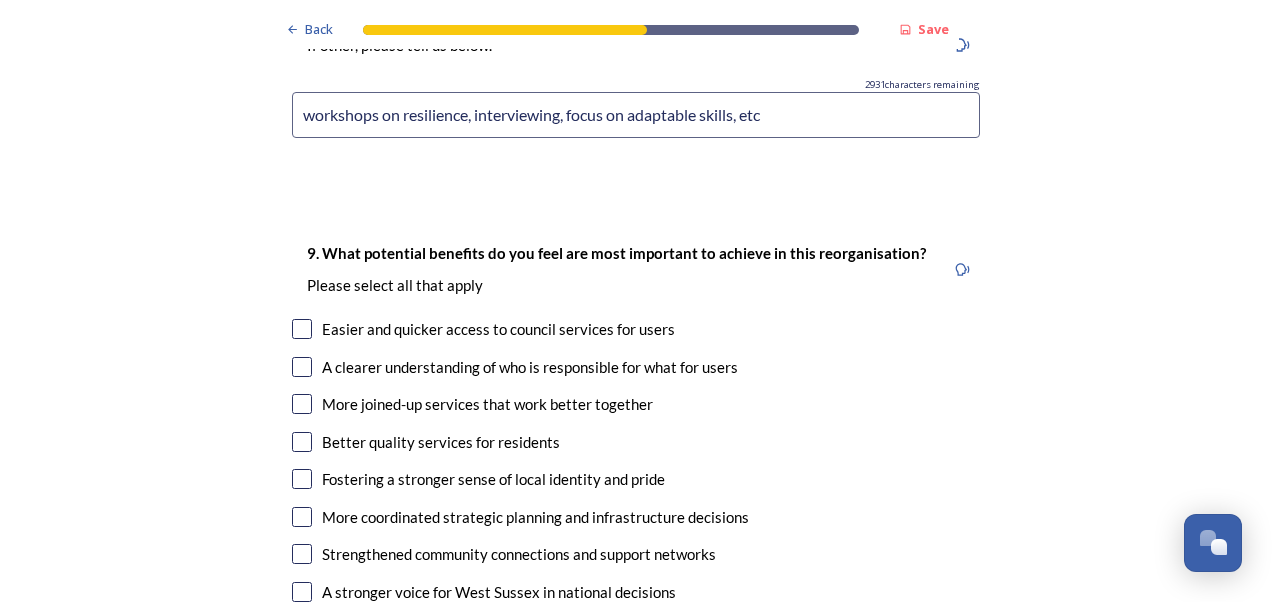 scroll, scrollTop: 4997, scrollLeft: 0, axis: vertical 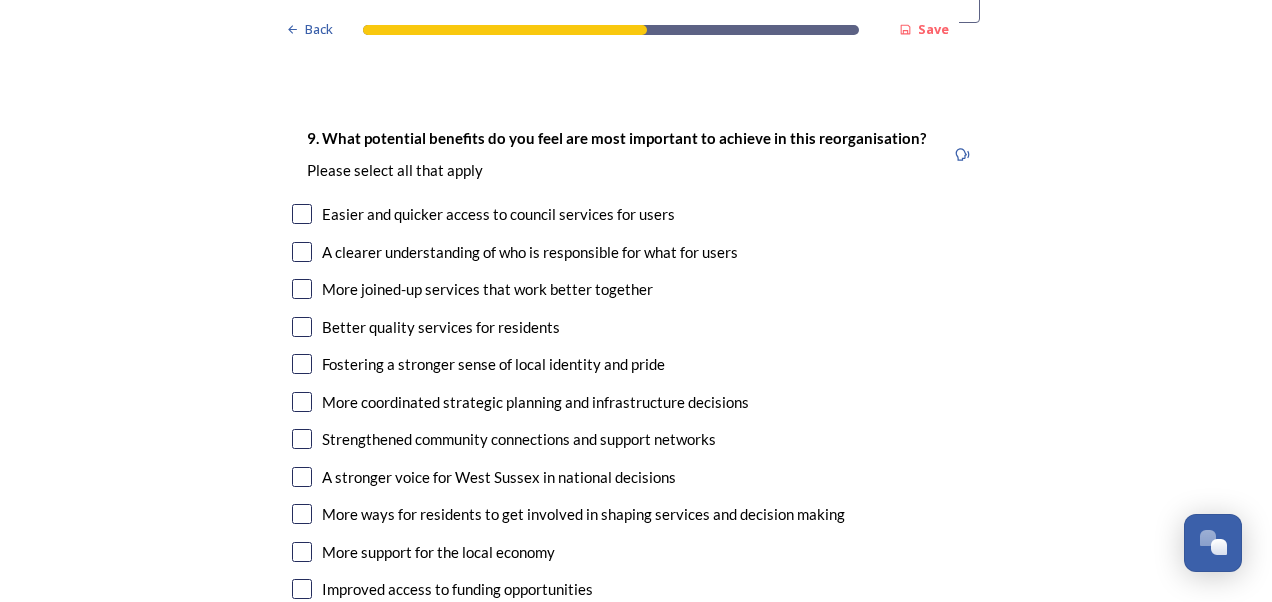 type on "workshops on resilience, interviewing, focus on adaptable skills, etc" 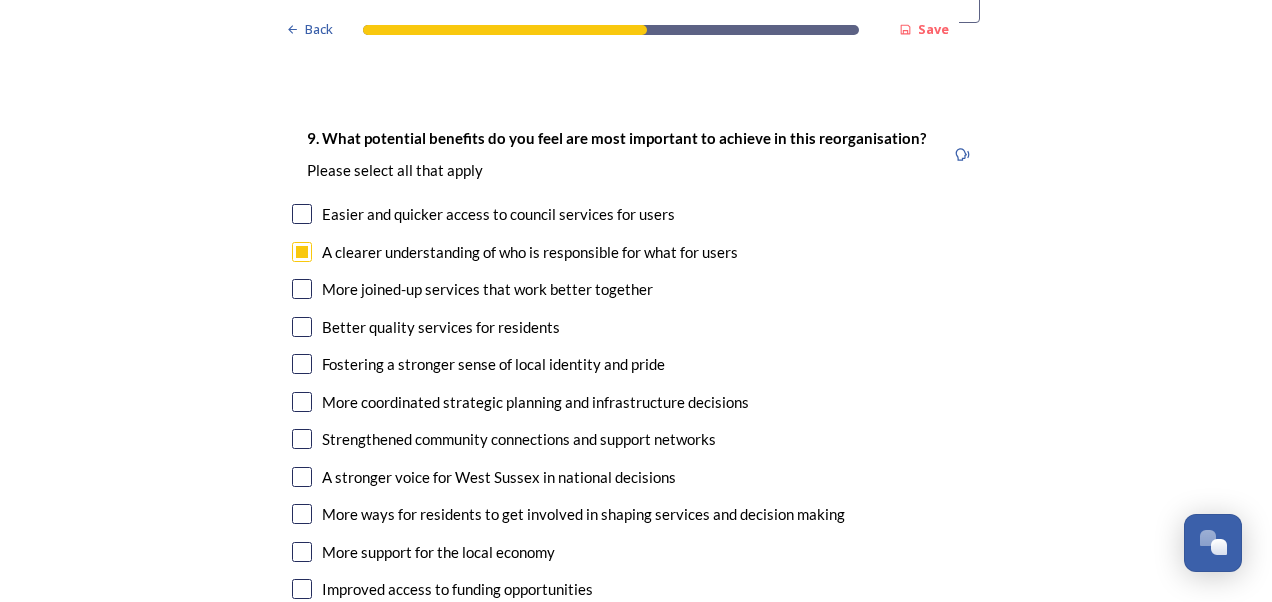 click at bounding box center [302, 214] 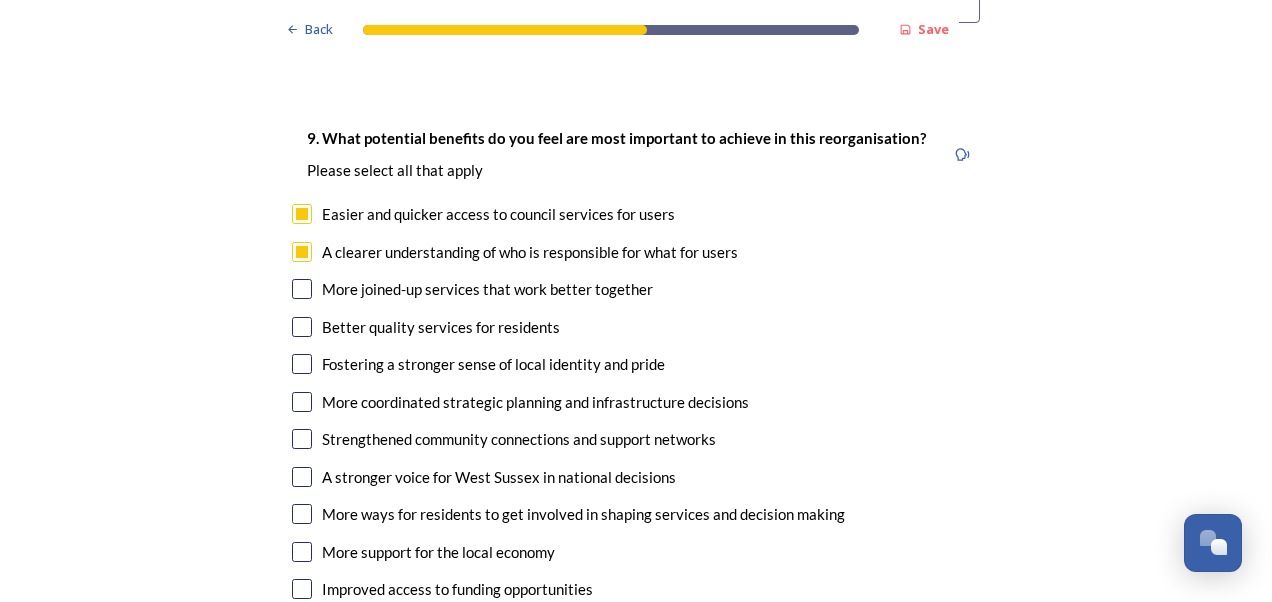 click at bounding box center (302, 289) 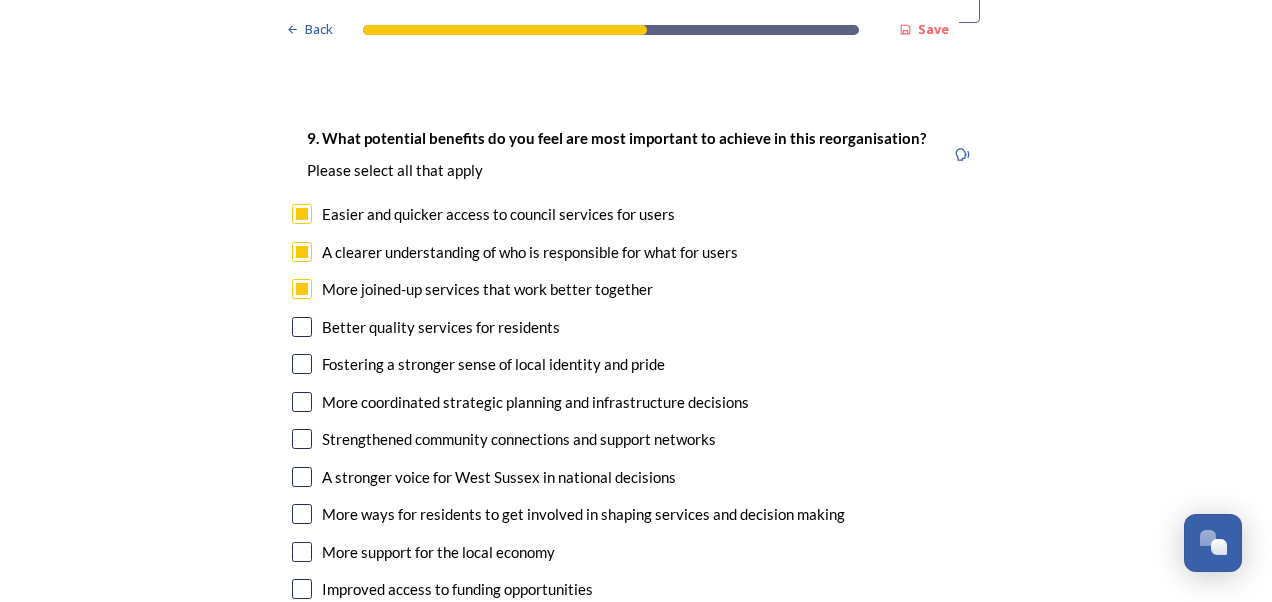 click at bounding box center (302, 327) 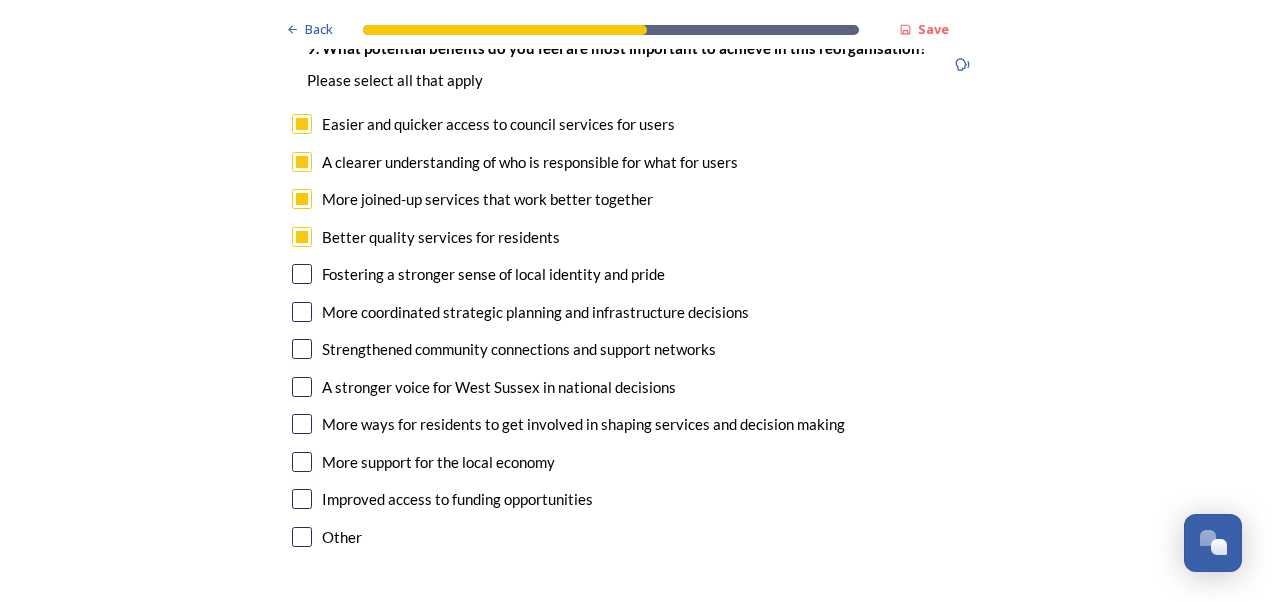 scroll, scrollTop: 5203, scrollLeft: 0, axis: vertical 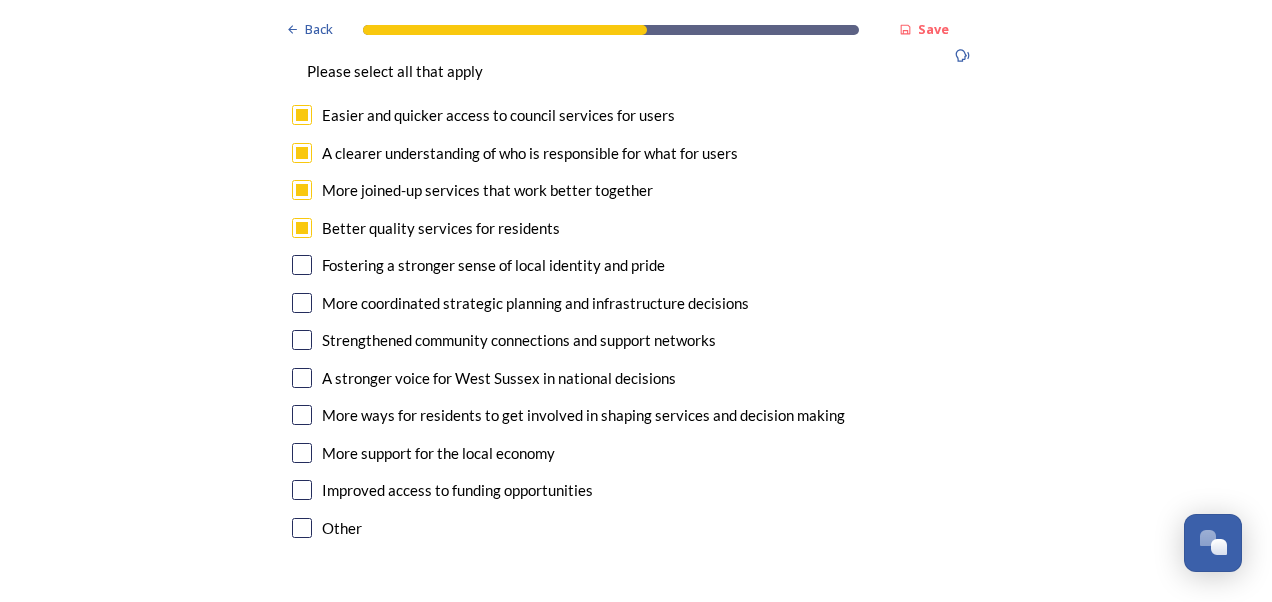 drag, startPoint x: 293, startPoint y: 387, endPoint x: 294, endPoint y: 400, distance: 13.038404 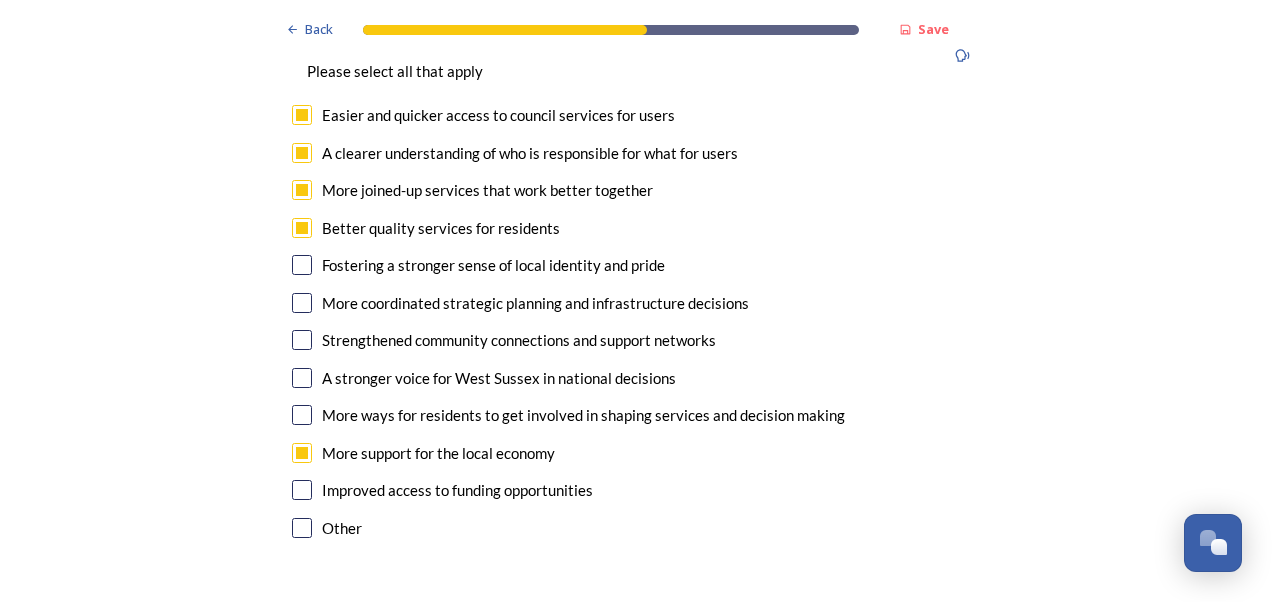 click at bounding box center (302, 490) 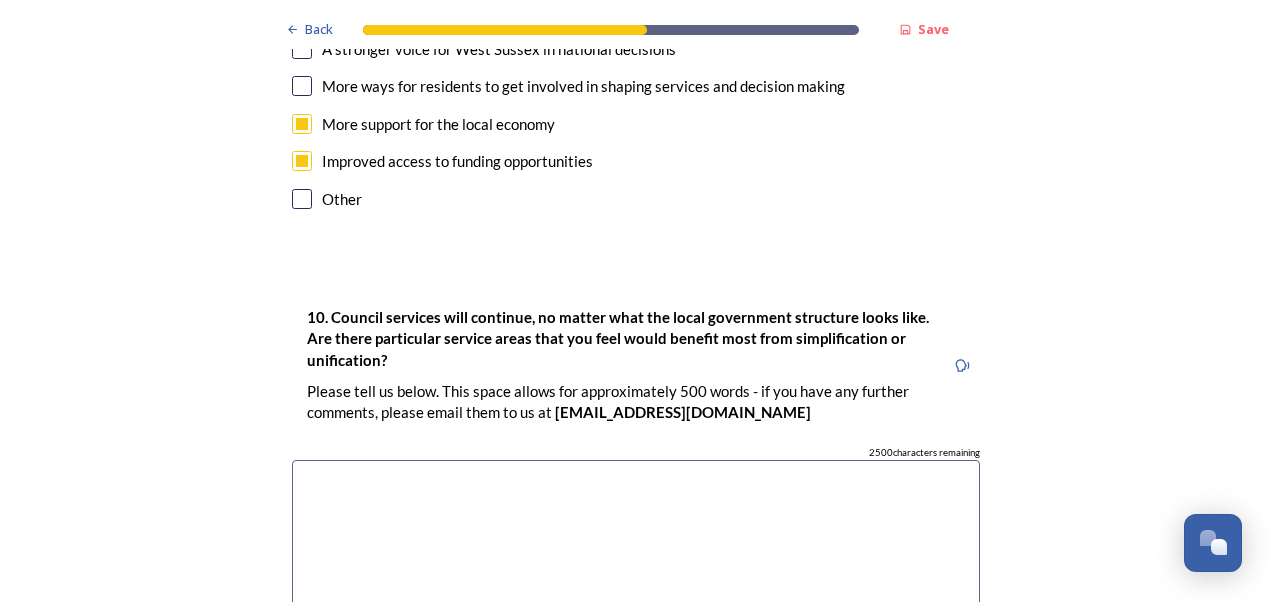 scroll, scrollTop: 5557, scrollLeft: 0, axis: vertical 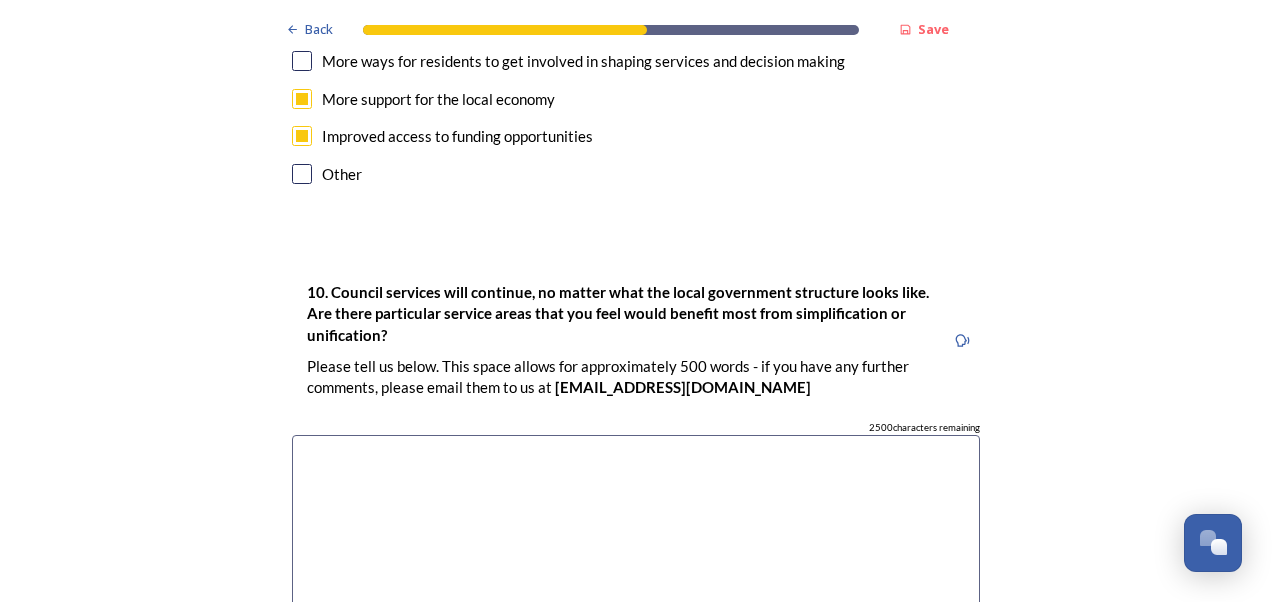 click at bounding box center (636, 547) 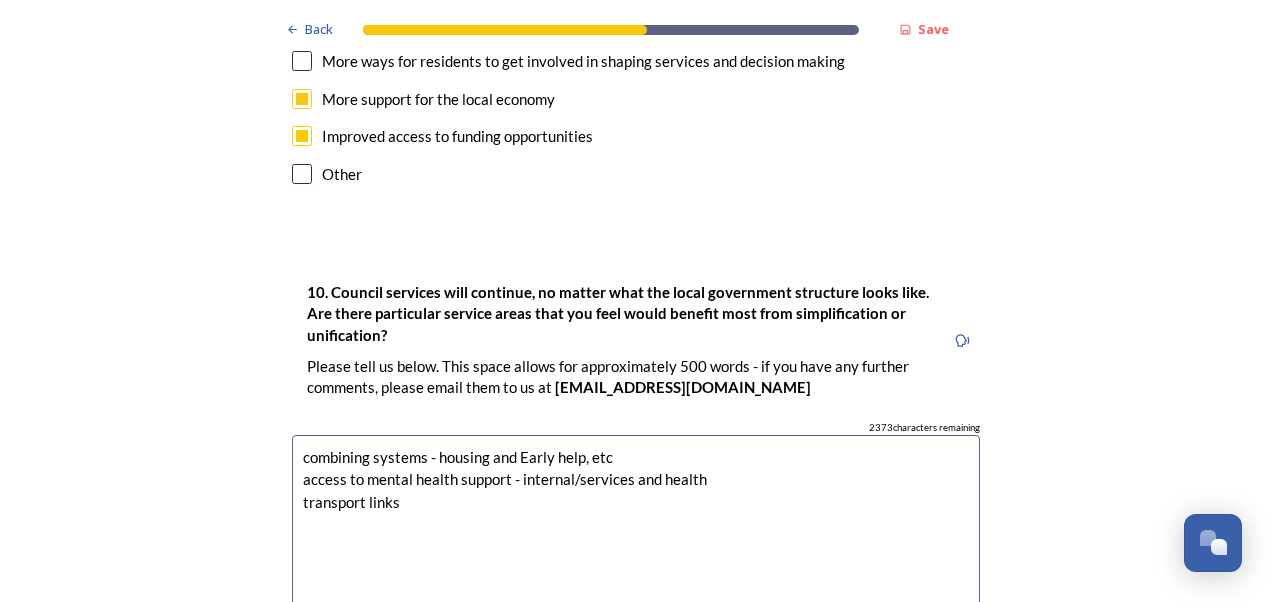 click on "combining systems - housing and Early help, etc
access to mental health support - internal/services and health
transport links" at bounding box center (636, 547) 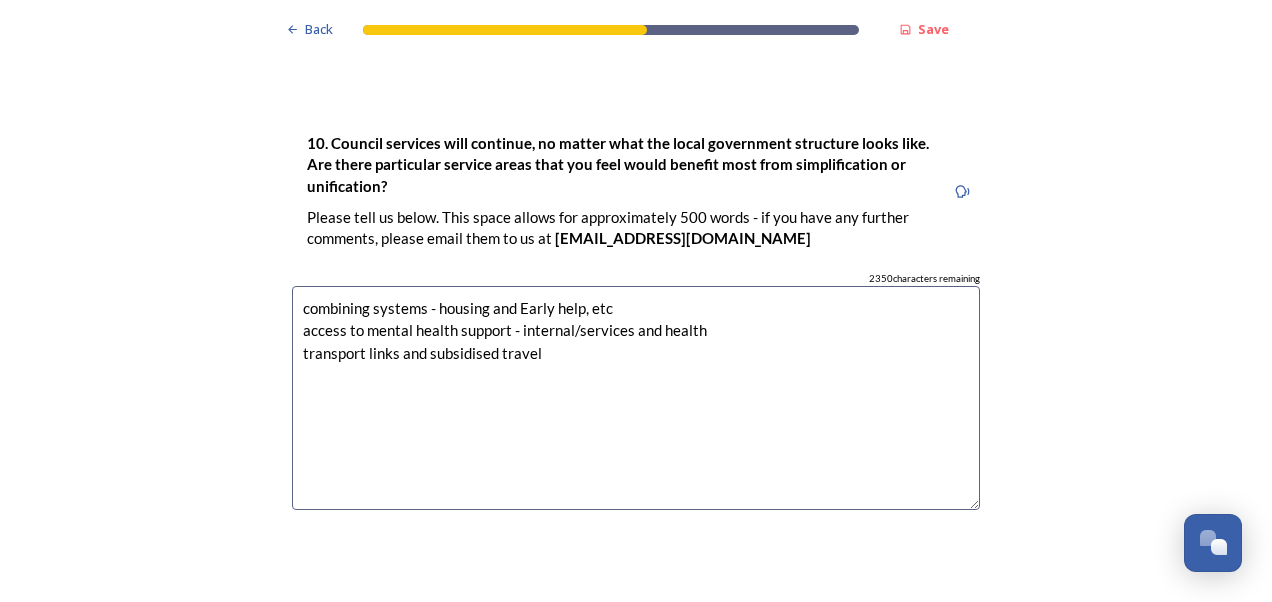 scroll, scrollTop: 5739, scrollLeft: 0, axis: vertical 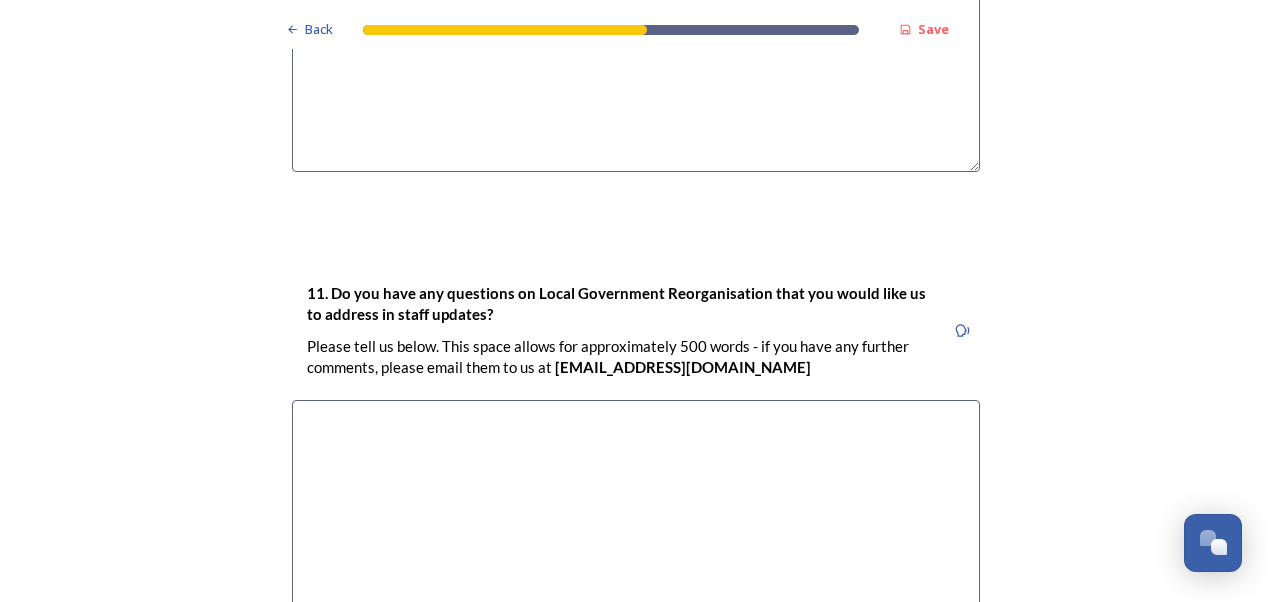 type on "combining systems - housing and Early help, etc
access to mental health support - internal/services and health
transport links and subsidised travel" 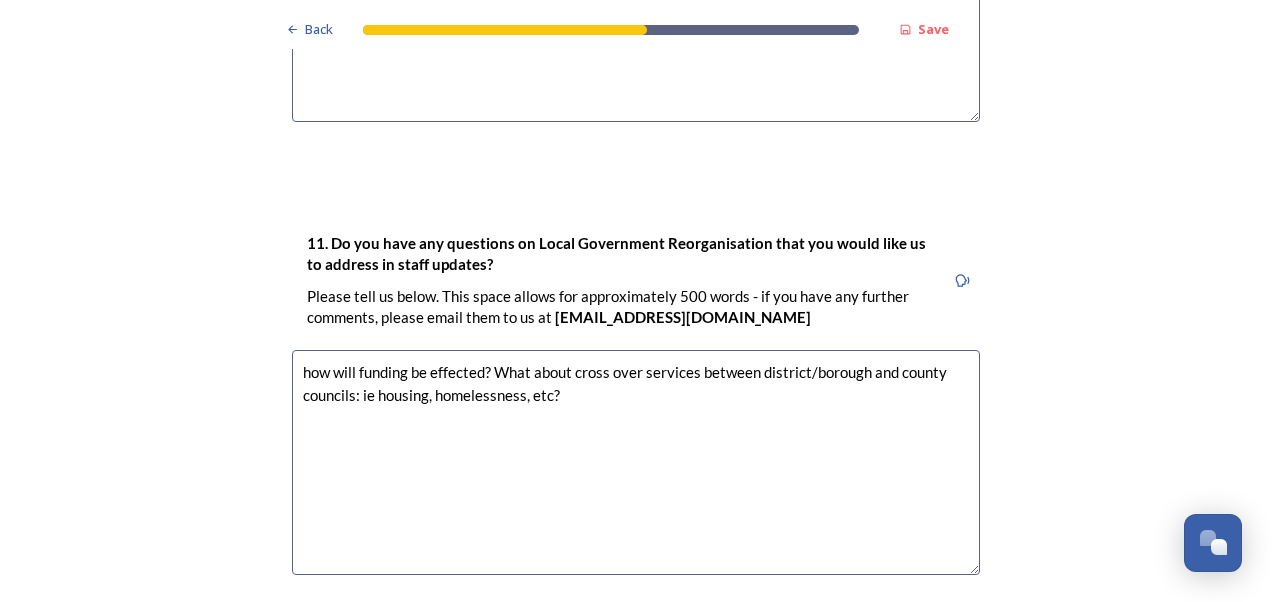 scroll, scrollTop: 6118, scrollLeft: 0, axis: vertical 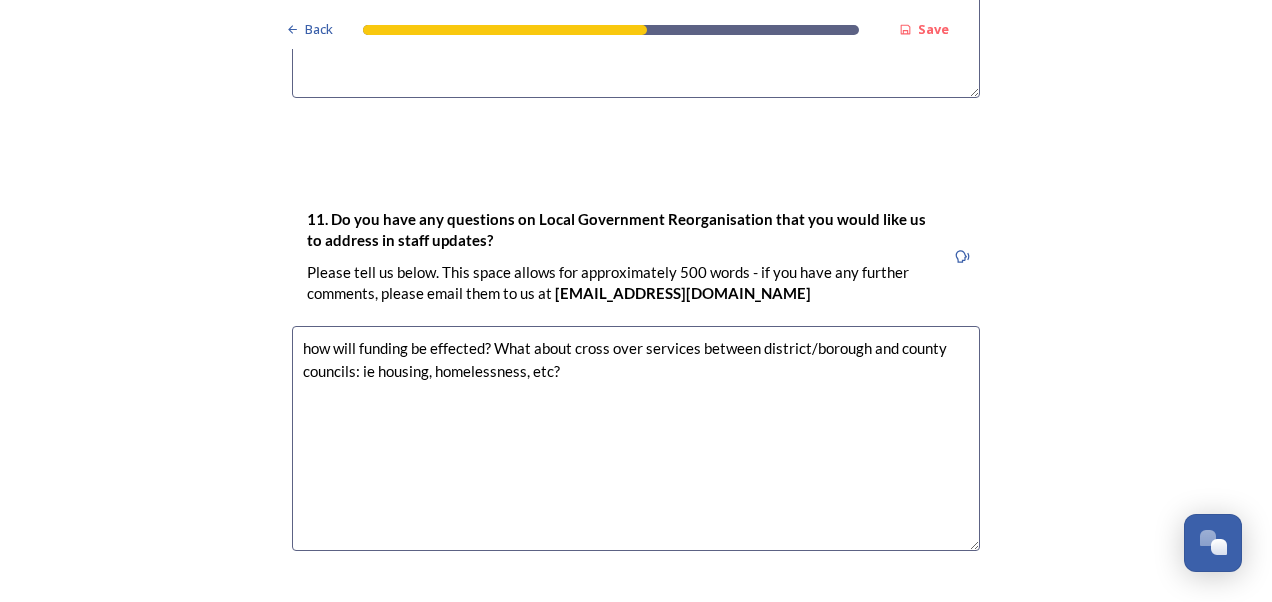 click on "how will funding be effected? What about cross over services between district/borough and county councils: ie housing, homelessness, etc?" at bounding box center [636, 438] 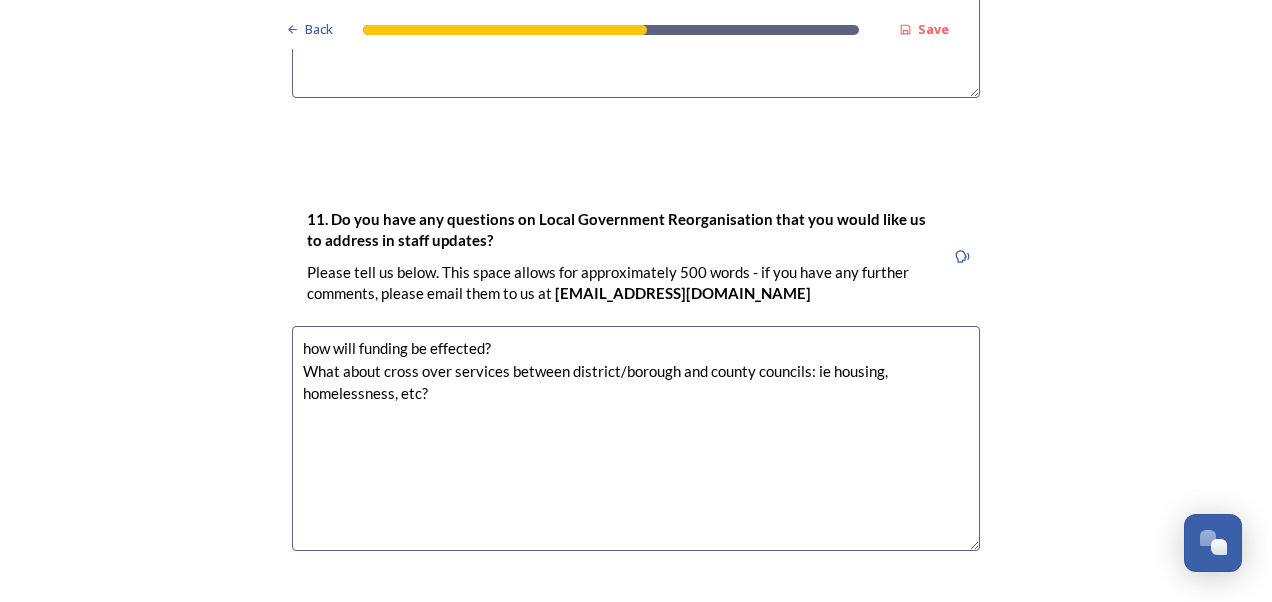 click on "how will funding be effected?
What about cross over services between district/borough and county councils: ie housing, homelessness, etc?" at bounding box center (636, 438) 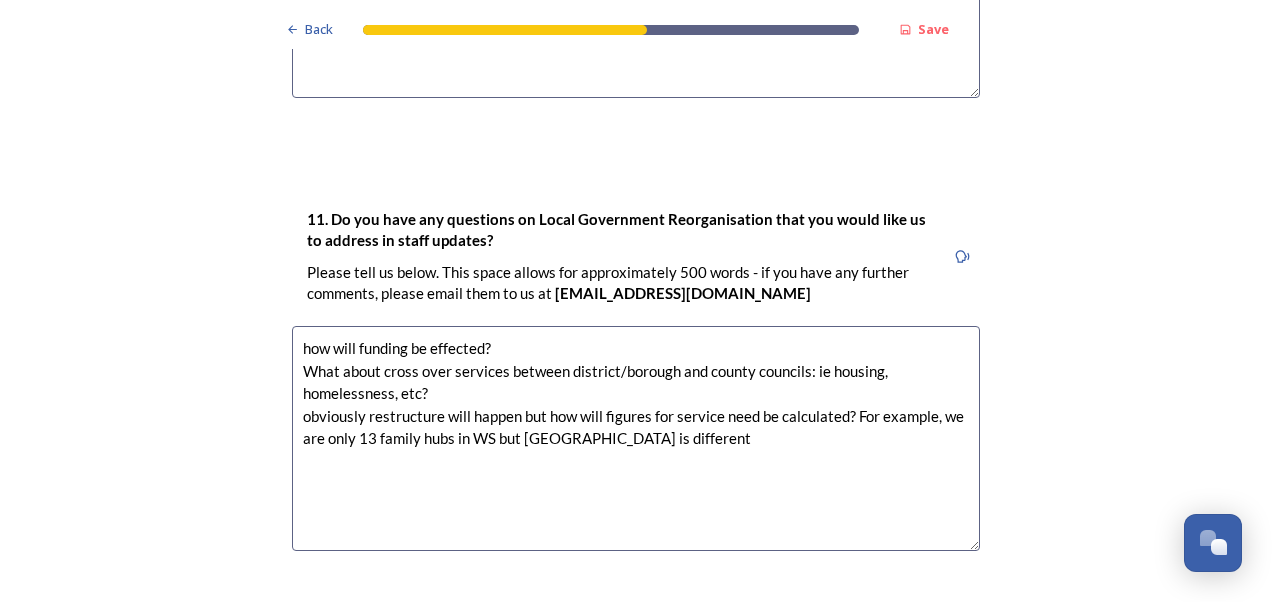 click on "how will funding be effected?
What about cross over services between district/borough and county councils: ie housing, homelessness, etc?
obviously restructure will happen but how will figures for service need be calculated? For example, we are only 13 family hubs in WS but east sussex is different" at bounding box center (636, 438) 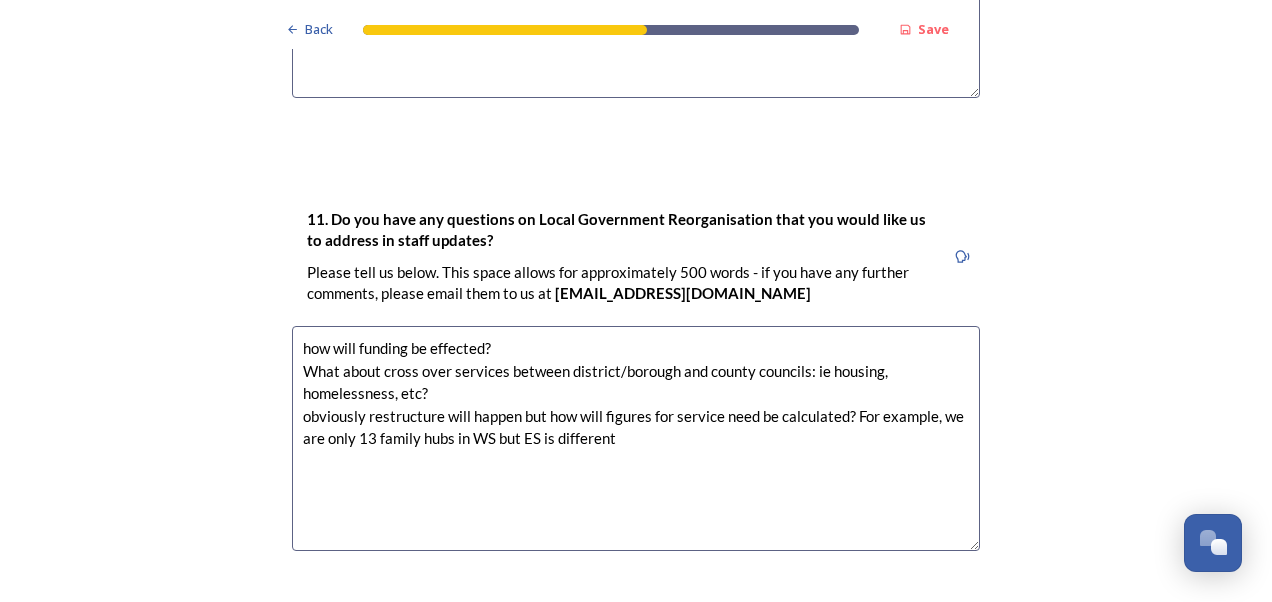 click on "how will funding be effected?
What about cross over services between district/borough and county councils: ie housing, homelessness, etc?
obviously restructure will happen but how will figures for service need be calculated? For example, we are only 13 family hubs in WS but ES is different" at bounding box center (636, 438) 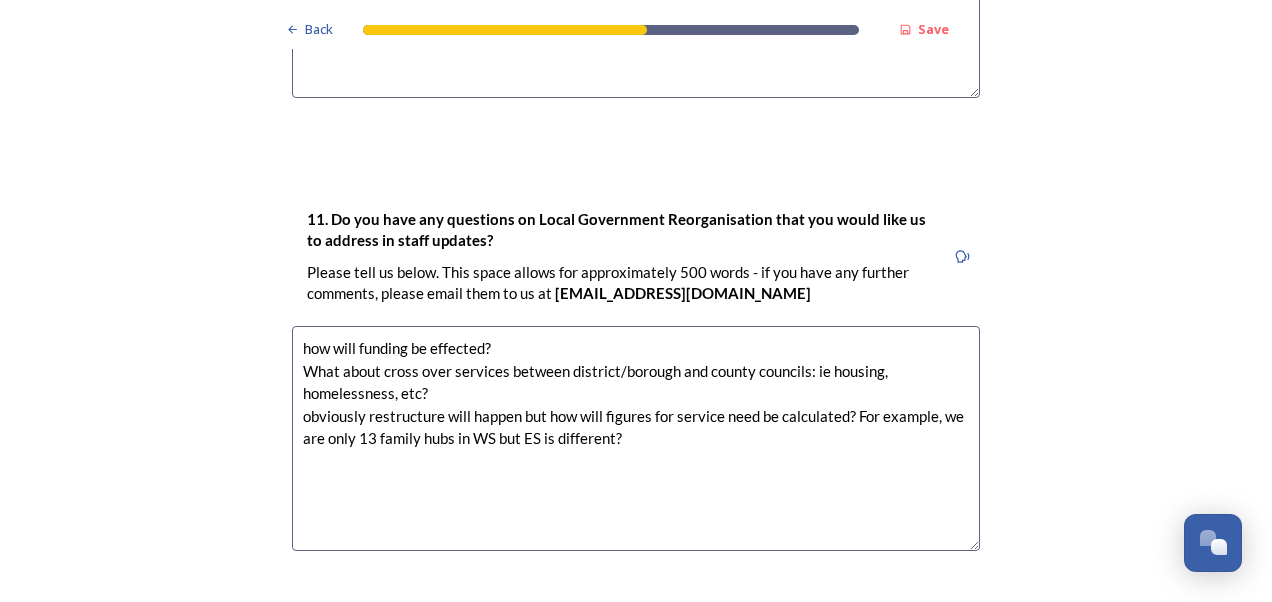 scroll, scrollTop: 6018, scrollLeft: 0, axis: vertical 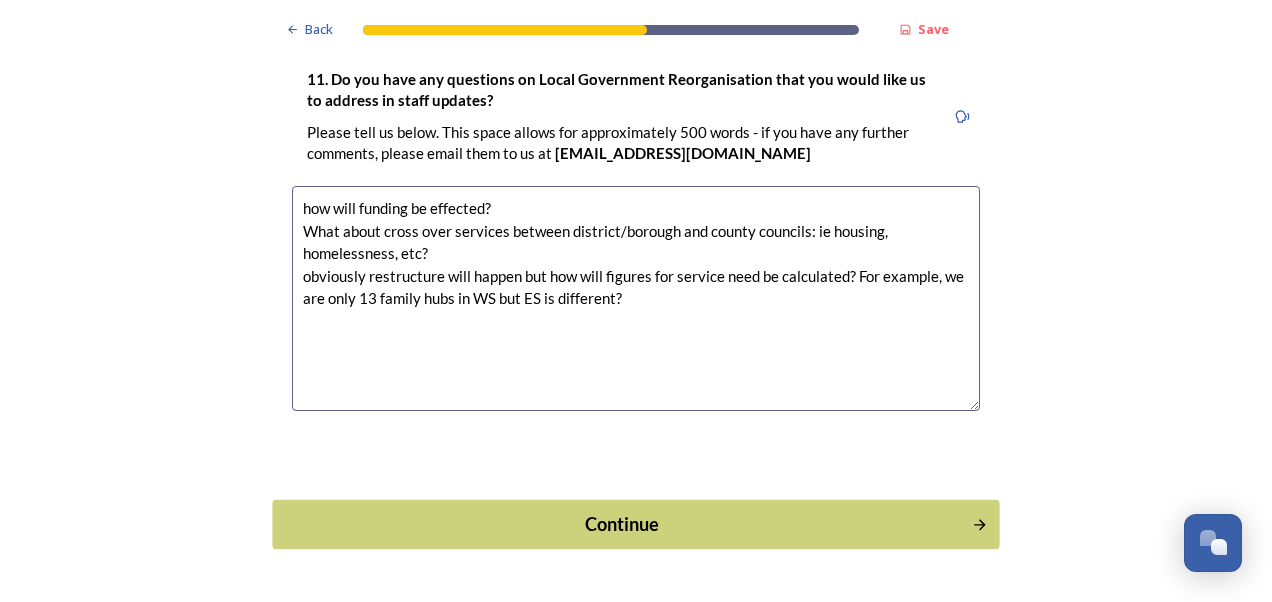 type on "how will funding be effected?
What about cross over services between district/borough and county councils: ie housing, homelessness, etc?
obviously restructure will happen but how will figures for service need be calculated? For example, we are only 13 family hubs in WS but ES is different?" 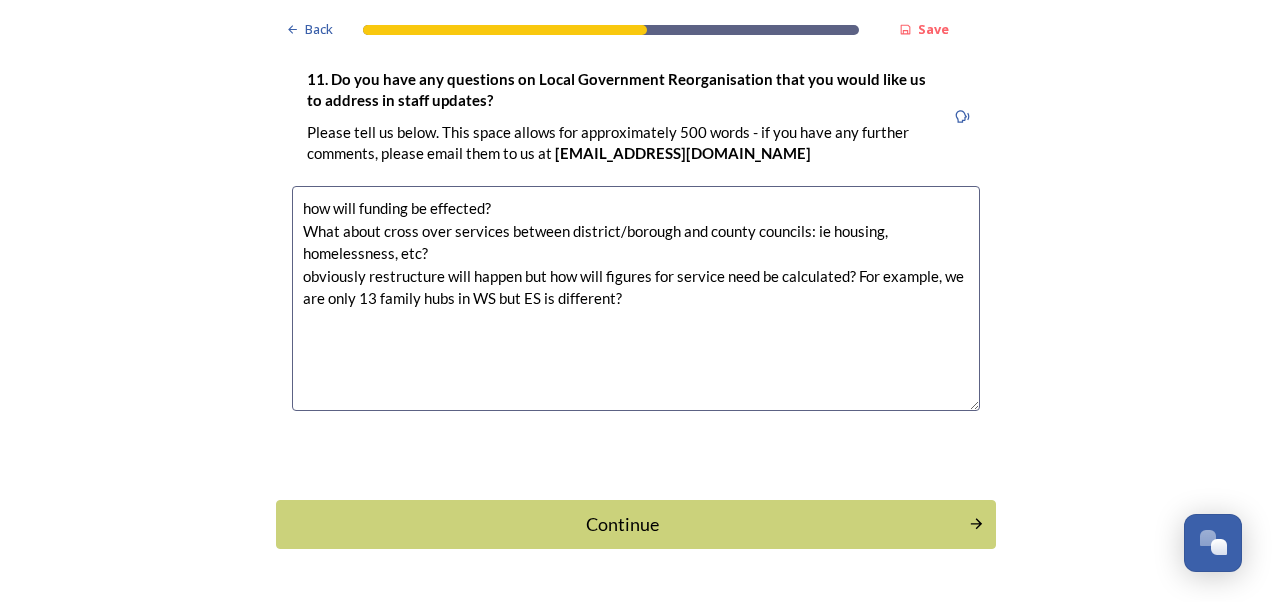 scroll, scrollTop: 0, scrollLeft: 0, axis: both 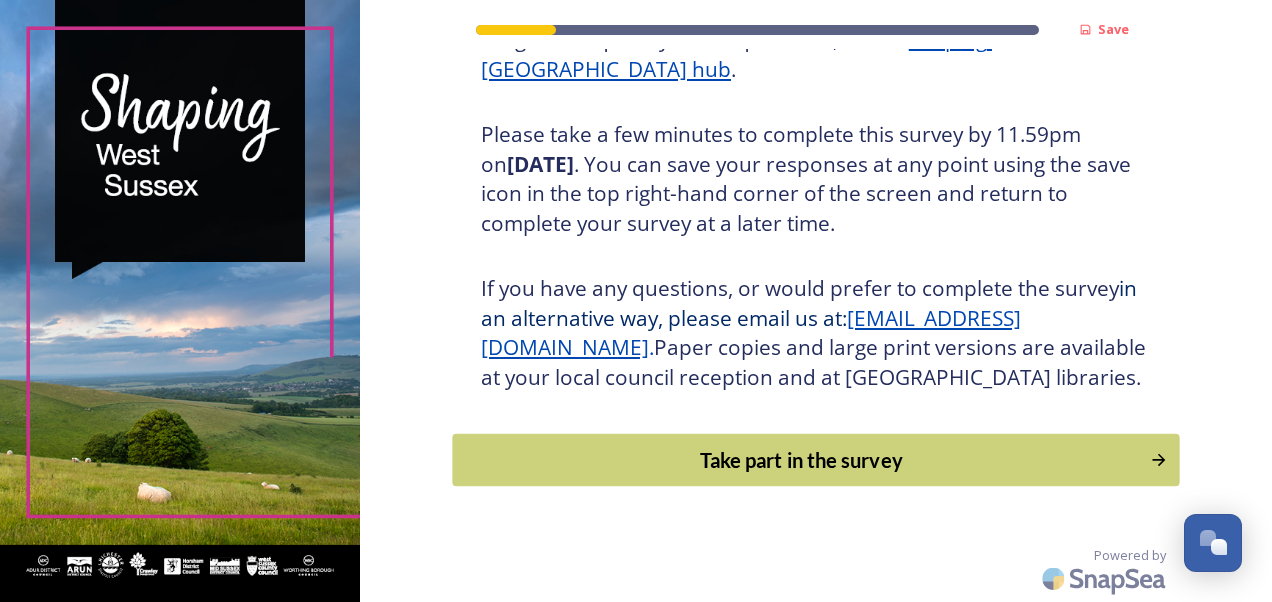 click on "Take part in the survey" at bounding box center (801, 460) 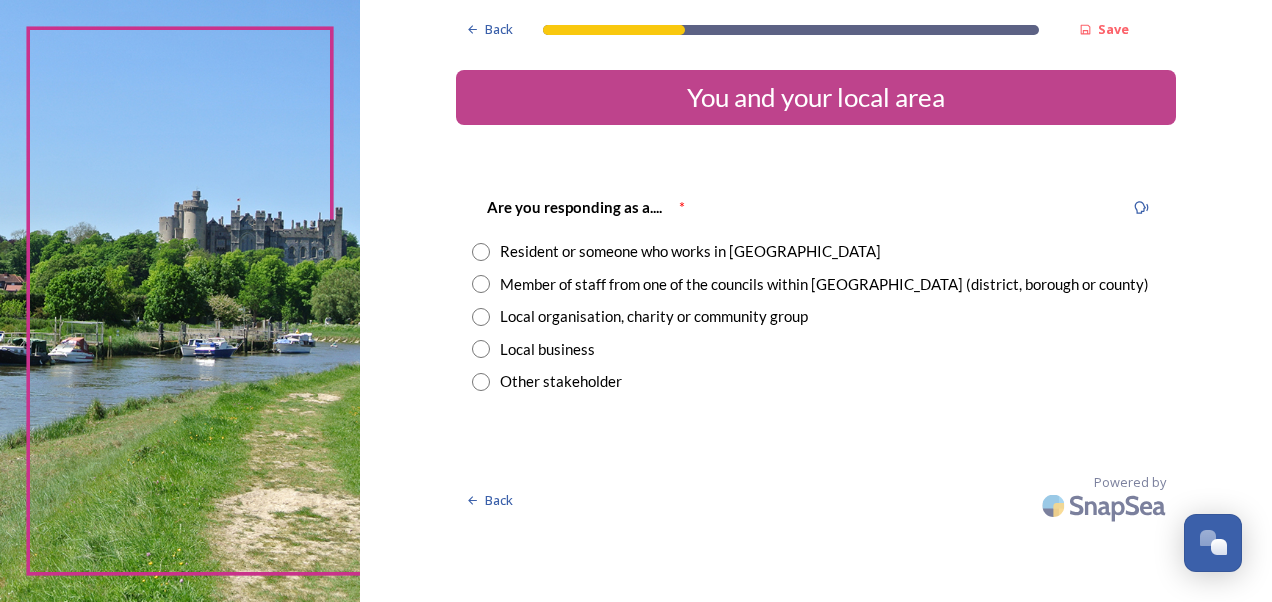 click at bounding box center (481, 252) 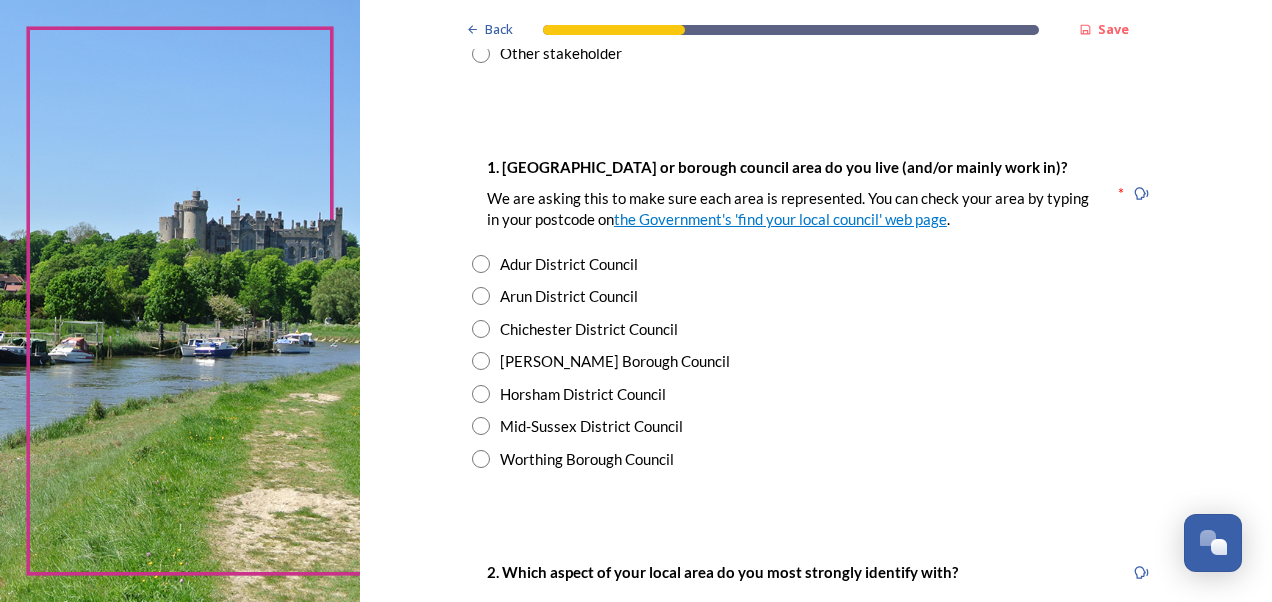 scroll, scrollTop: 367, scrollLeft: 0, axis: vertical 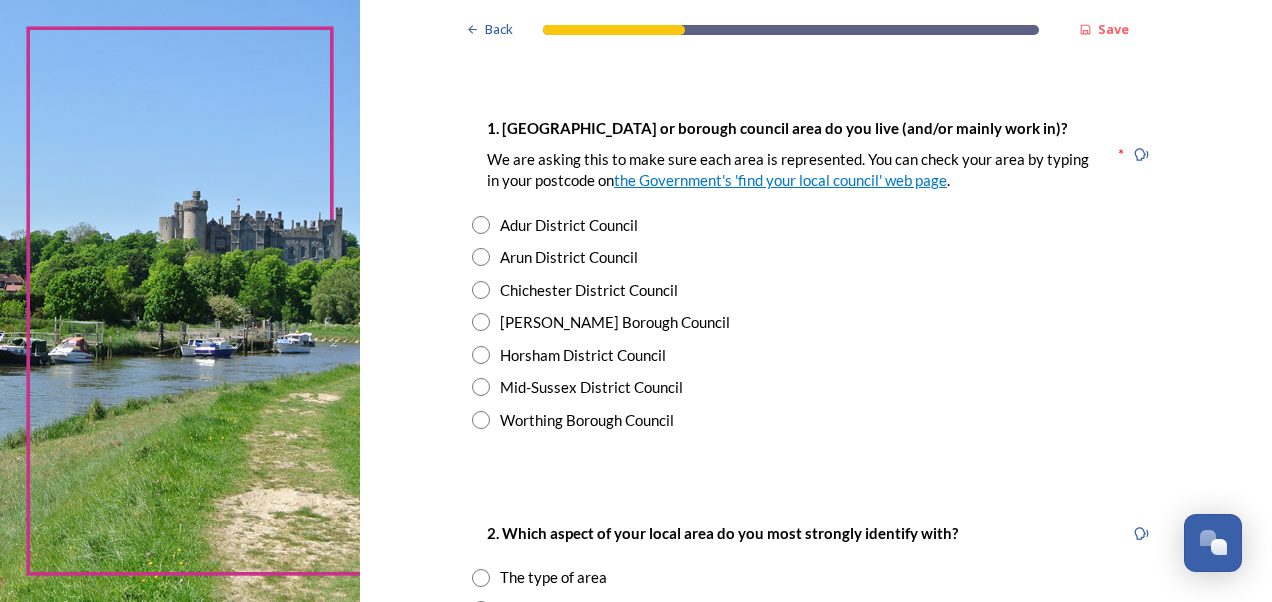 click at bounding box center (481, 355) 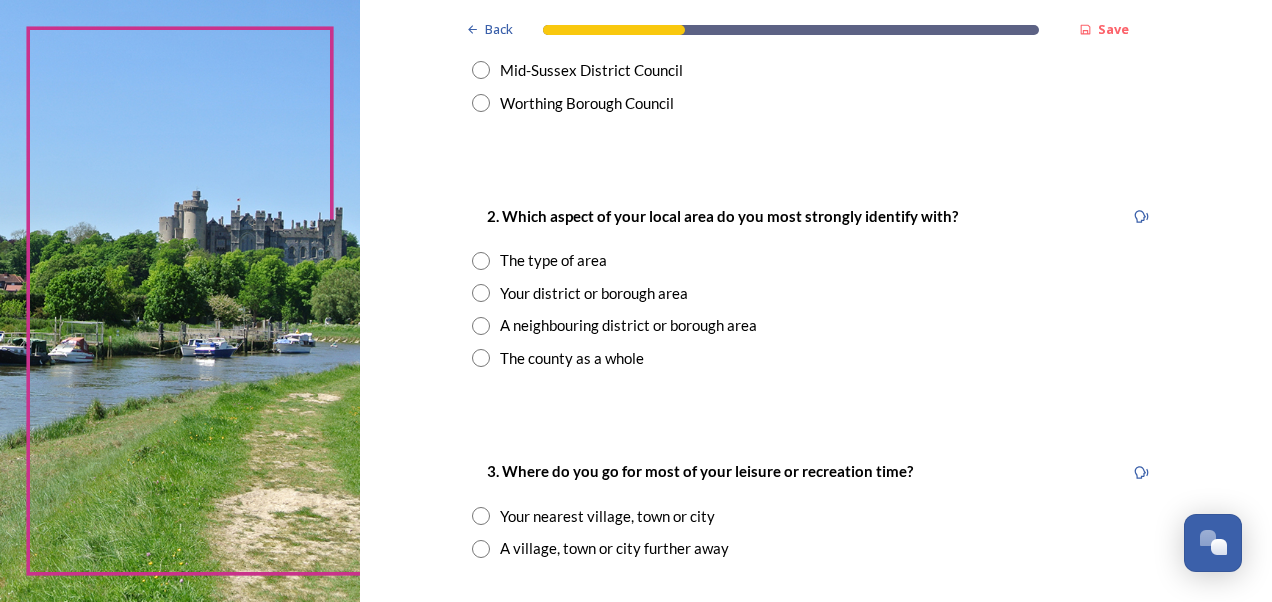 scroll, scrollTop: 695, scrollLeft: 0, axis: vertical 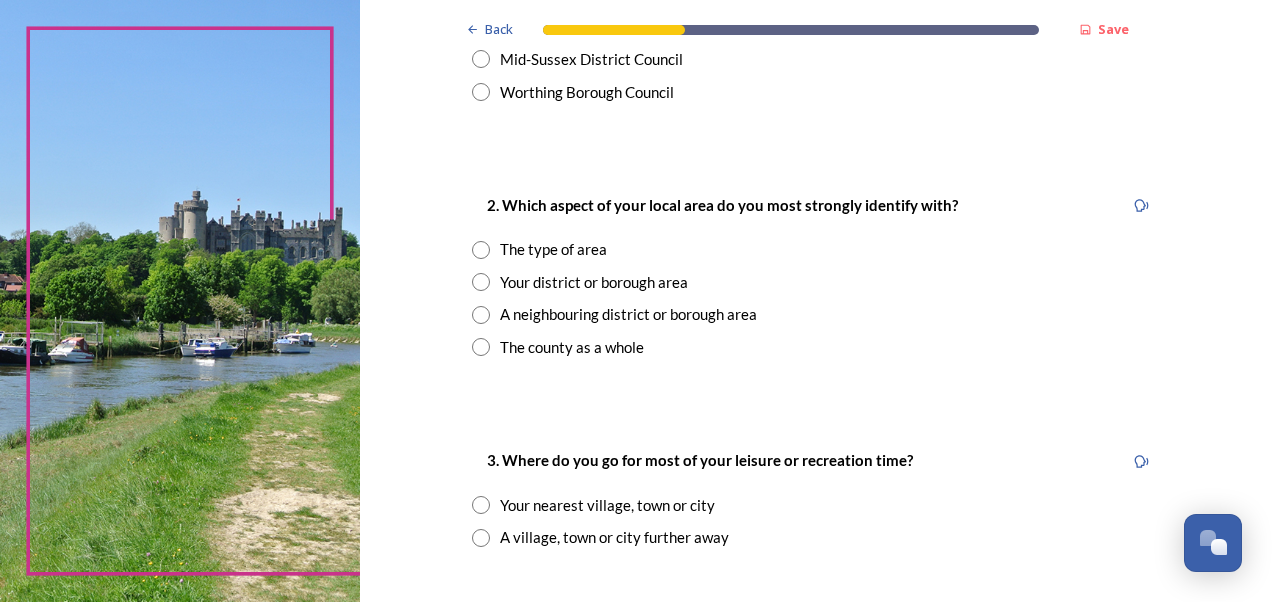 click at bounding box center [481, 315] 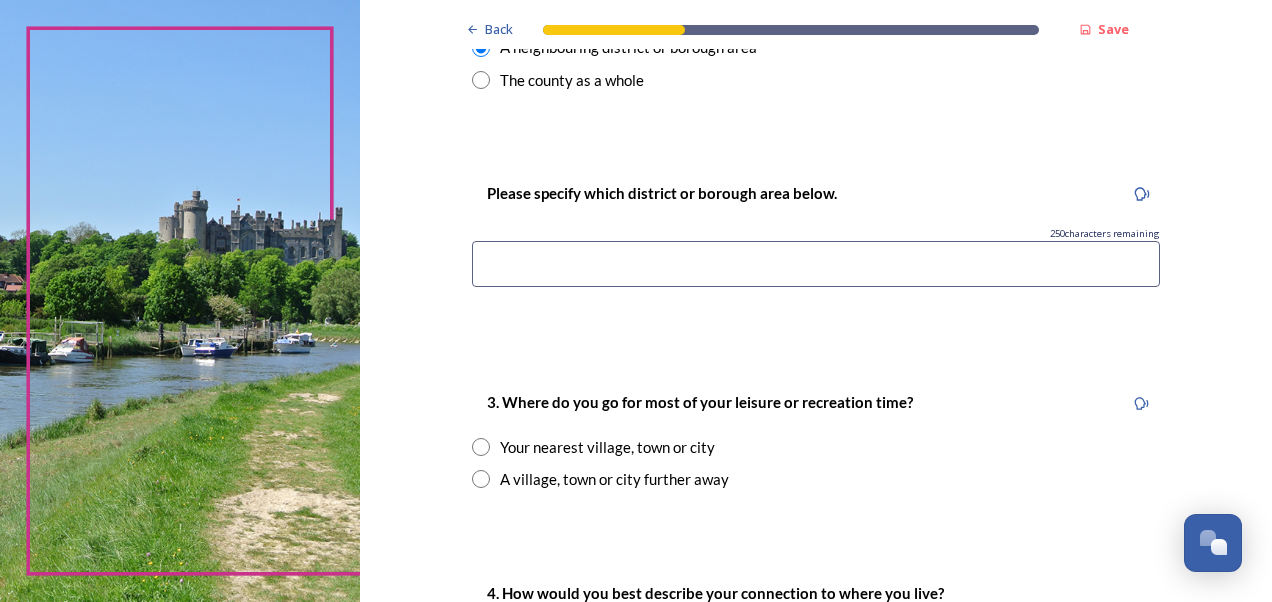 scroll, scrollTop: 966, scrollLeft: 0, axis: vertical 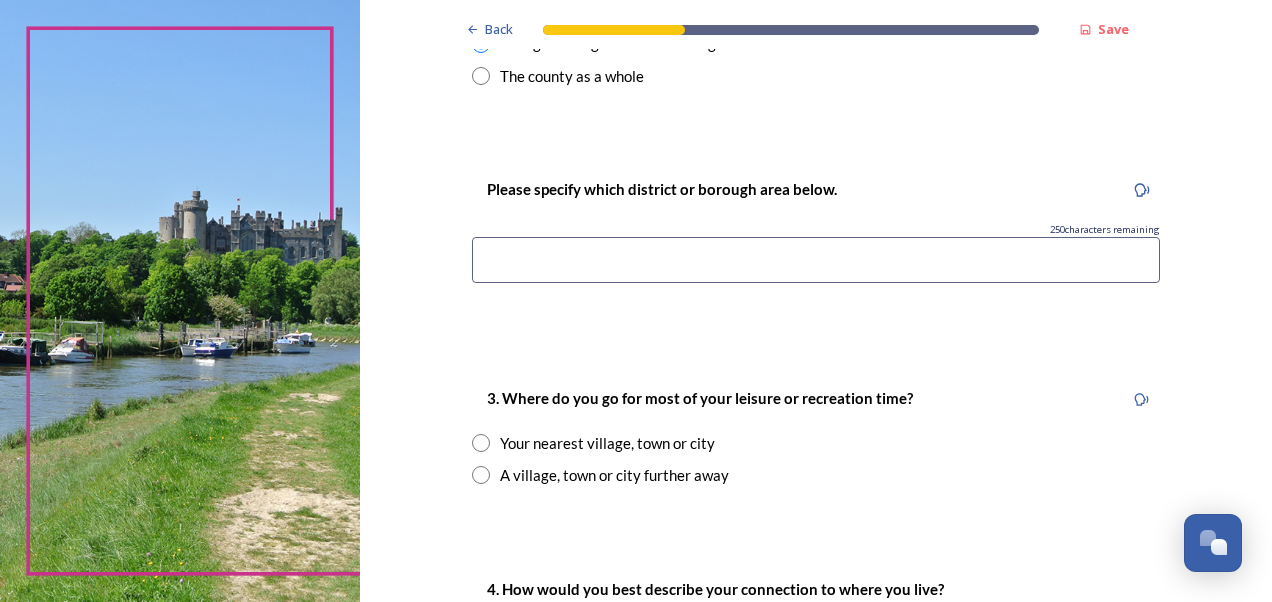 click at bounding box center (816, 260) 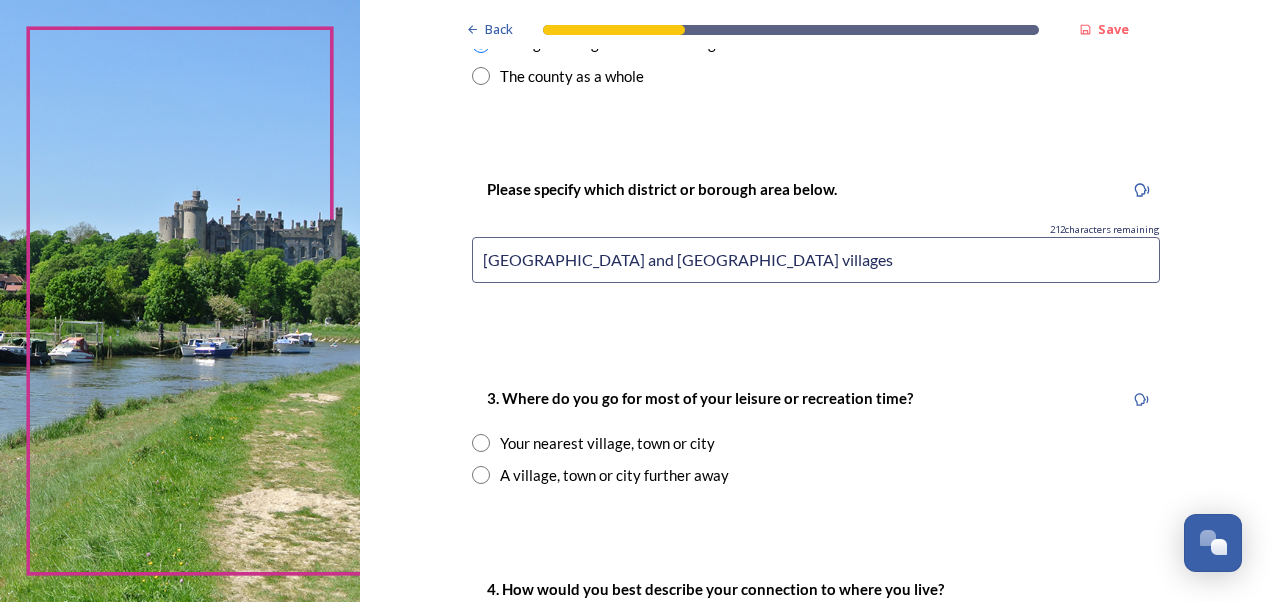 type on "Billingshurst and surrounging villages" 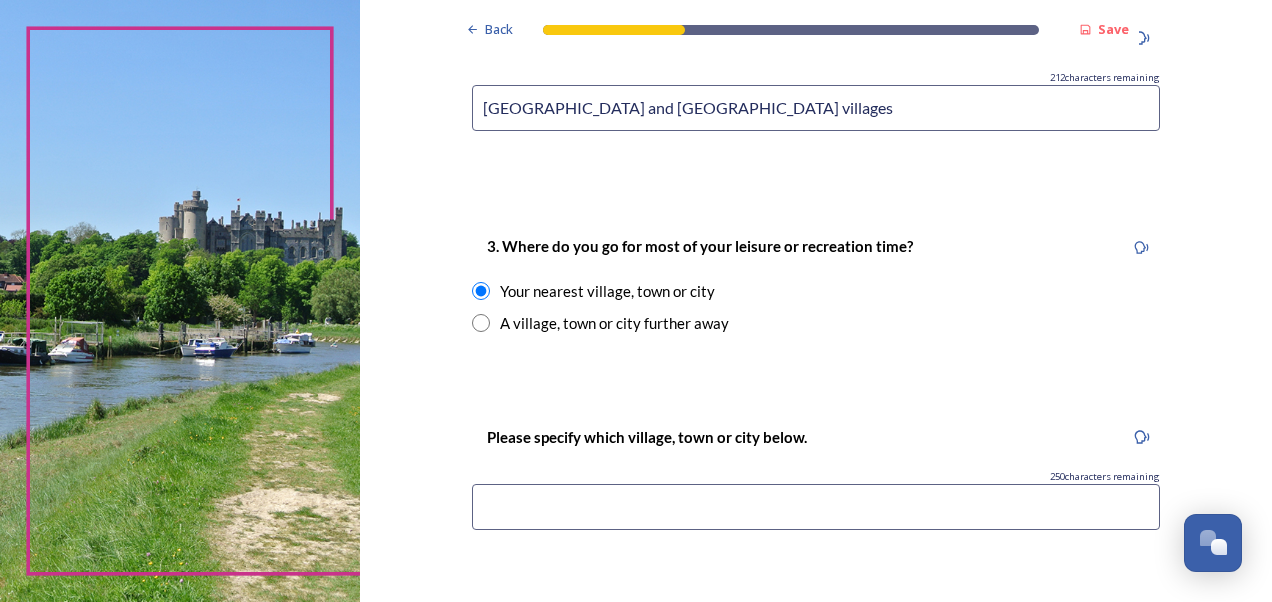 scroll, scrollTop: 1132, scrollLeft: 0, axis: vertical 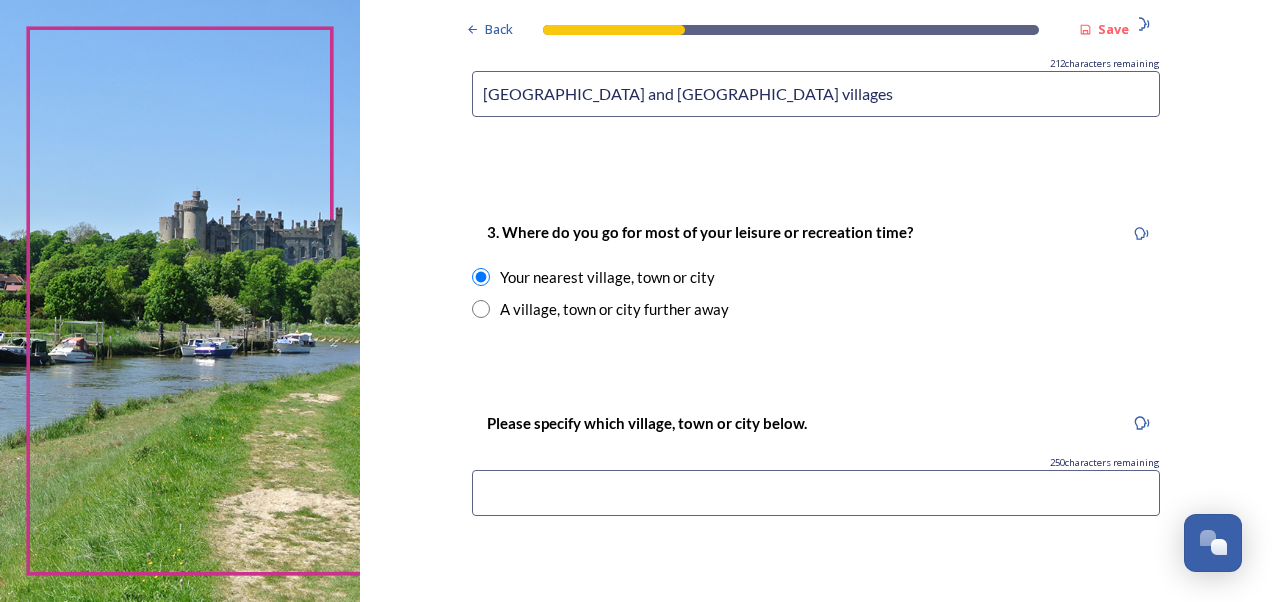 click at bounding box center [816, 493] 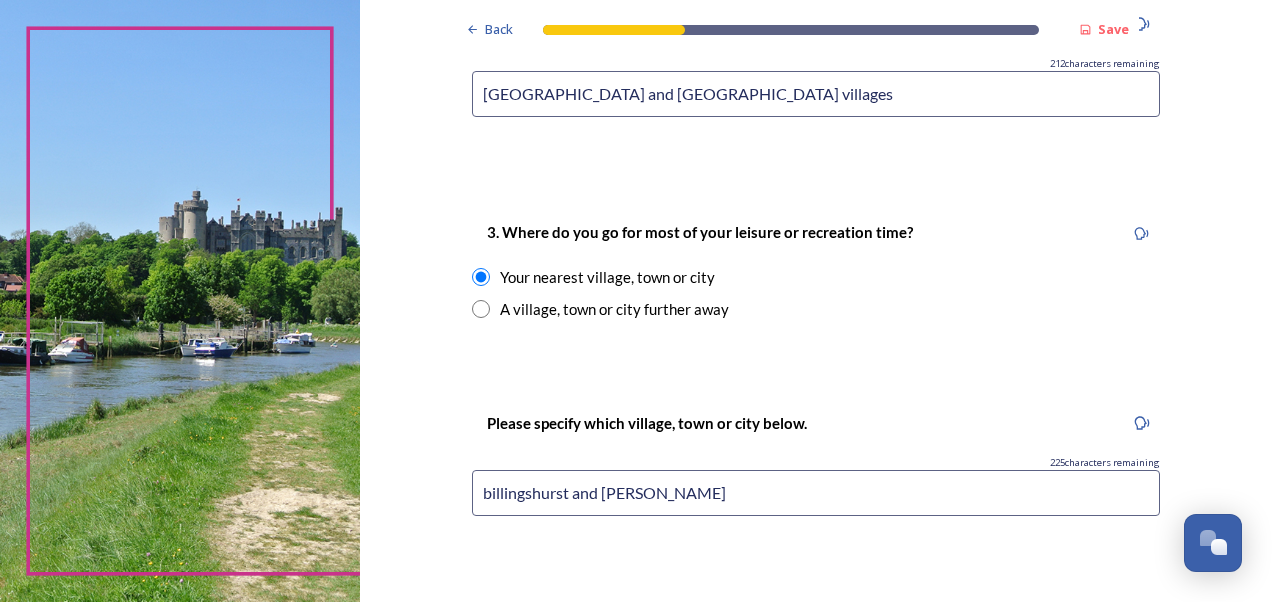 click on "billingshurst and Horsham" at bounding box center (816, 493) 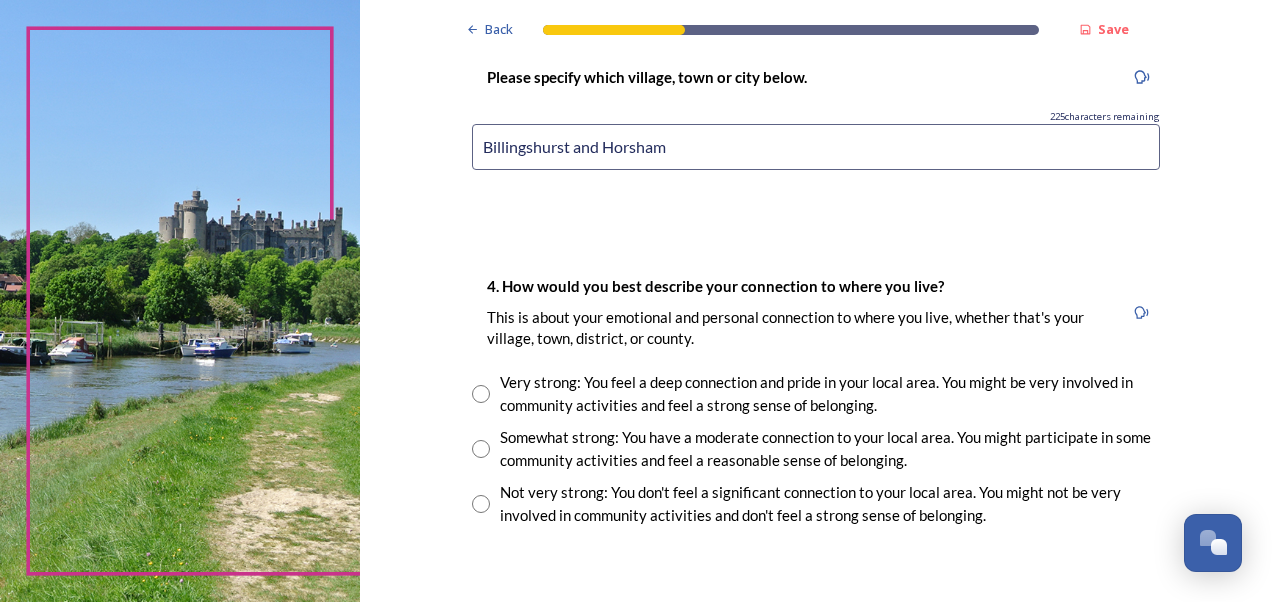 scroll, scrollTop: 1488, scrollLeft: 0, axis: vertical 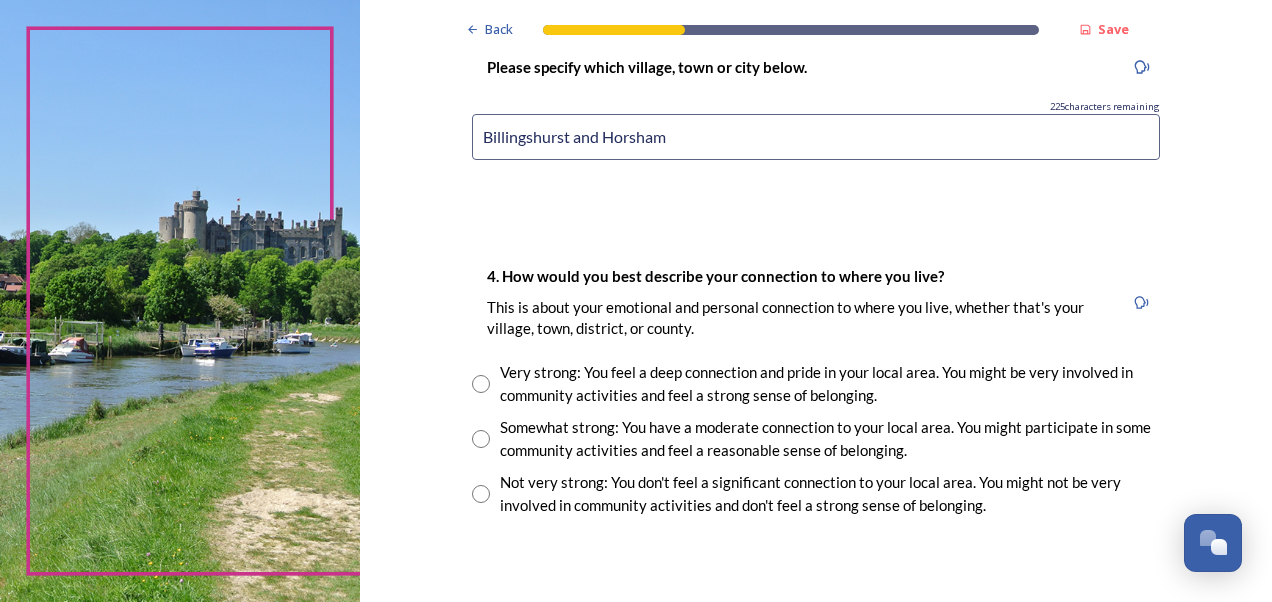 type on "Billingshurst and Horsham" 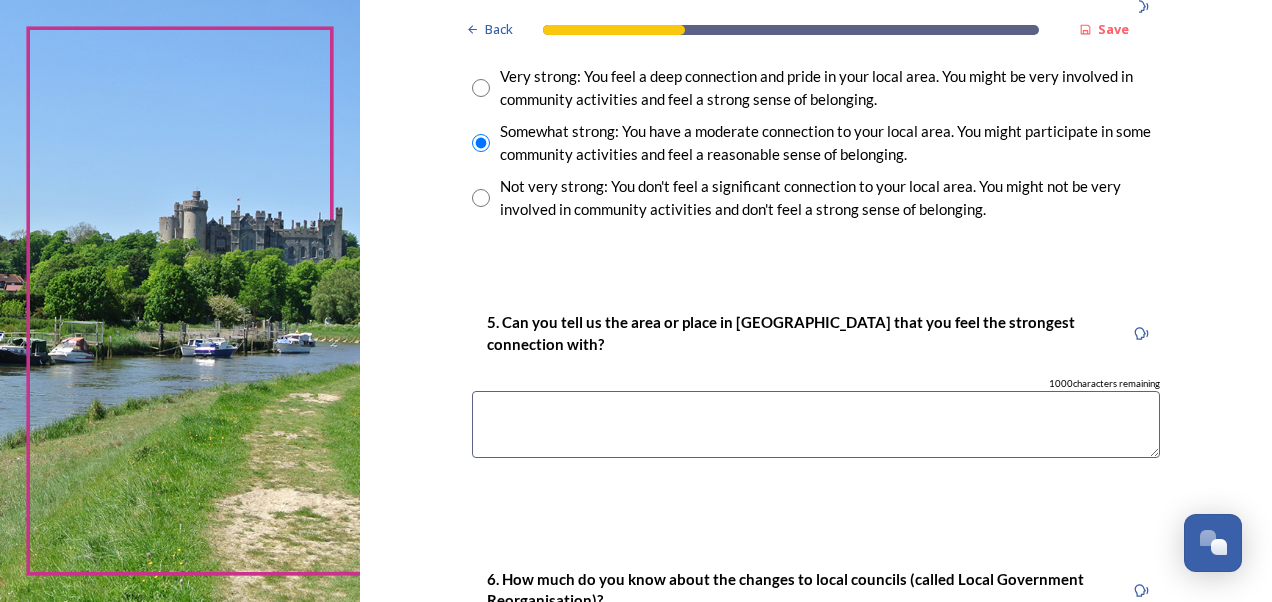 scroll, scrollTop: 1787, scrollLeft: 0, axis: vertical 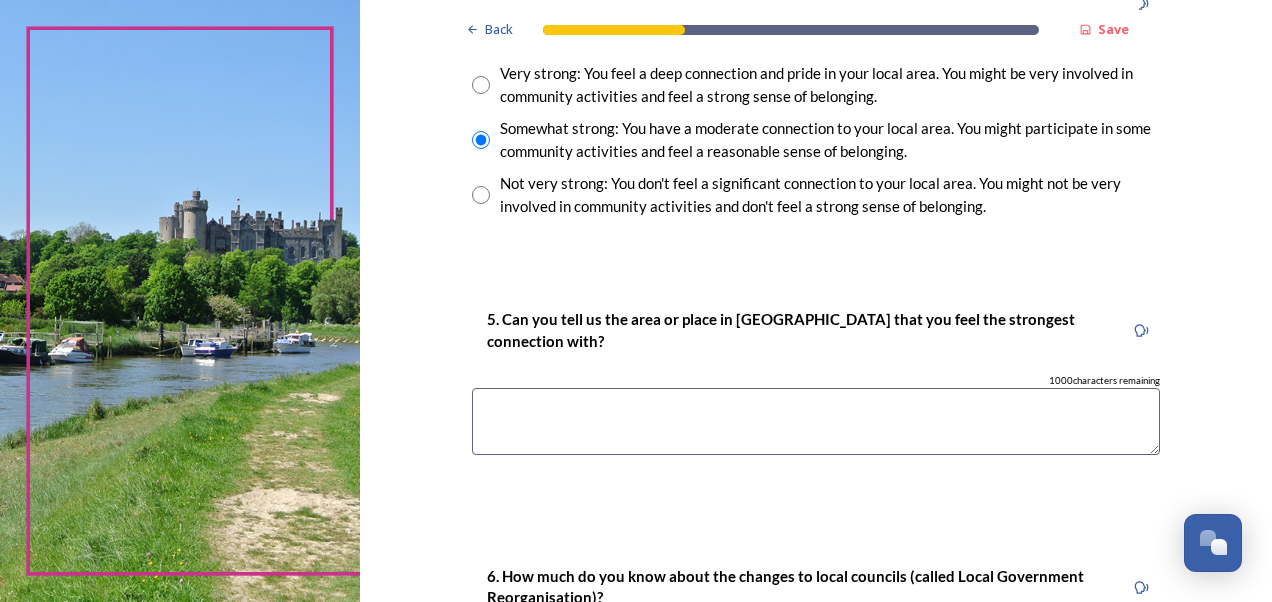 click at bounding box center [816, 421] 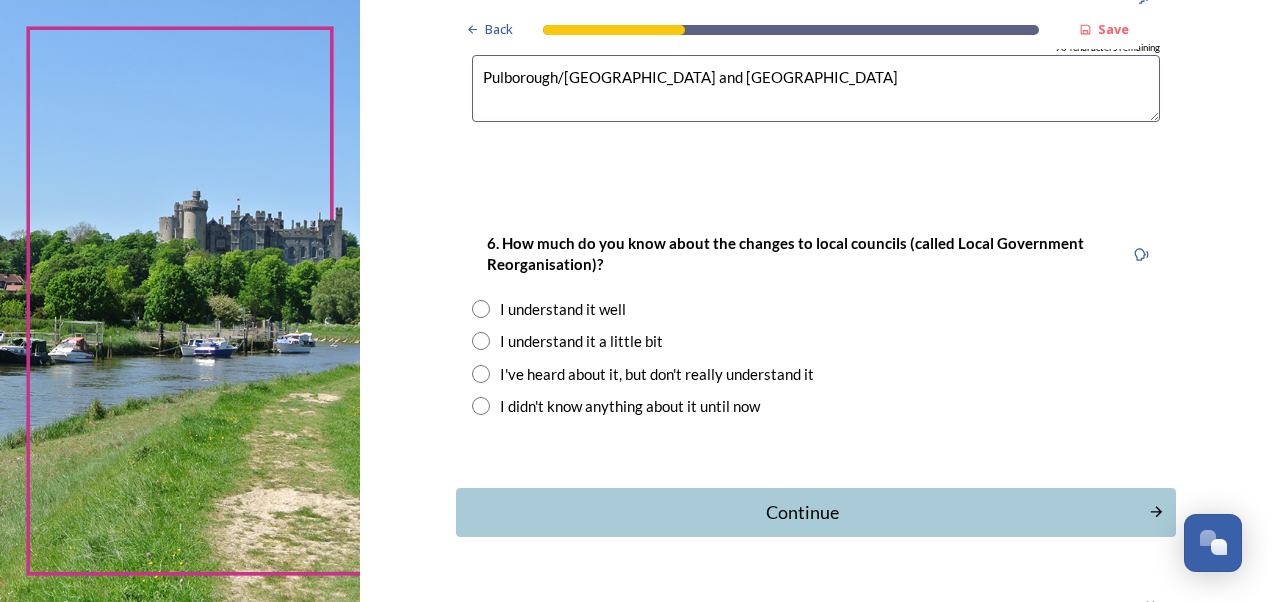 scroll, scrollTop: 2123, scrollLeft: 0, axis: vertical 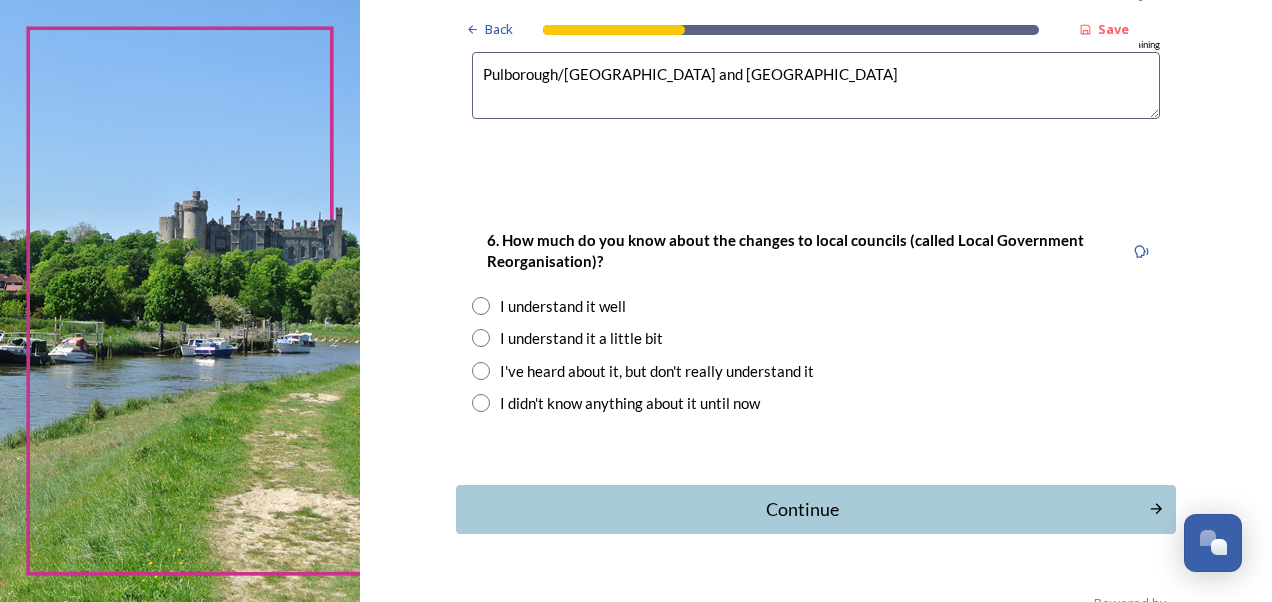 type on "Pulborough/Billingshurst and Horsham" 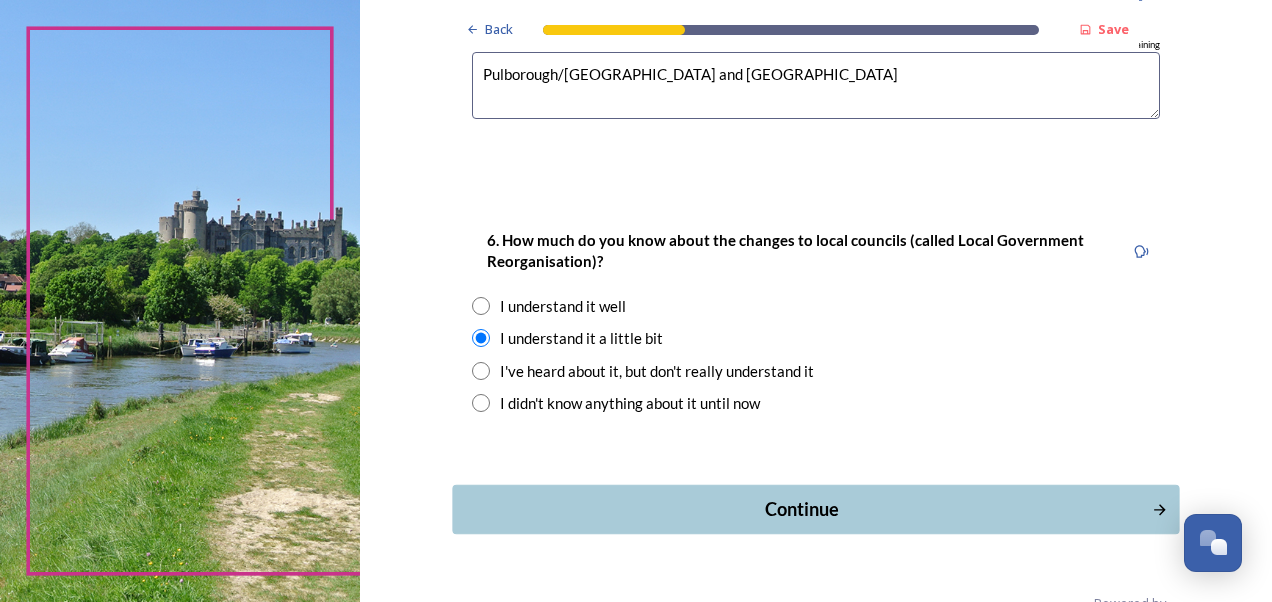 click on "Continue" at bounding box center [801, 509] 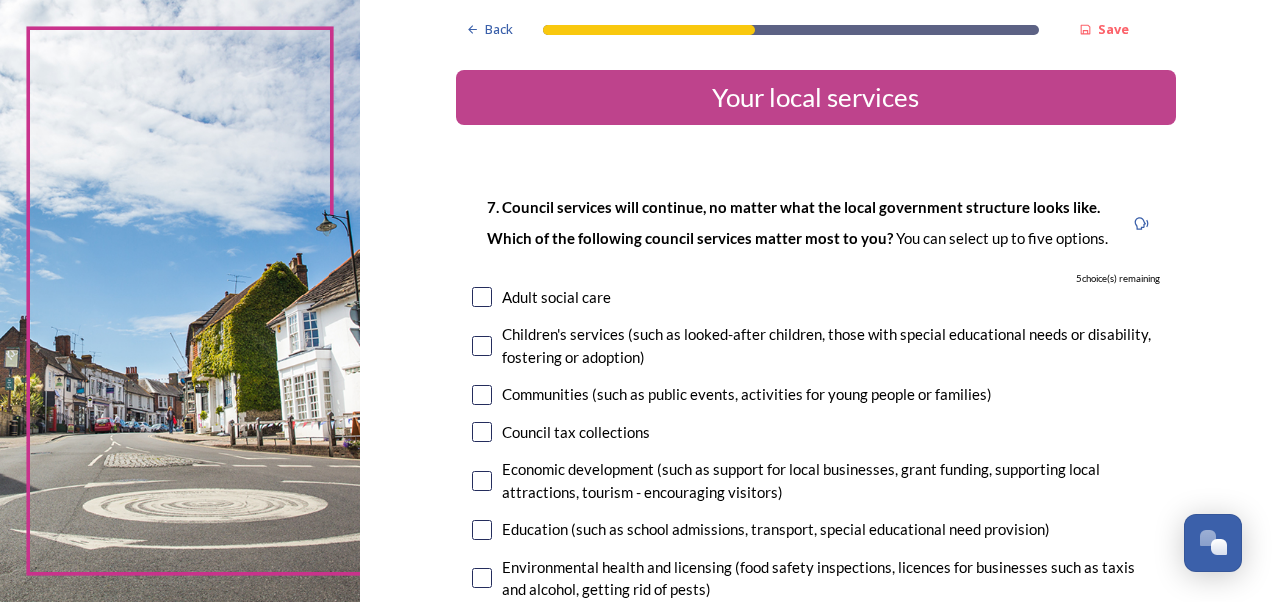 click at bounding box center [482, 346] 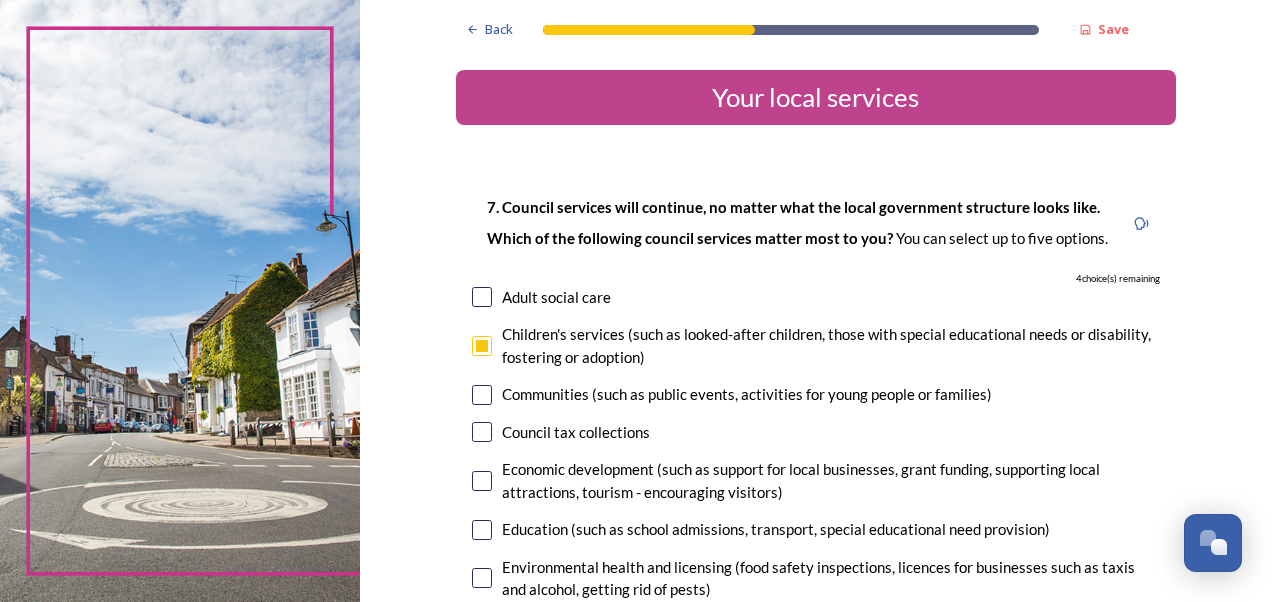 click at bounding box center [482, 530] 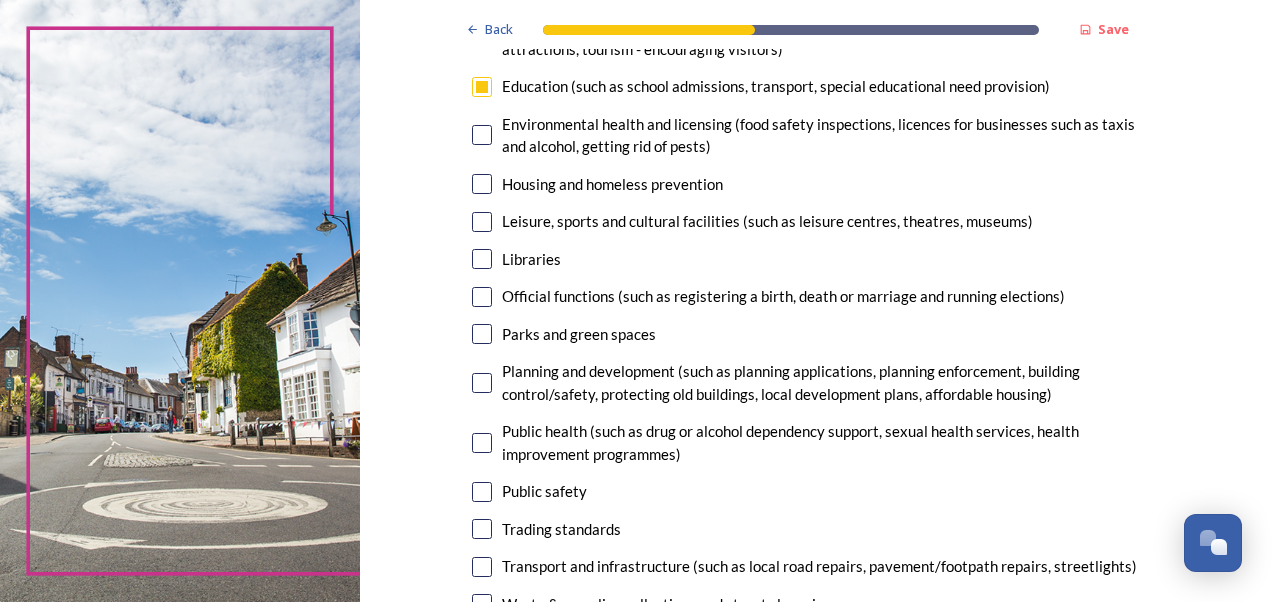 scroll, scrollTop: 440, scrollLeft: 0, axis: vertical 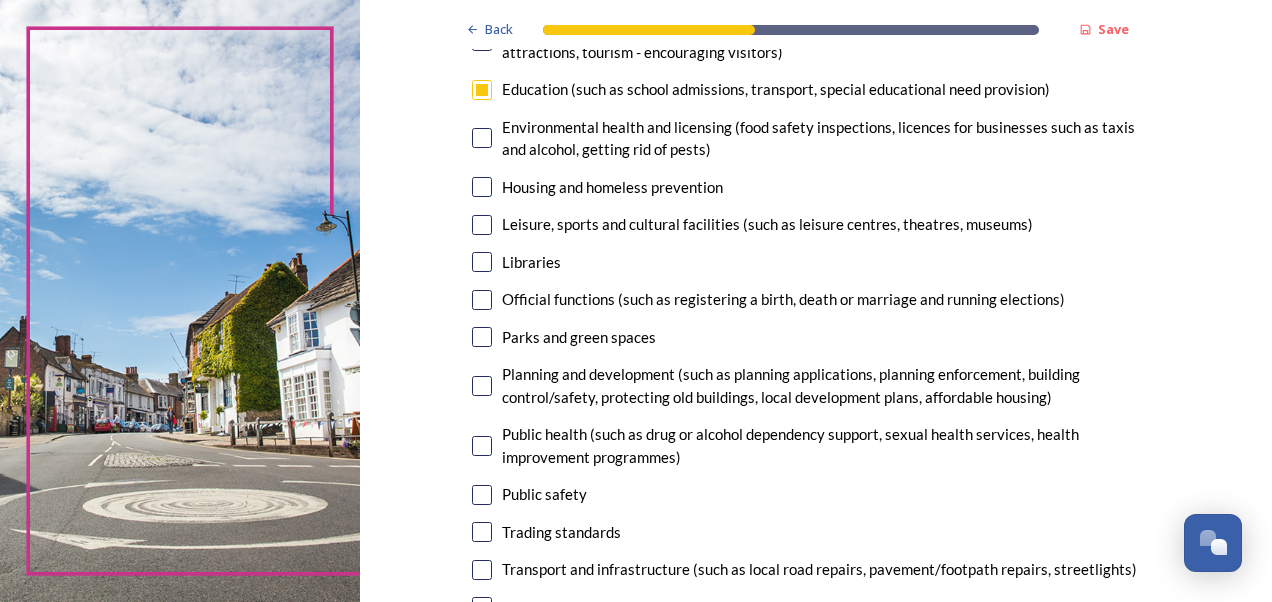 click at bounding box center (482, 446) 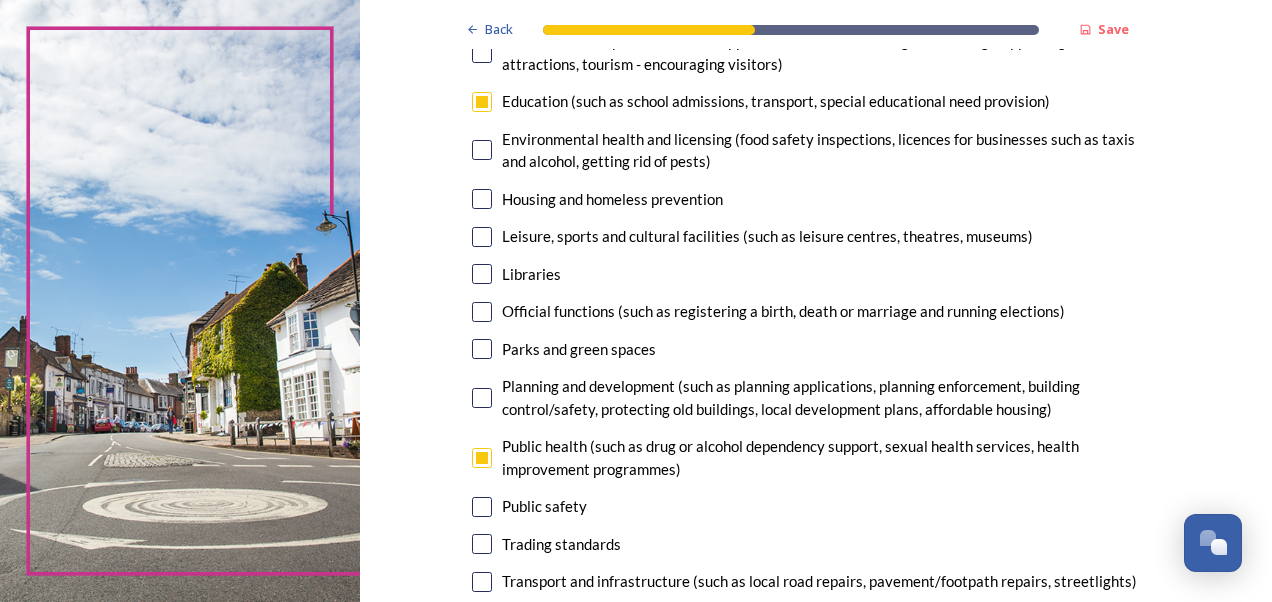scroll, scrollTop: 337, scrollLeft: 0, axis: vertical 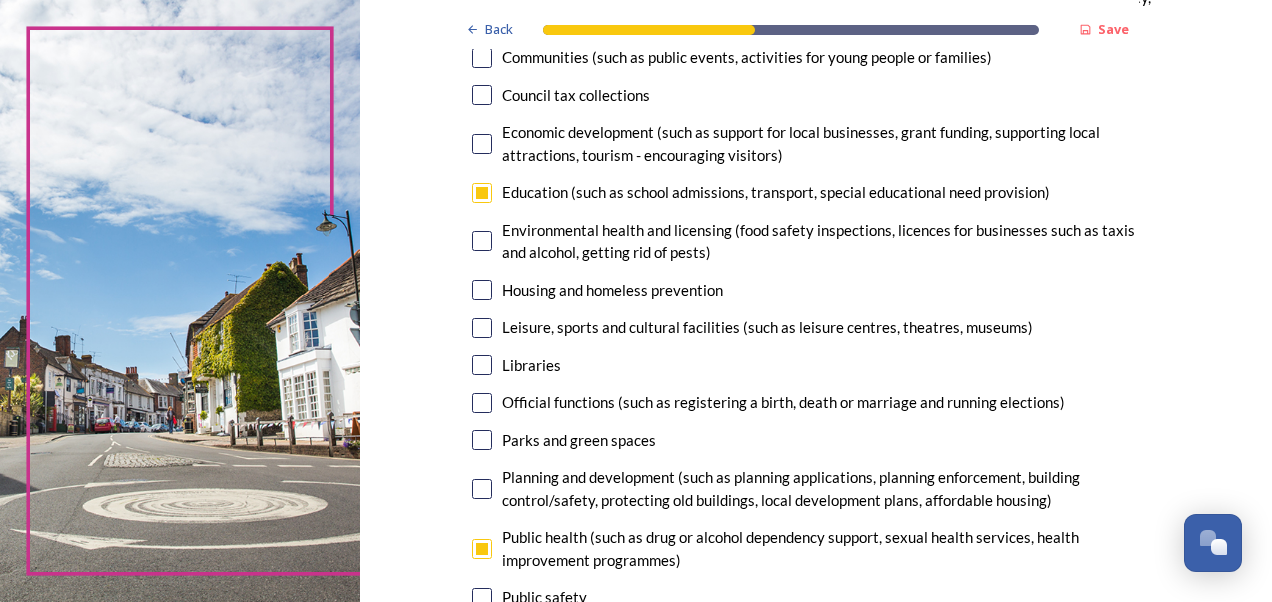 click at bounding box center [482, 328] 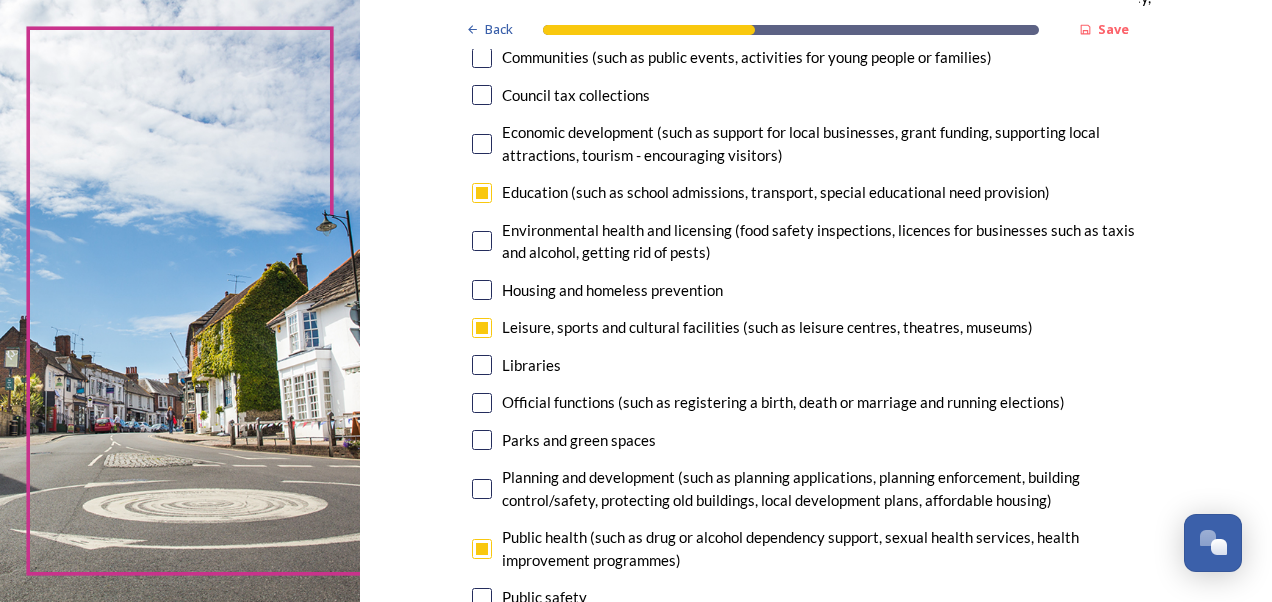 click at bounding box center [482, 365] 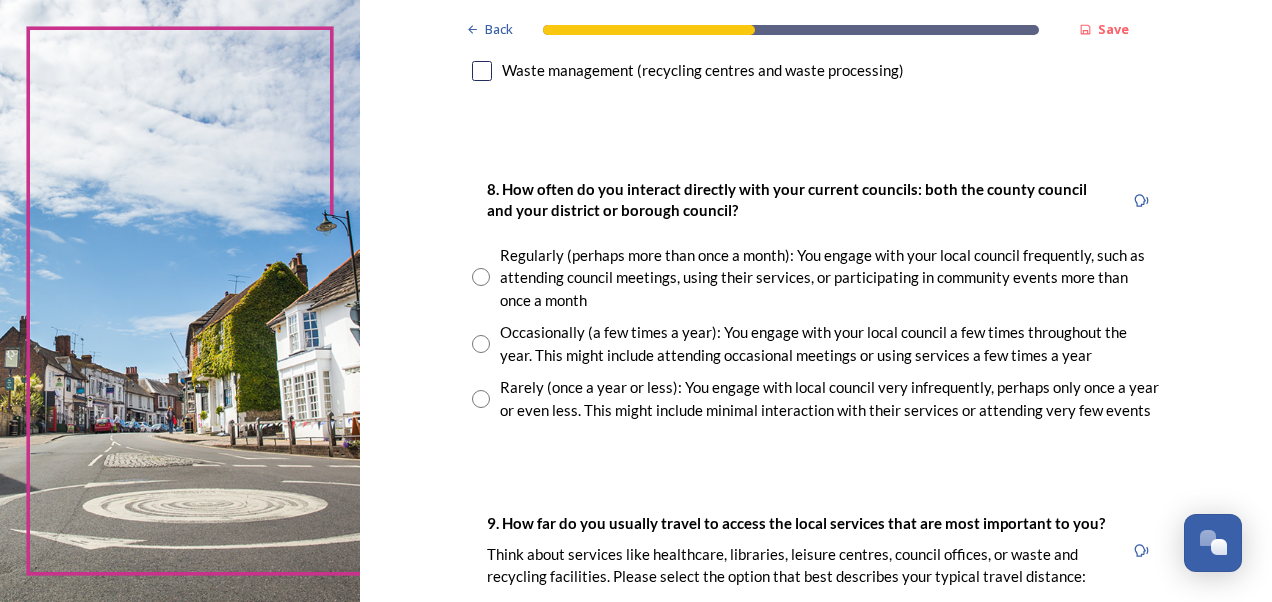 scroll, scrollTop: 1020, scrollLeft: 0, axis: vertical 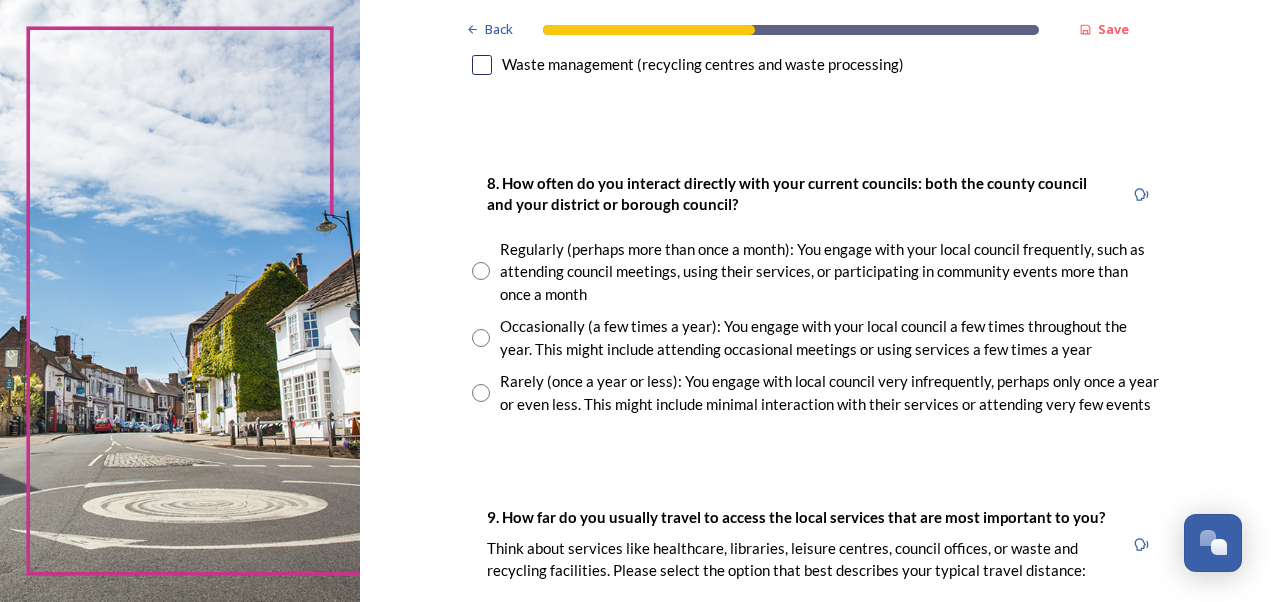 click at bounding box center (481, 338) 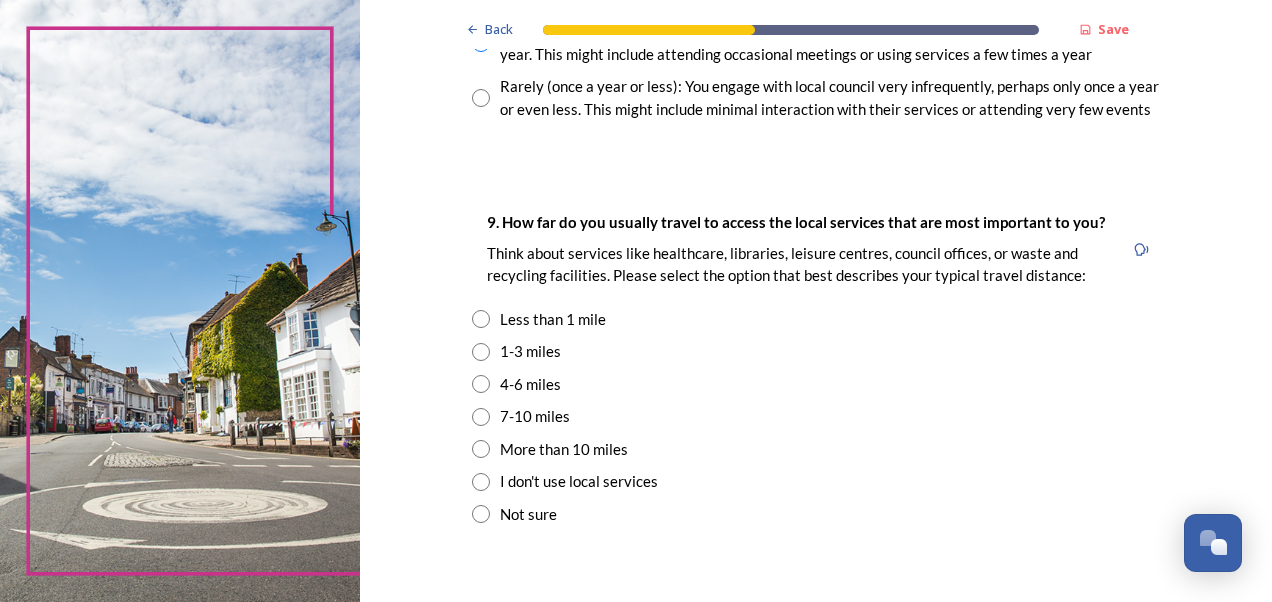 scroll, scrollTop: 1328, scrollLeft: 0, axis: vertical 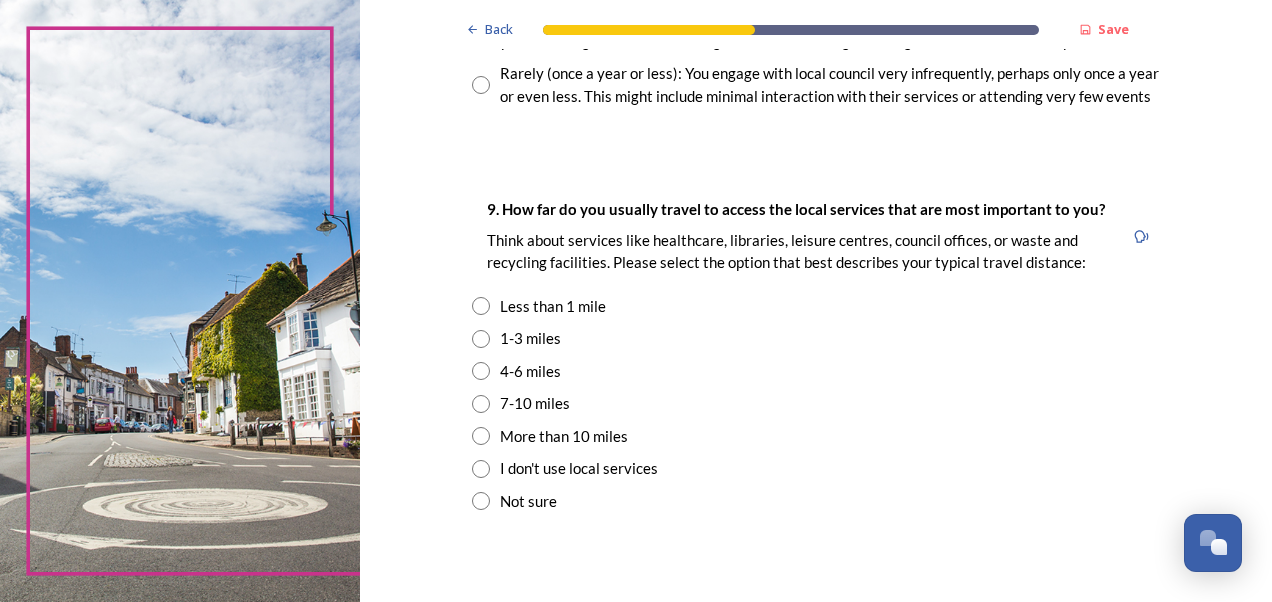 click at bounding box center [481, 339] 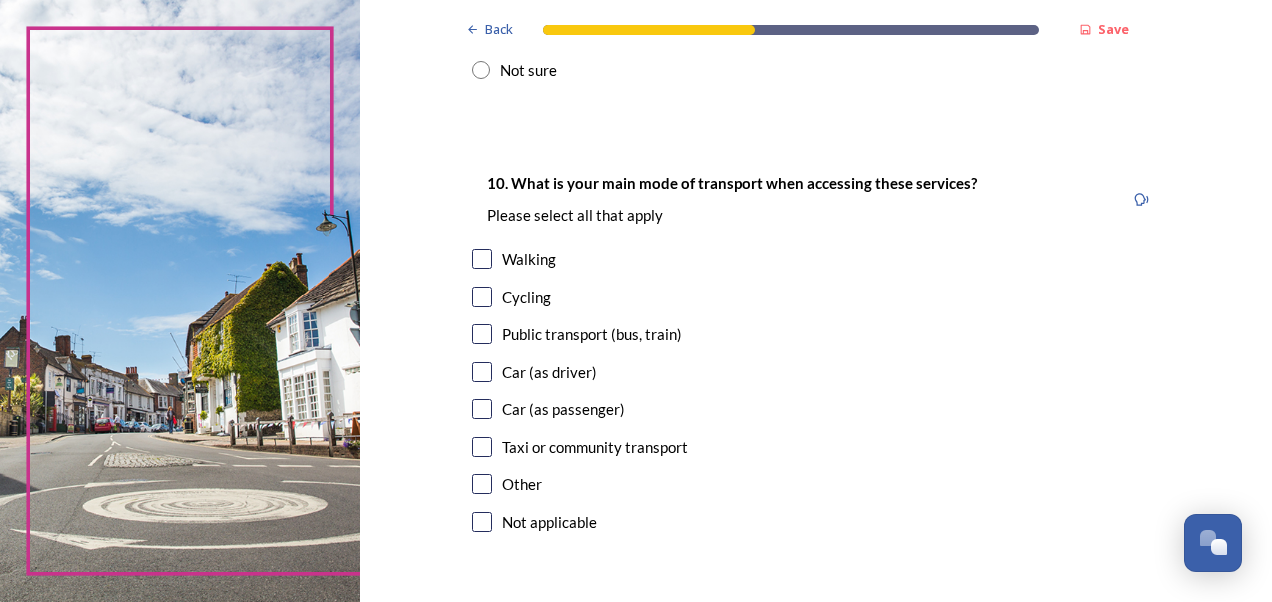 scroll, scrollTop: 1765, scrollLeft: 0, axis: vertical 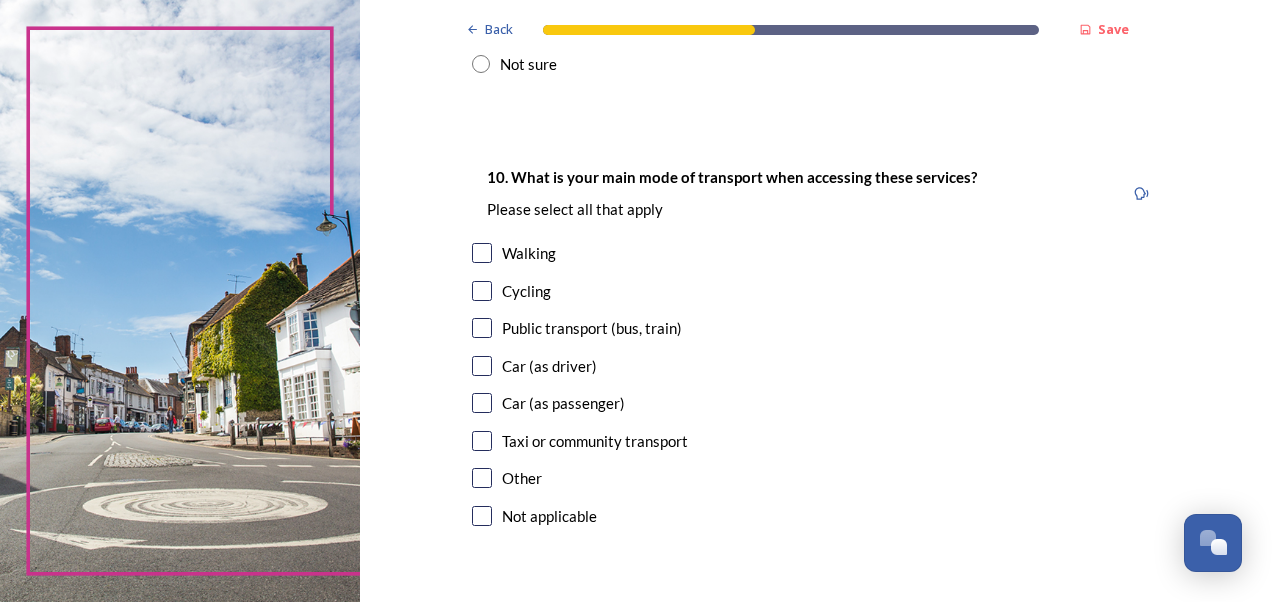 click at bounding box center [482, 253] 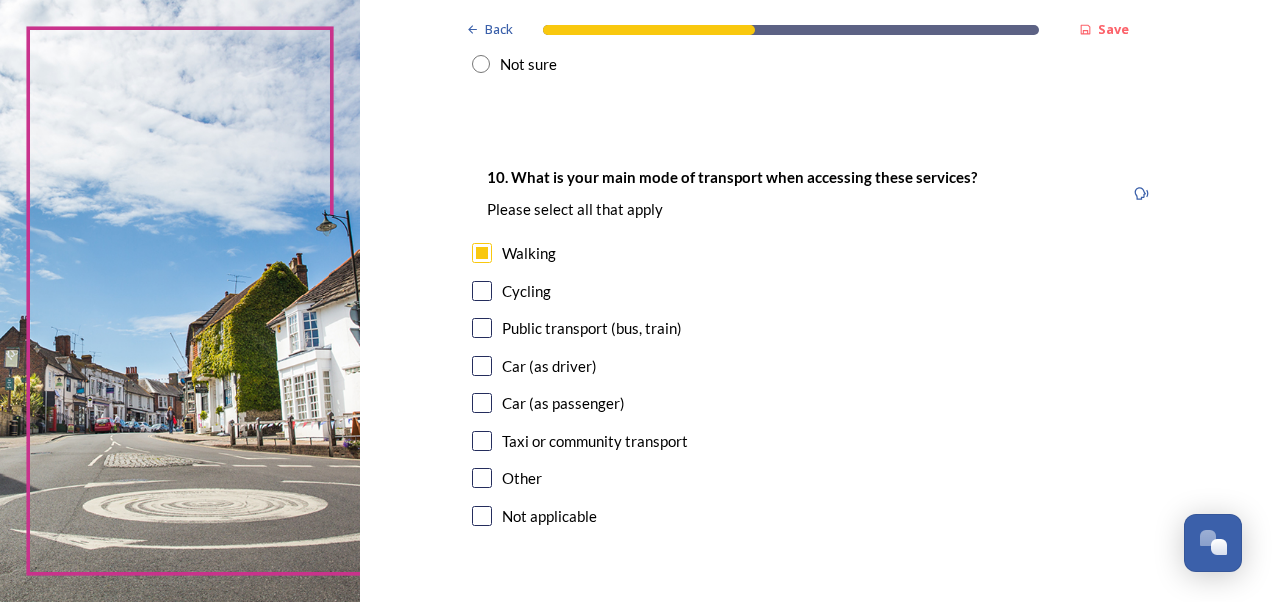 click at bounding box center (482, 328) 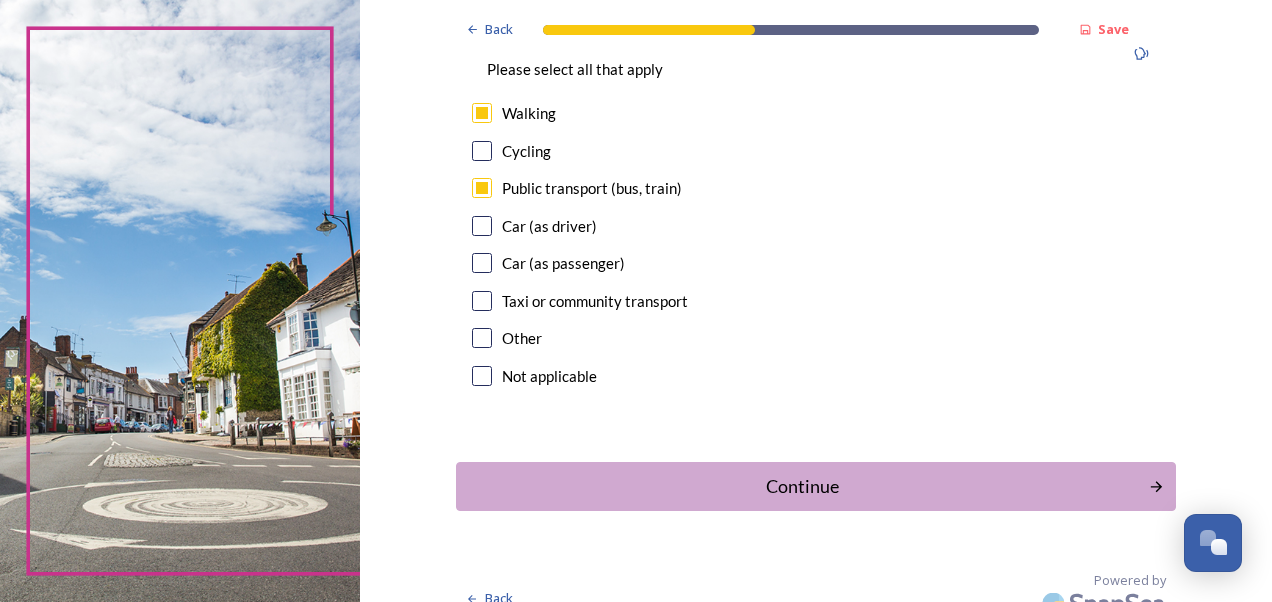 scroll, scrollTop: 1929, scrollLeft: 0, axis: vertical 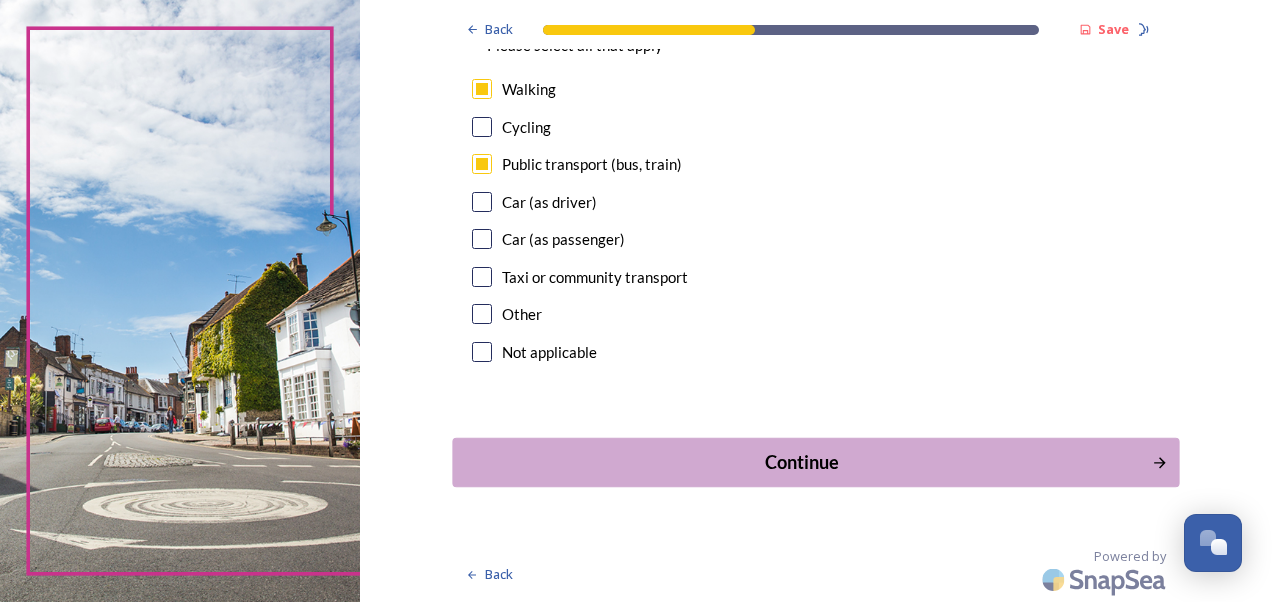 click on "Continue" at bounding box center (815, 462) 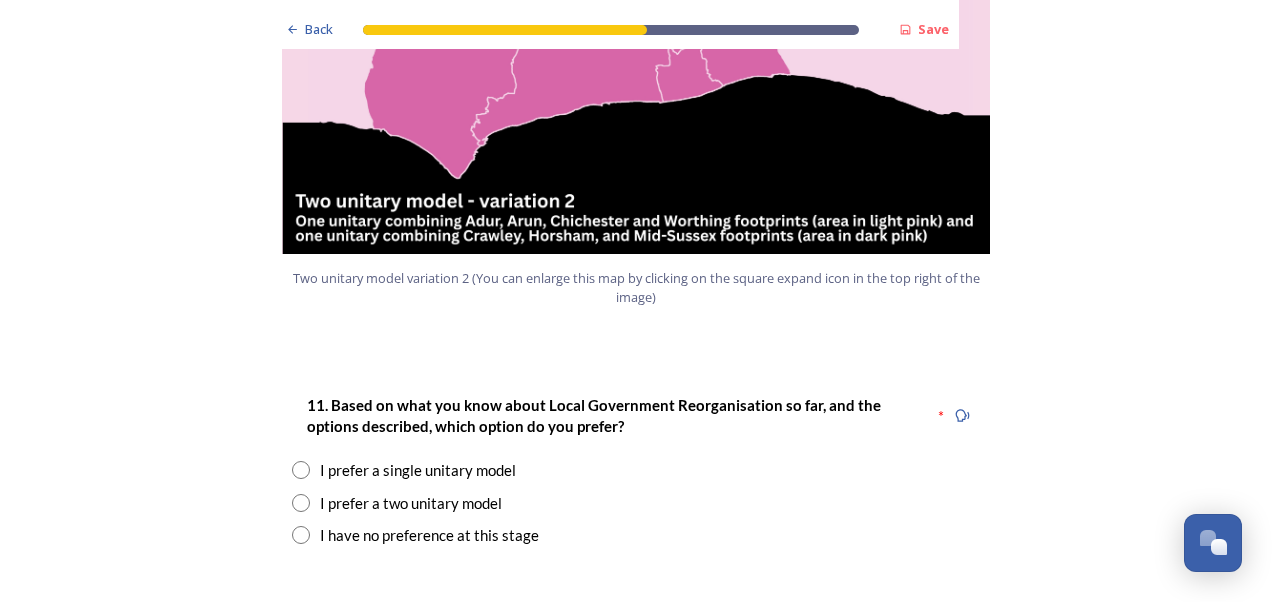 scroll, scrollTop: 2464, scrollLeft: 0, axis: vertical 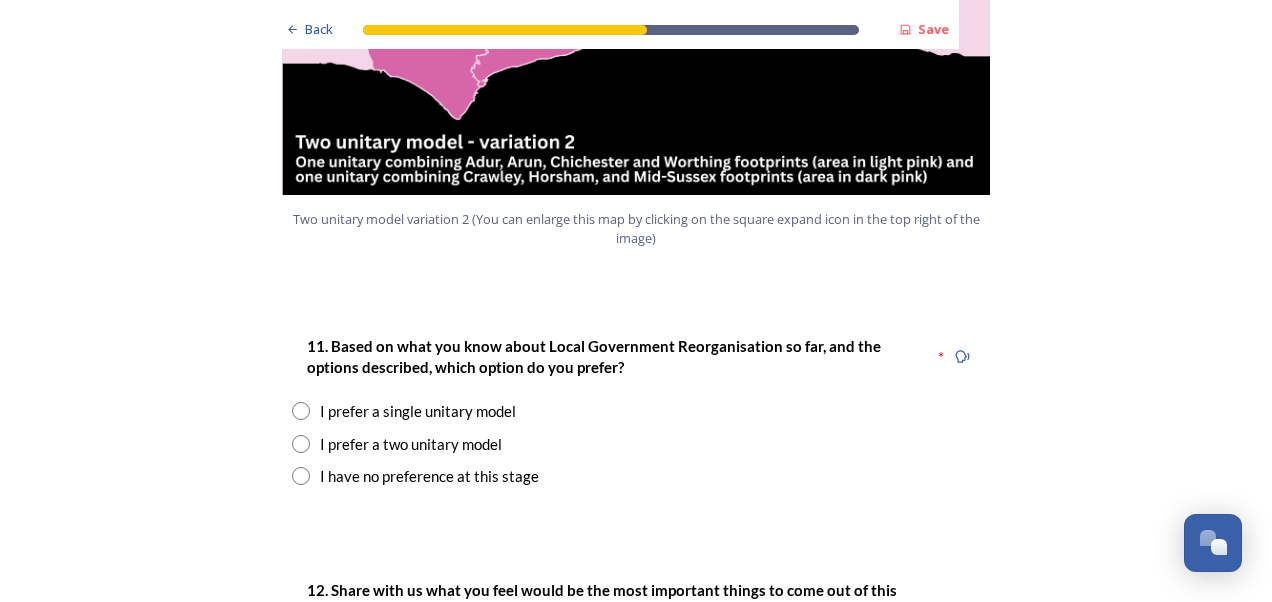 click at bounding box center [301, 444] 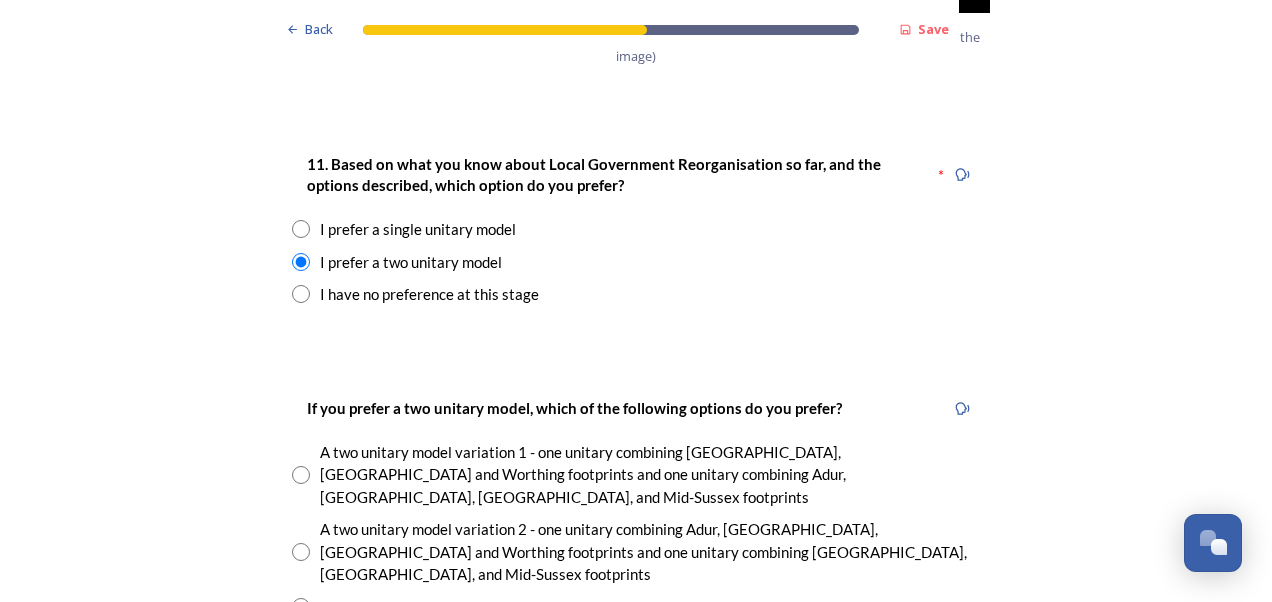 scroll, scrollTop: 2762, scrollLeft: 0, axis: vertical 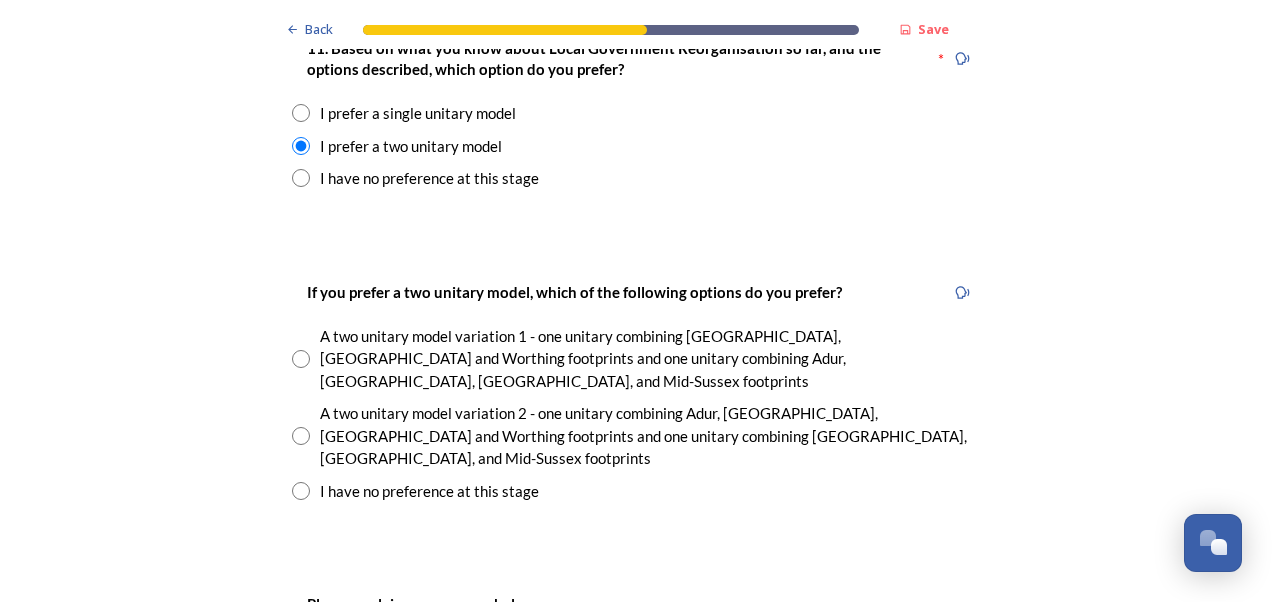 click at bounding box center [301, 436] 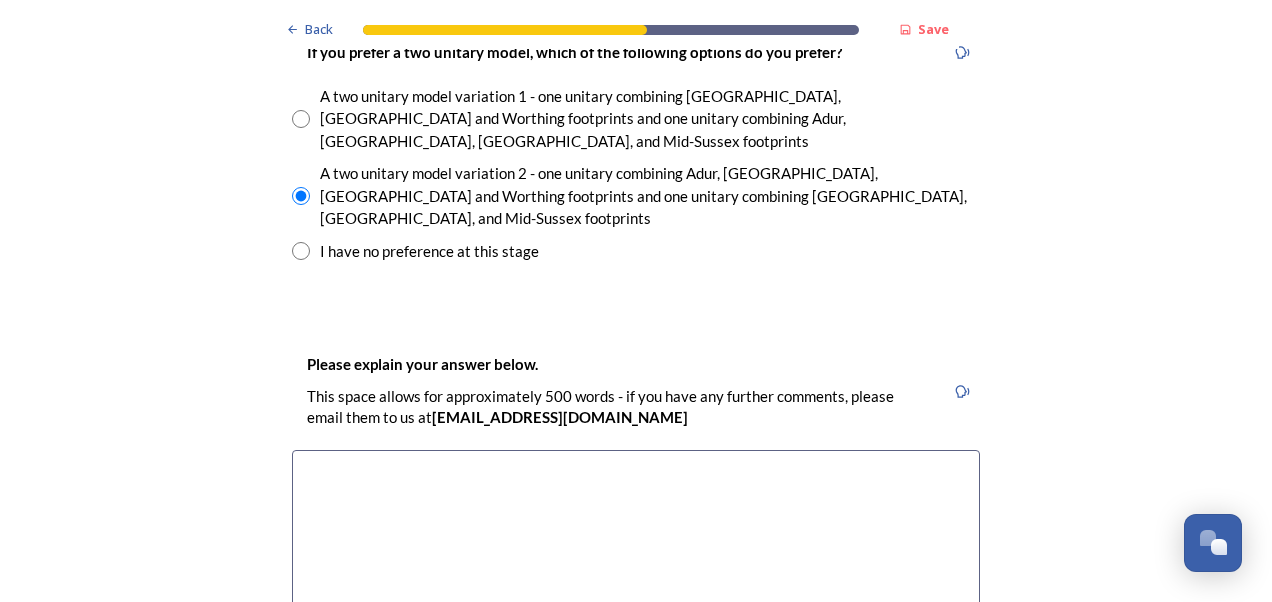 scroll, scrollTop: 3158, scrollLeft: 0, axis: vertical 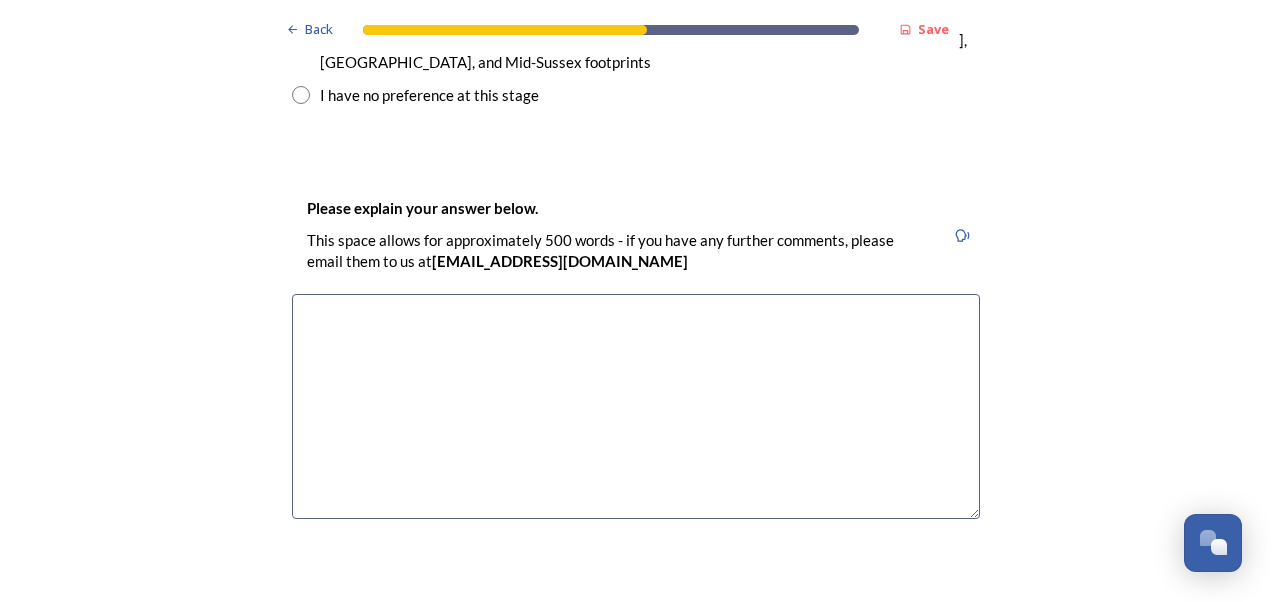 click at bounding box center [636, 406] 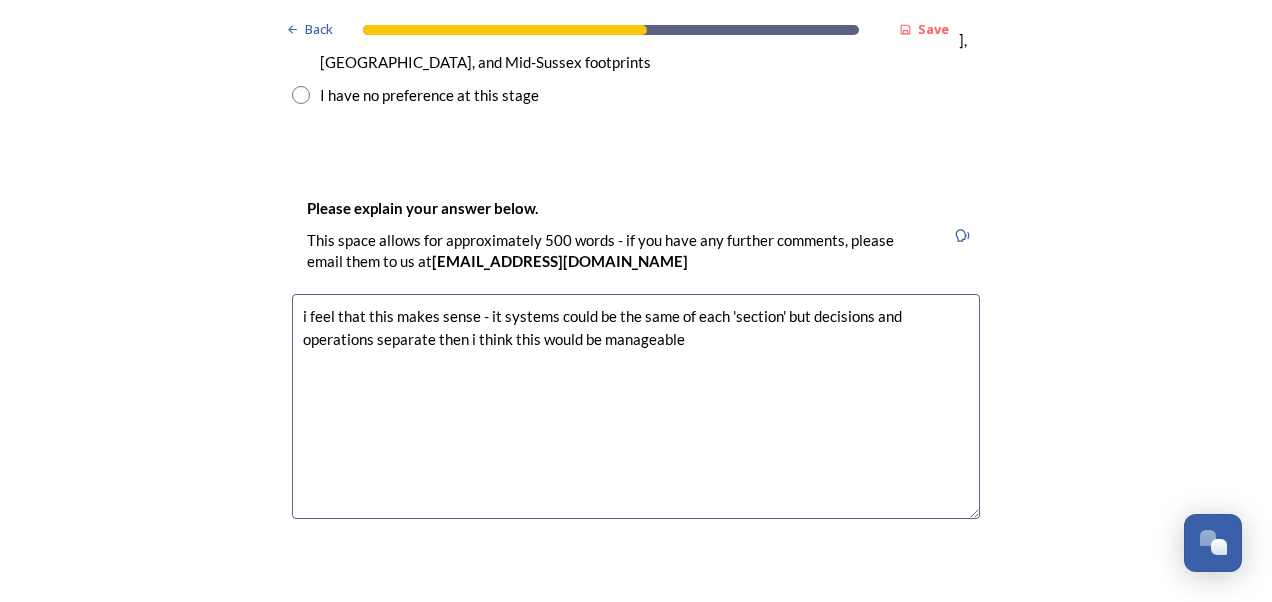 click on "i feel that this makes sense - it systems could be the same of each 'section' but decisions and operations separate then i think this would be manageable" at bounding box center [636, 406] 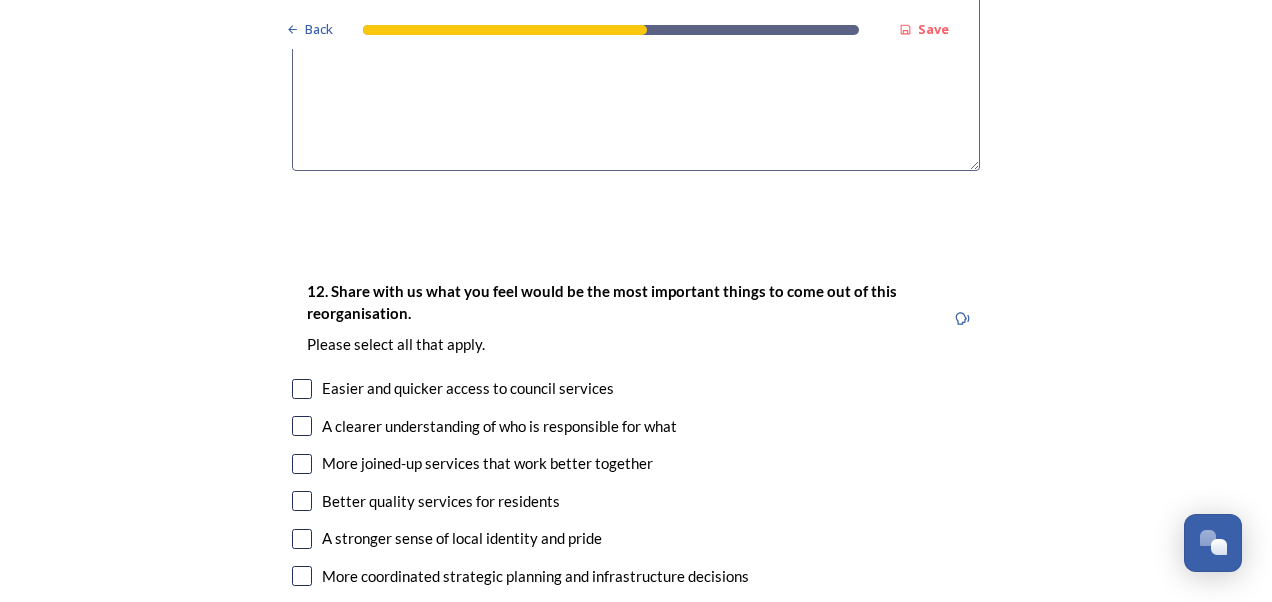 scroll, scrollTop: 3555, scrollLeft: 0, axis: vertical 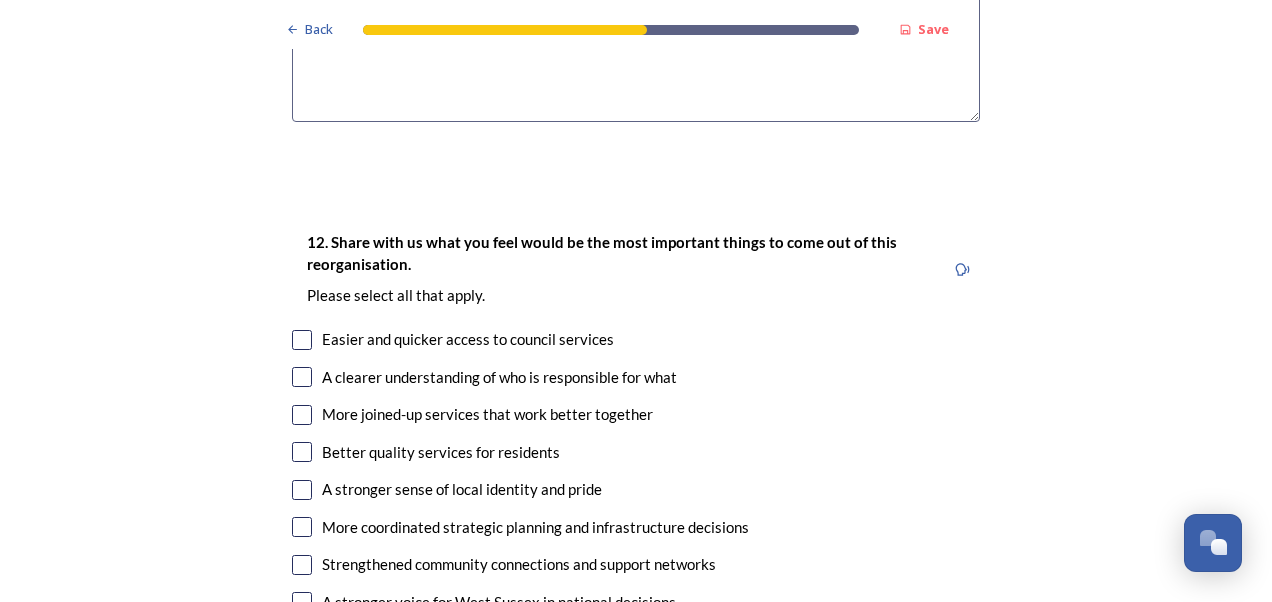 type on "i feel that this makes sense - it systems could be the same of each 'section' but decisions and operations separate then i think this would be manageable. Otherwise the operation would be too big, i think!" 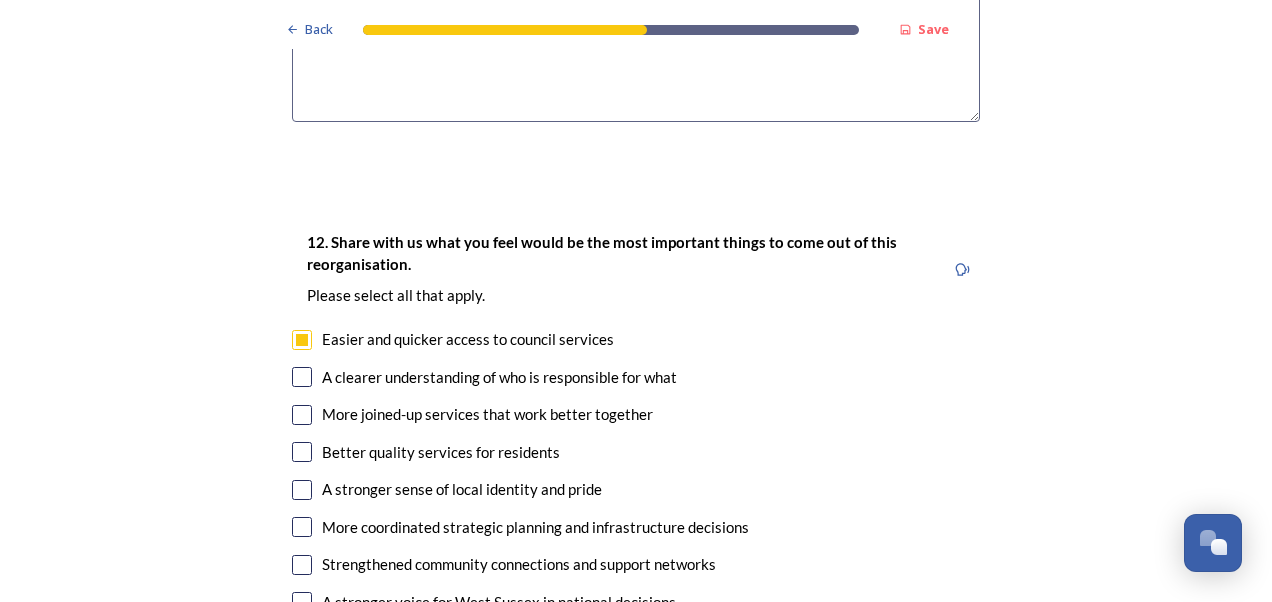 click at bounding box center [302, 415] 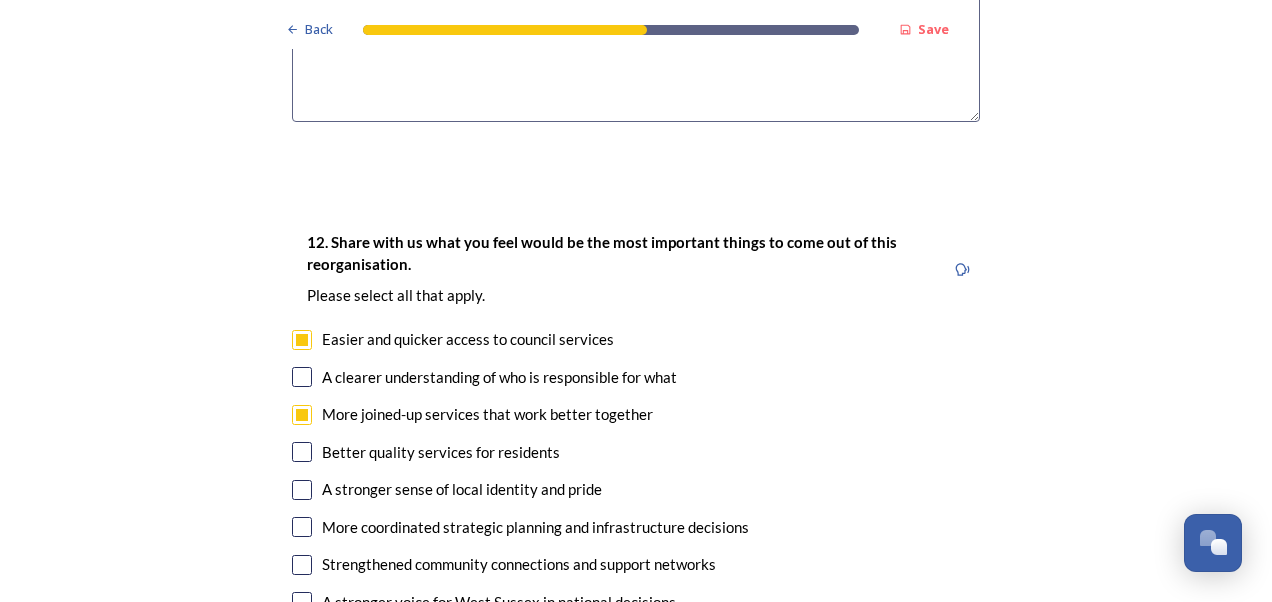 click at bounding box center (302, 452) 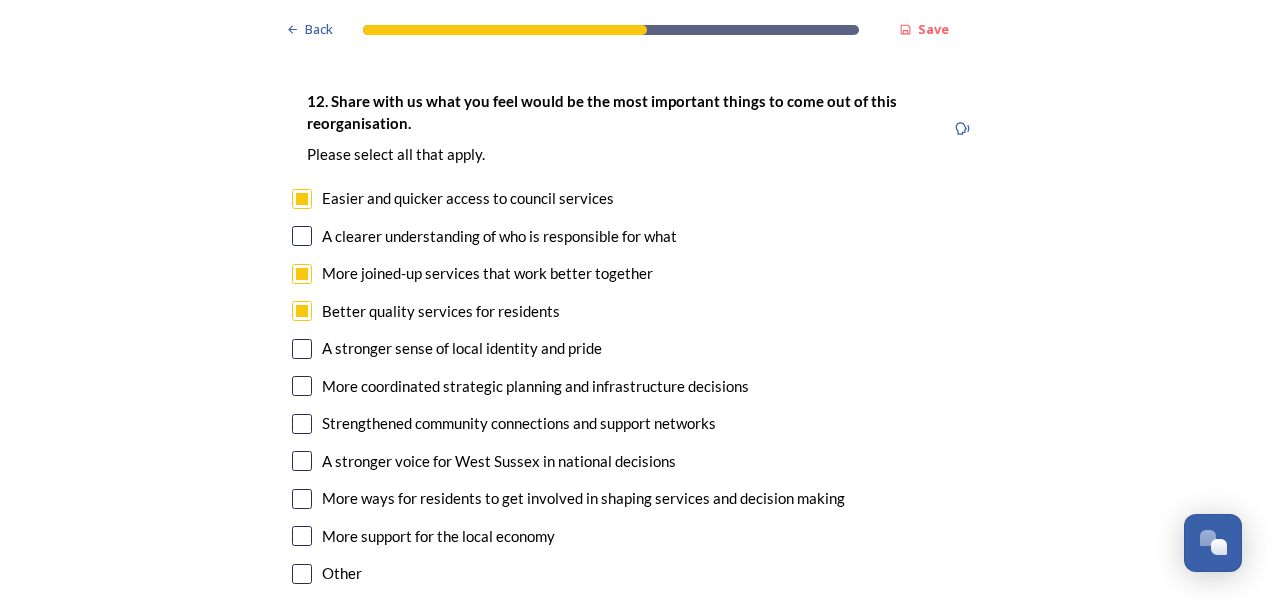 scroll, scrollTop: 3712, scrollLeft: 0, axis: vertical 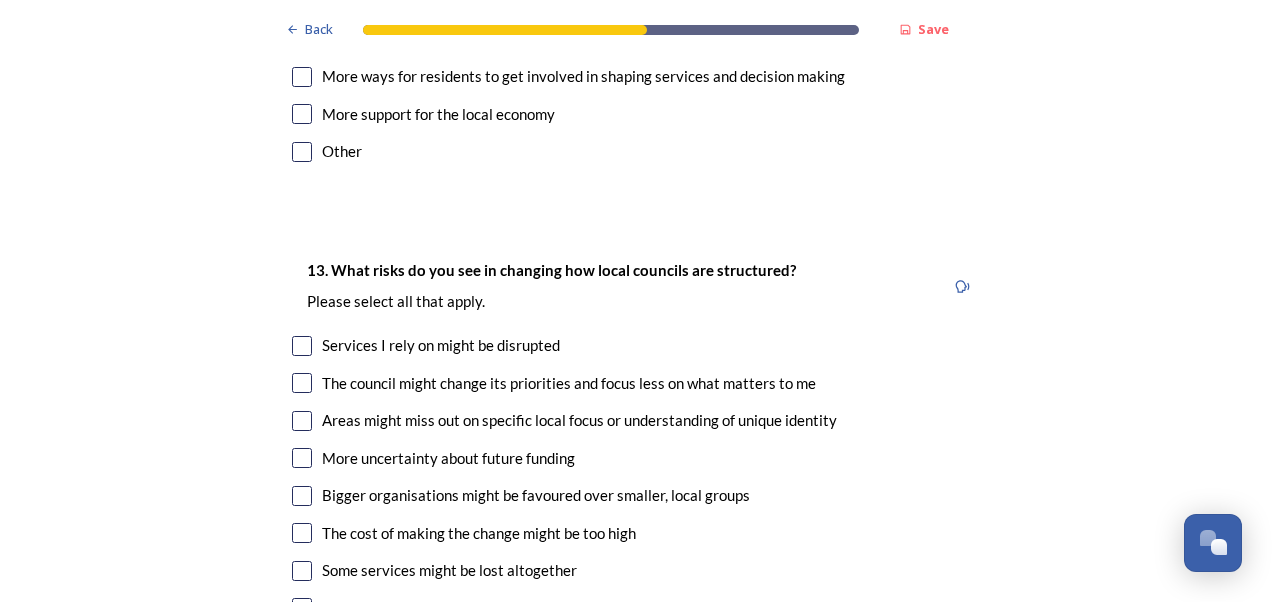 click on "13. What risks do you see in changing how local councils are structured? ﻿Please select all that apply. Services I rely on might be disrupted The council might change its priorities and focus less on what matters to me Areas might miss out on specific local focus or understanding of unique identity More uncertainty about future funding Bigger organisations might be favoured over smaller, local groups The cost of making the change might be too high Some services might be lost altogether I don't have any concerns Other" at bounding box center [636, 460] 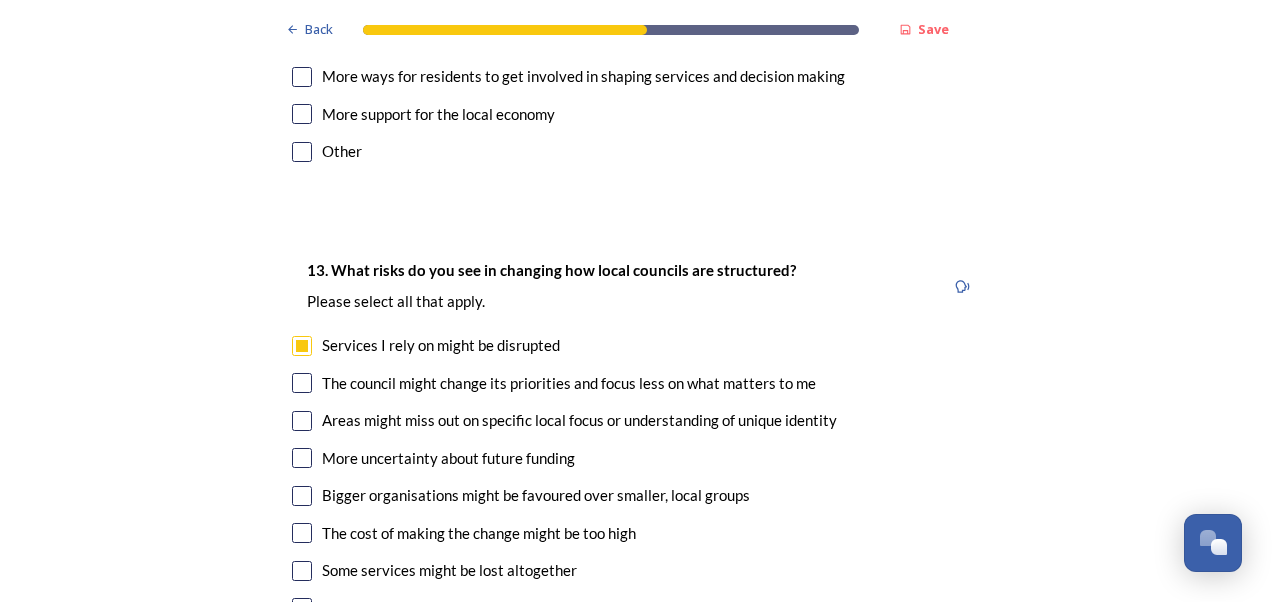 click at bounding box center (302, 458) 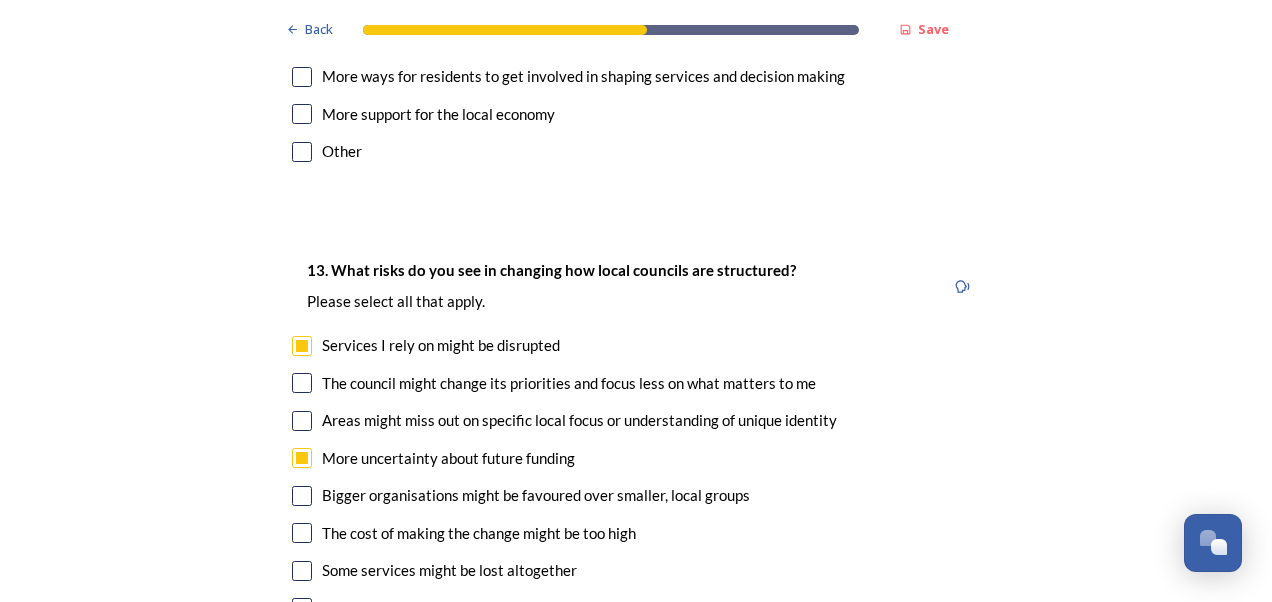 click at bounding box center (302, 571) 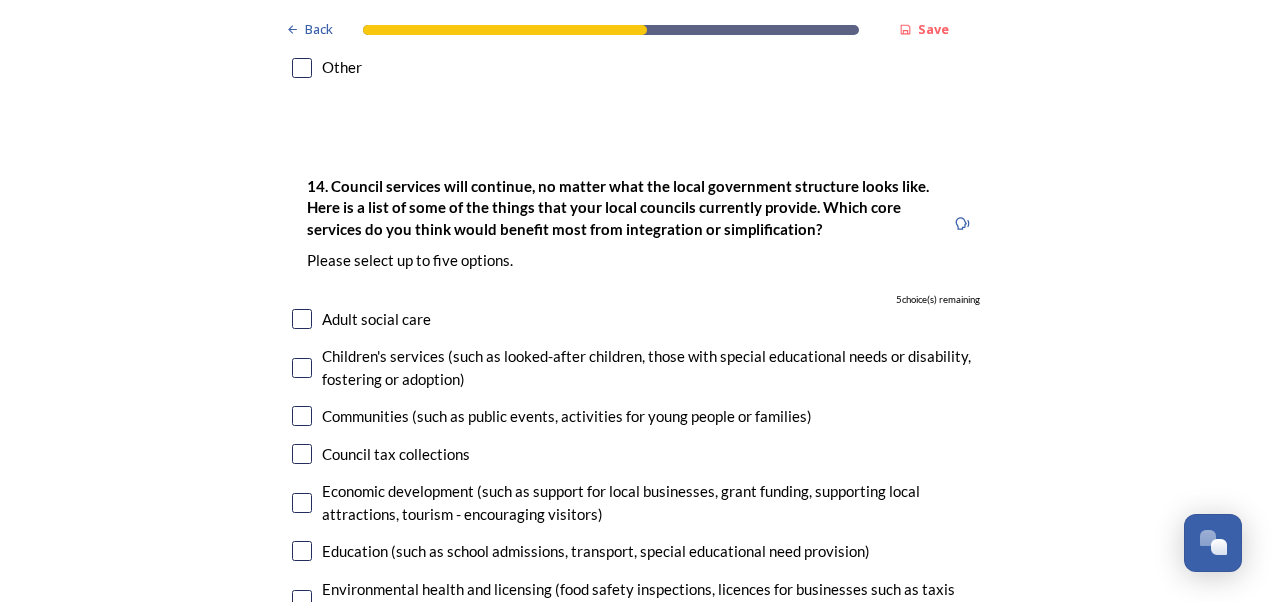 scroll, scrollTop: 4704, scrollLeft: 0, axis: vertical 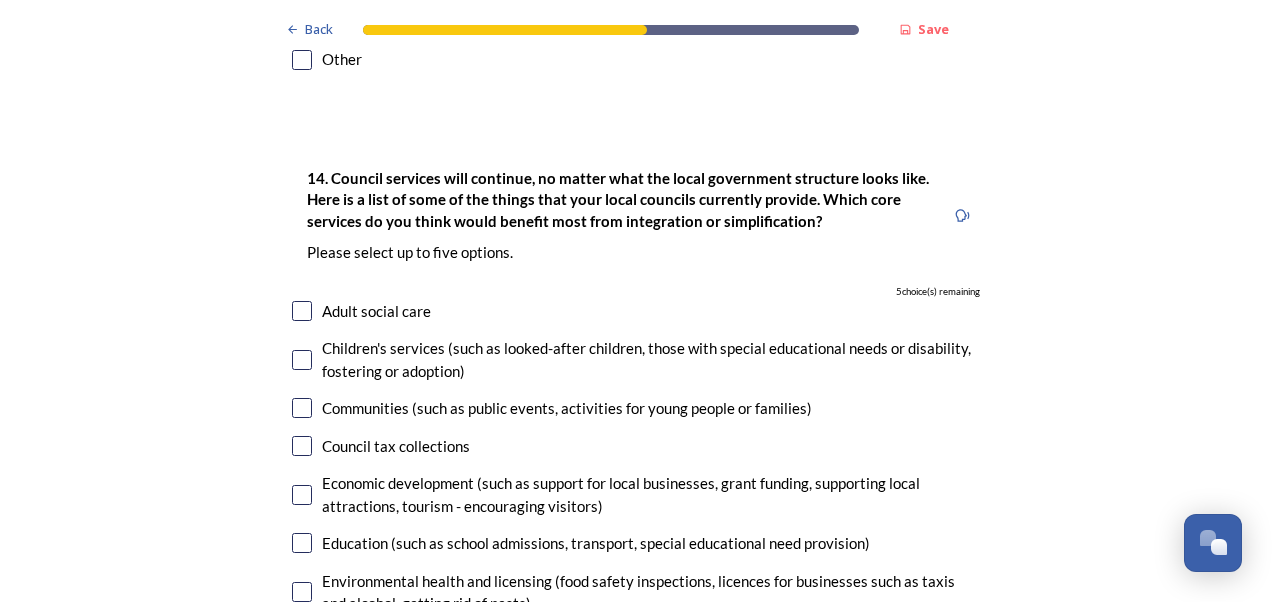 click at bounding box center (302, 360) 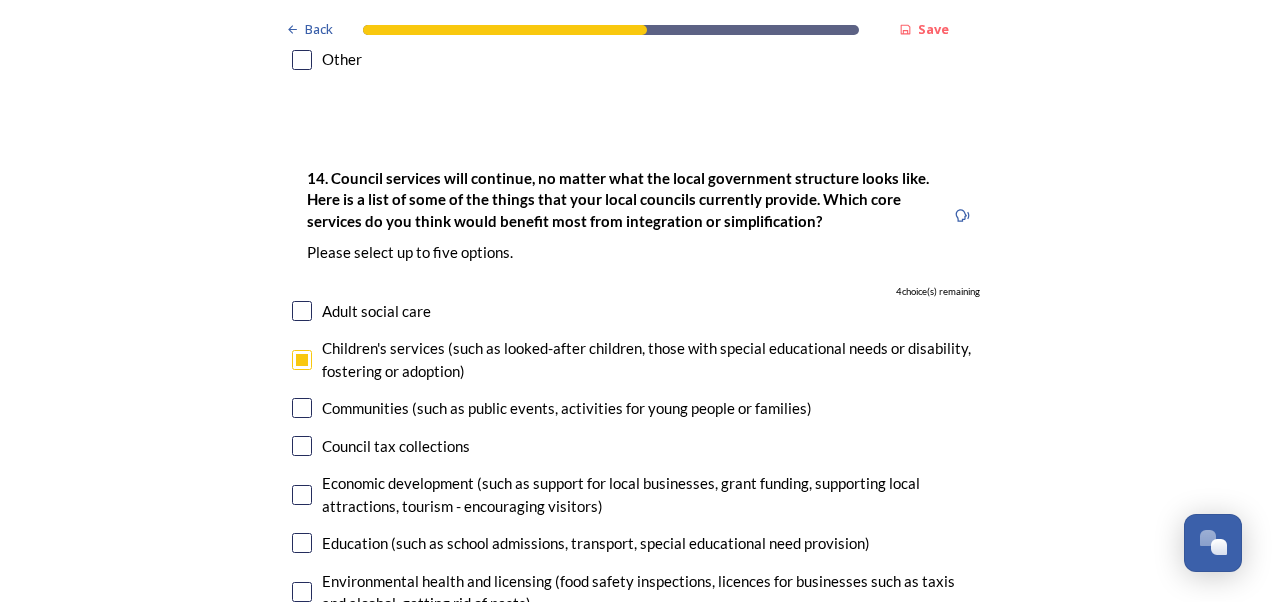click at bounding box center (302, 543) 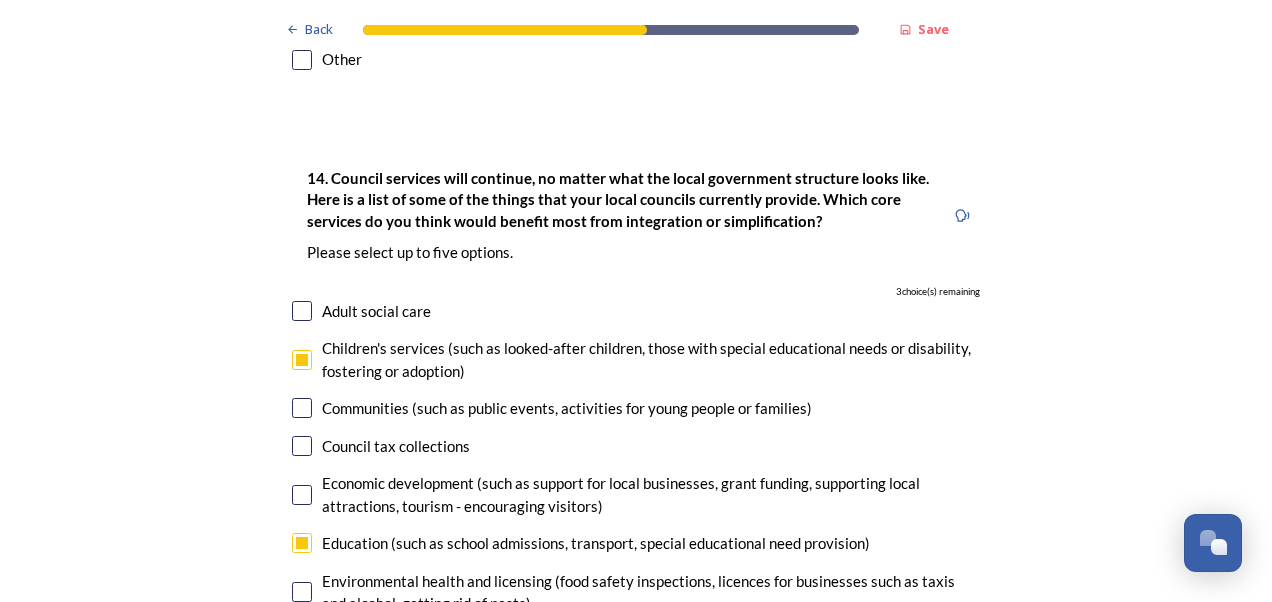 click at bounding box center (302, 641) 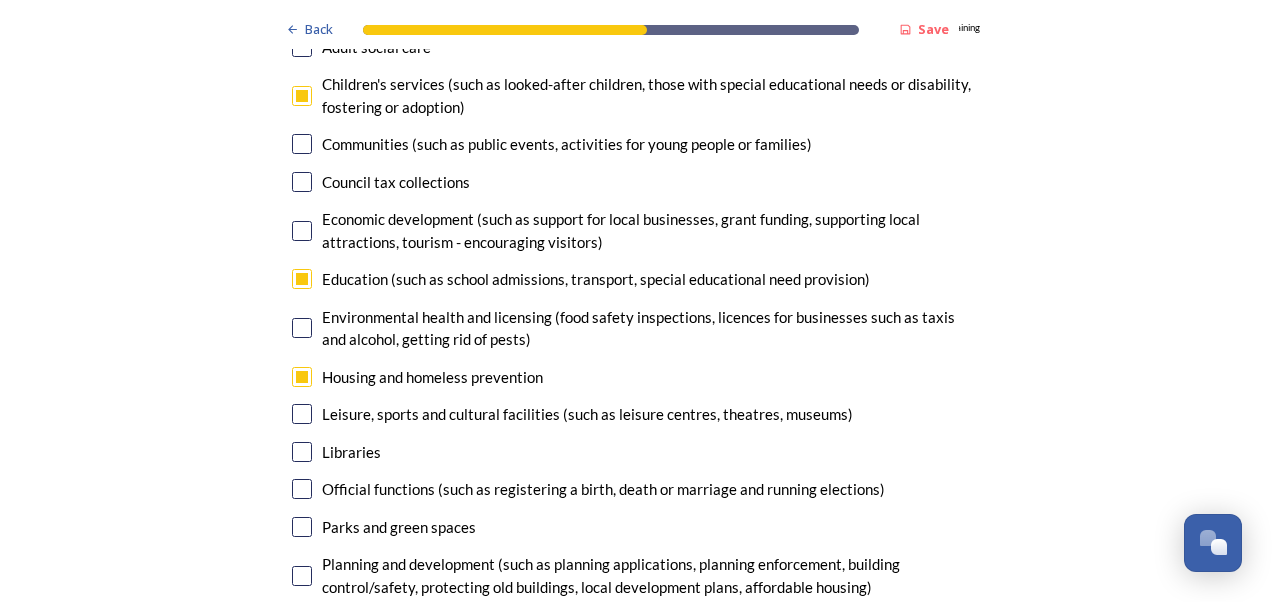 scroll, scrollTop: 5043, scrollLeft: 0, axis: vertical 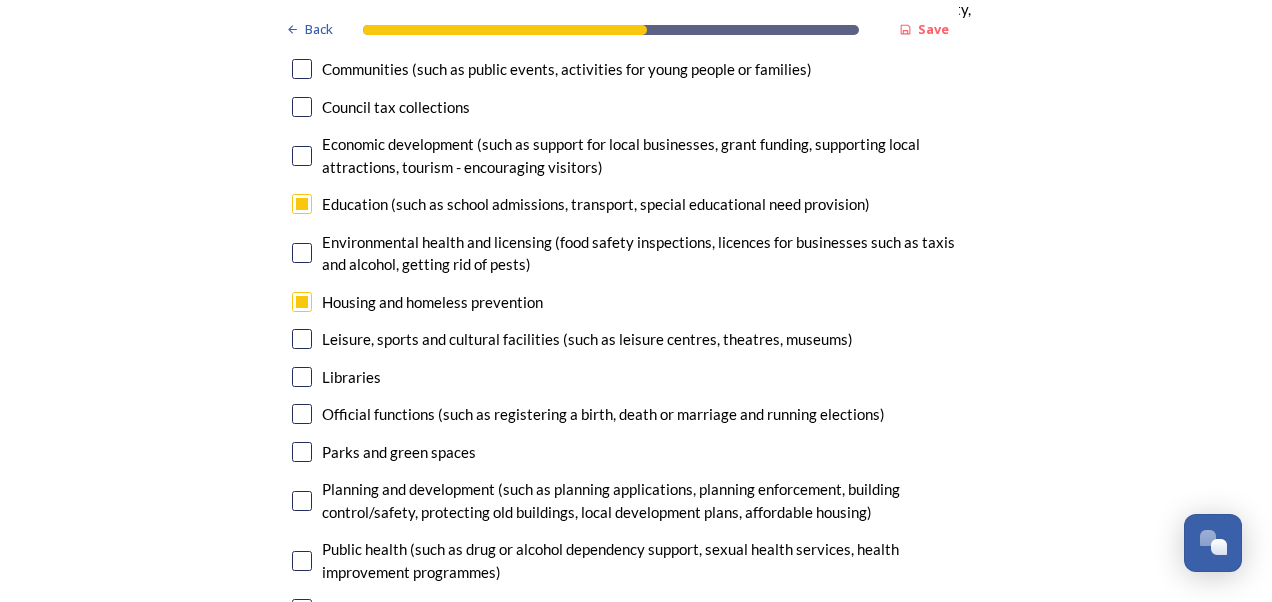 click at bounding box center [302, 414] 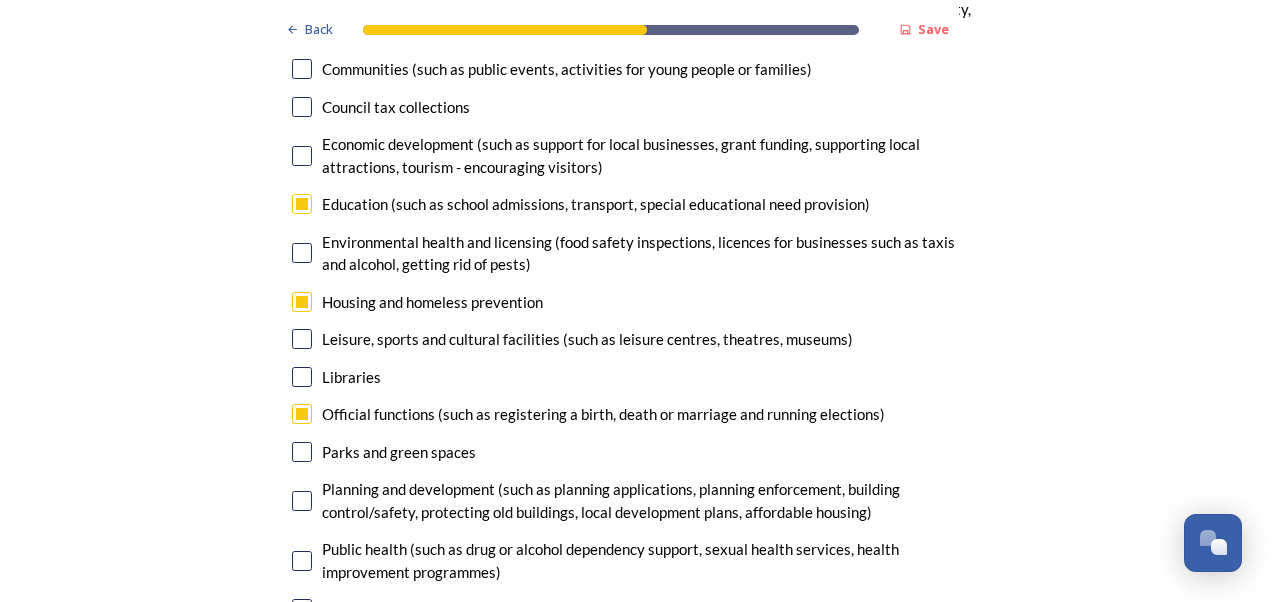 click at bounding box center (302, 647) 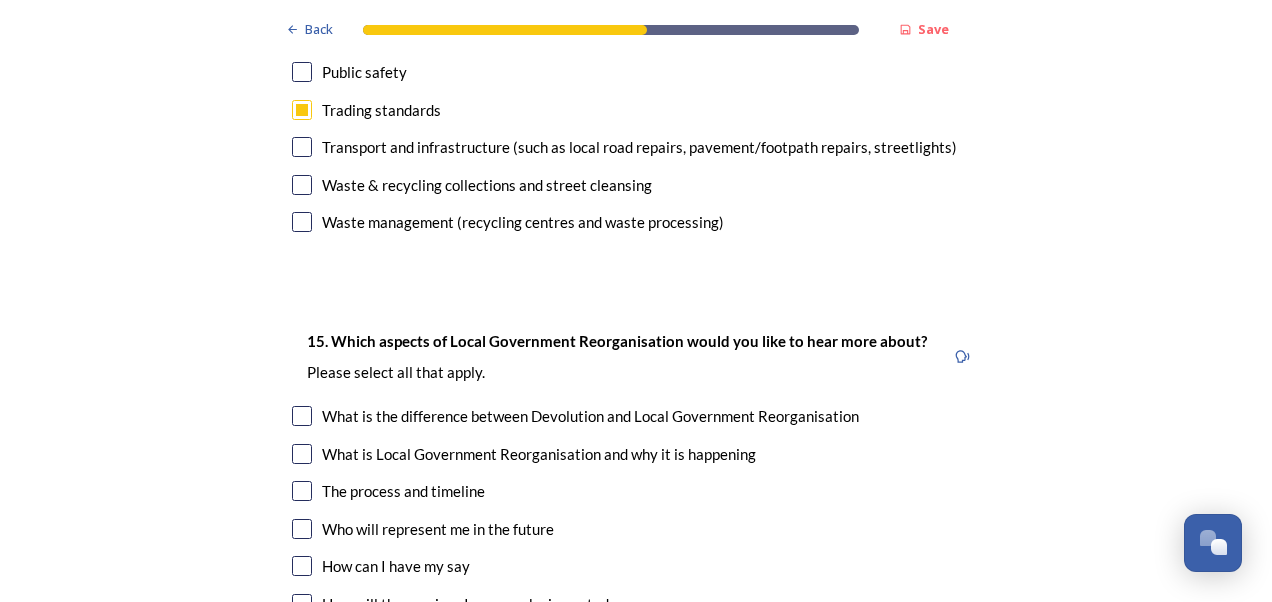 scroll, scrollTop: 5588, scrollLeft: 0, axis: vertical 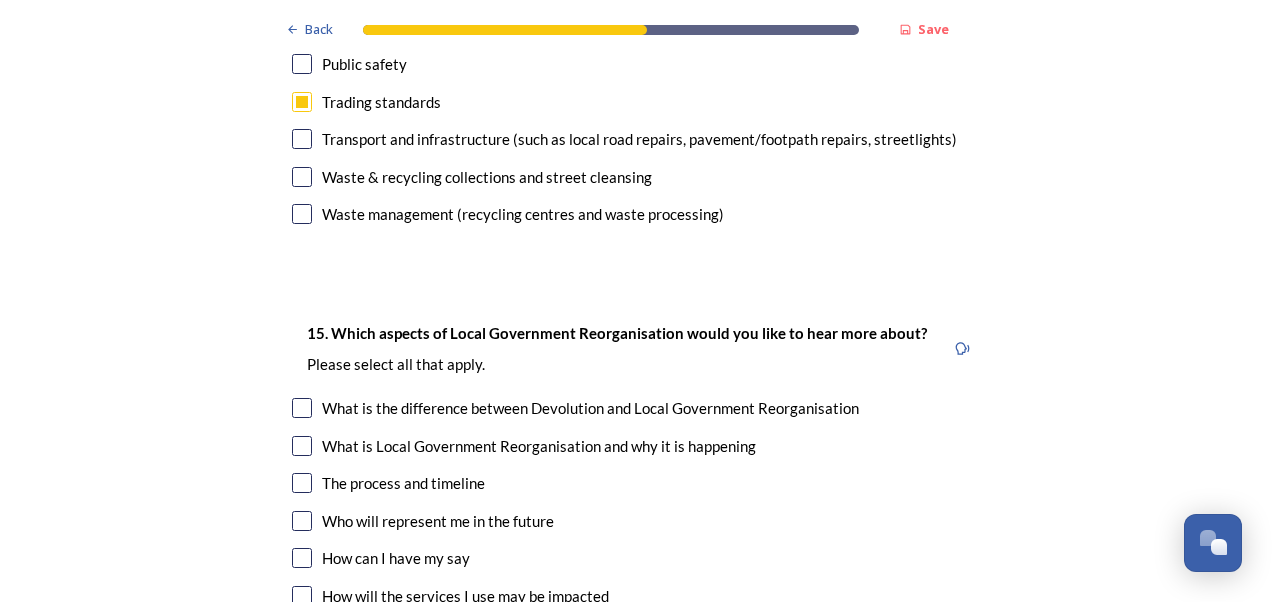 click at bounding box center [302, 483] 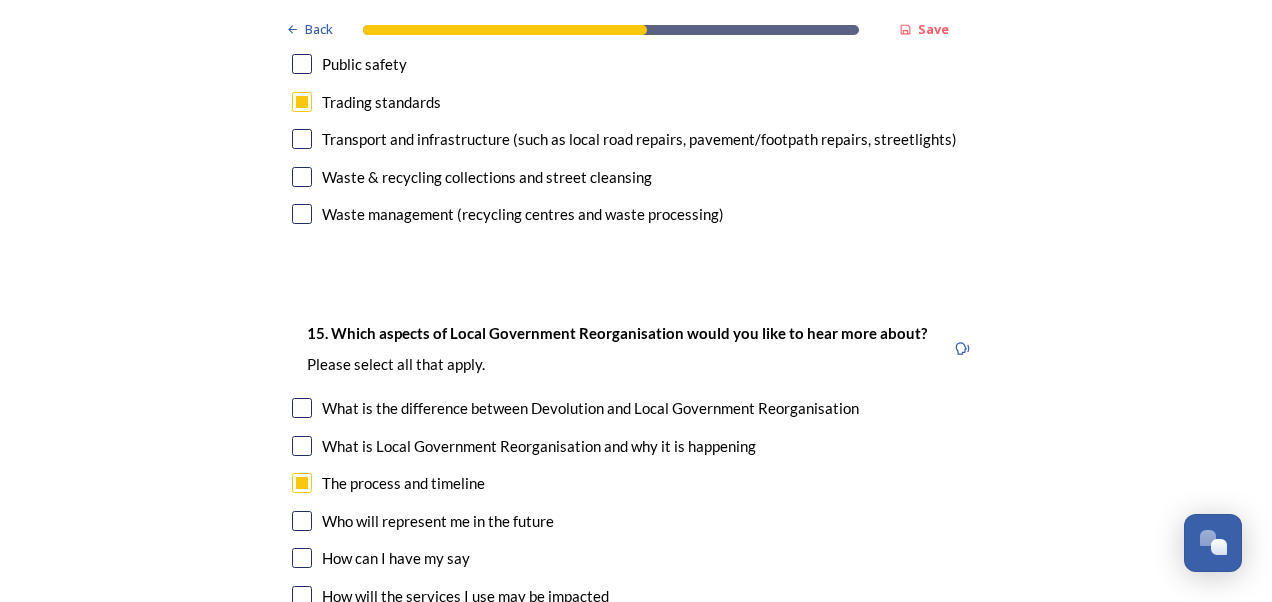 click at bounding box center [302, 596] 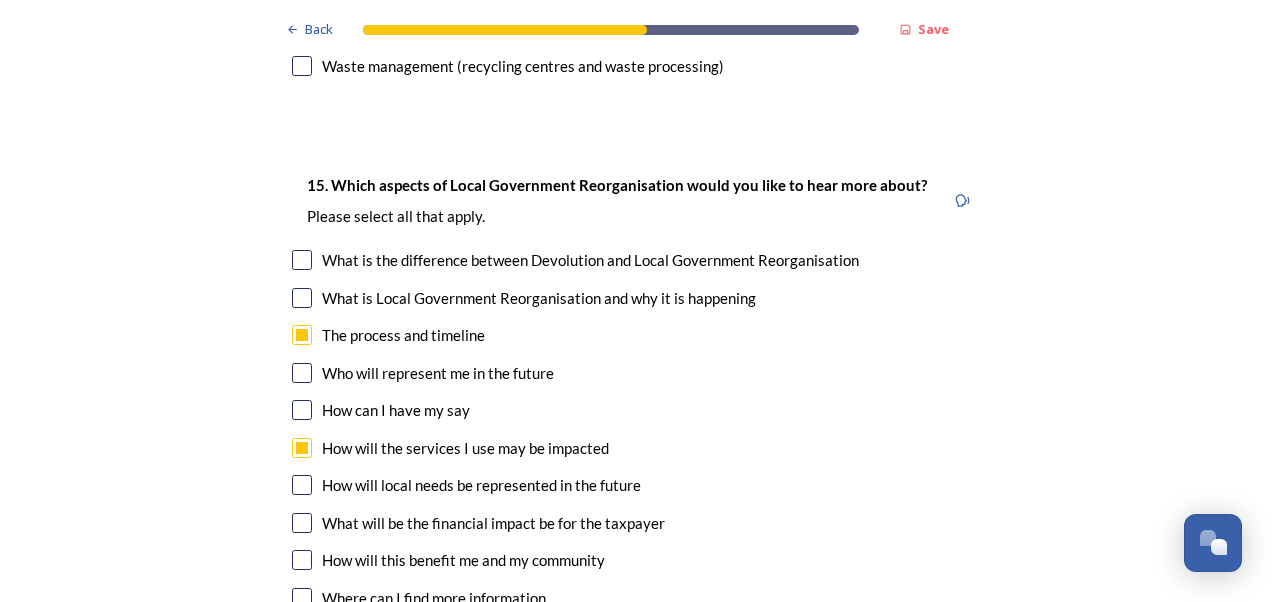 scroll, scrollTop: 5835, scrollLeft: 0, axis: vertical 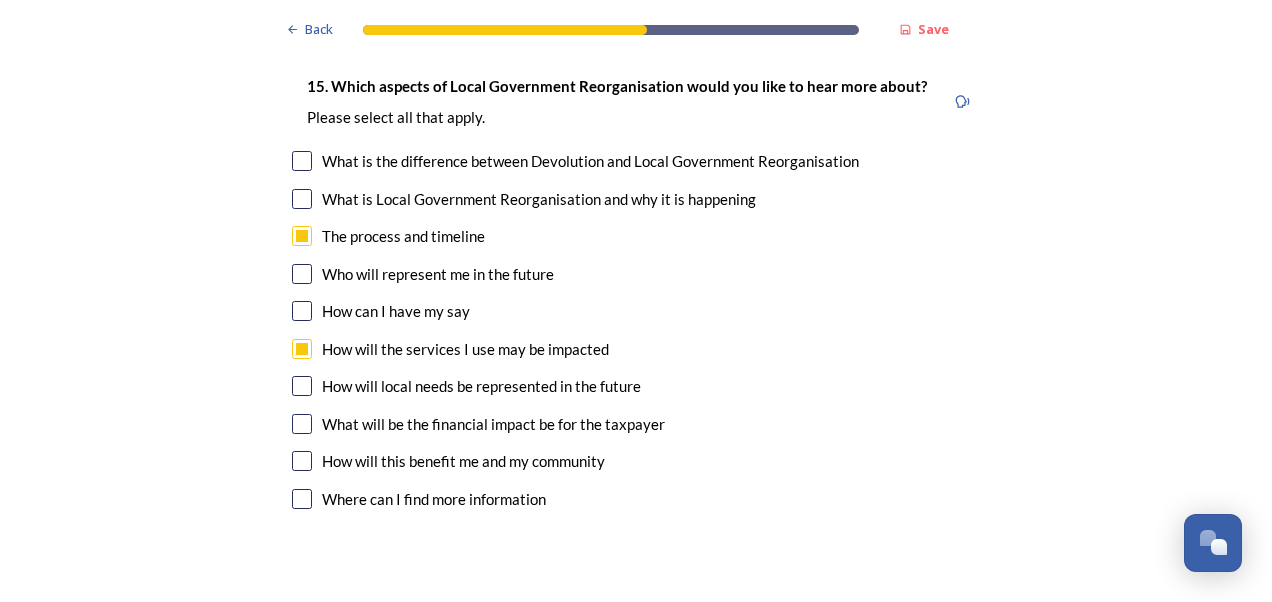 click at bounding box center [302, 461] 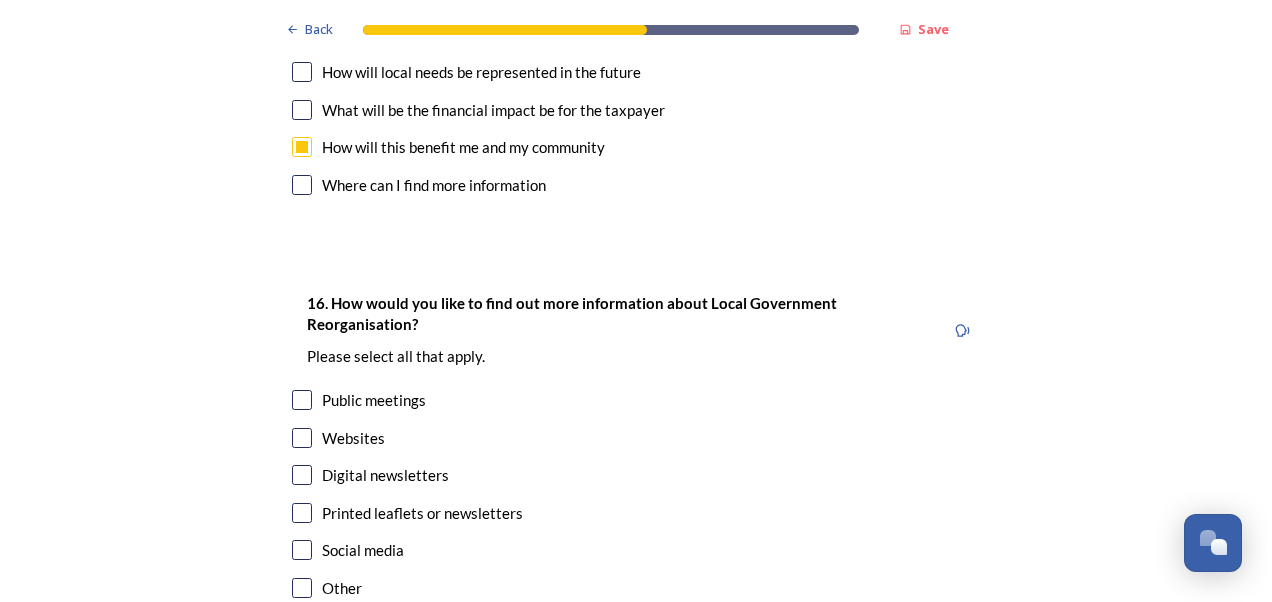 scroll, scrollTop: 6157, scrollLeft: 0, axis: vertical 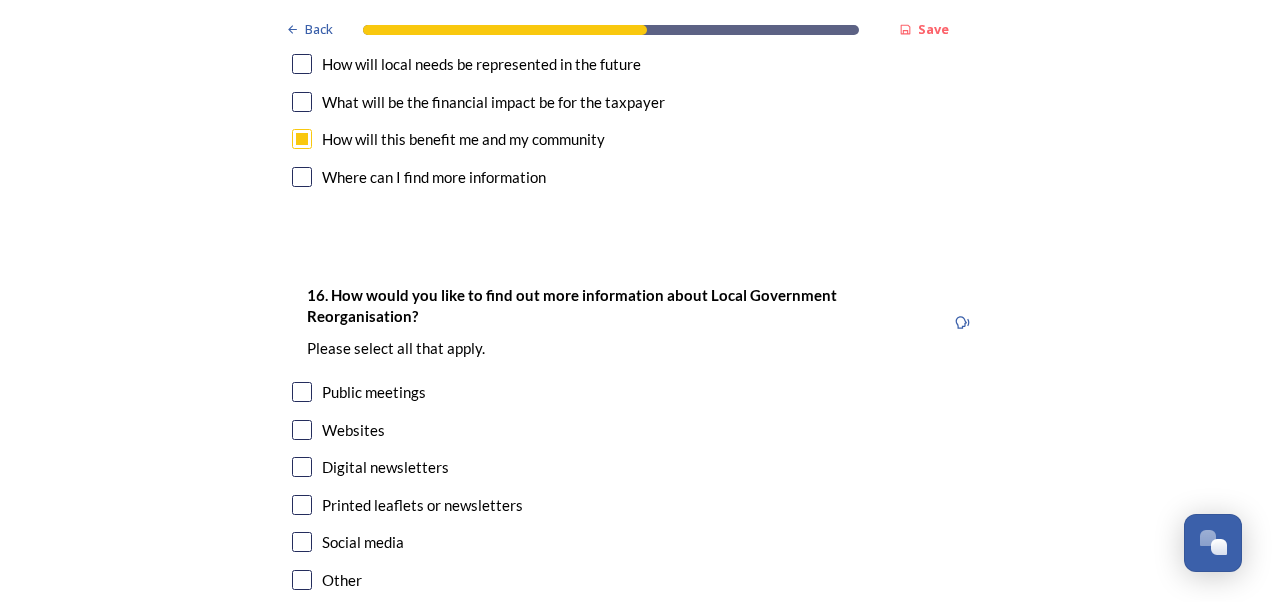 click at bounding box center (302, 430) 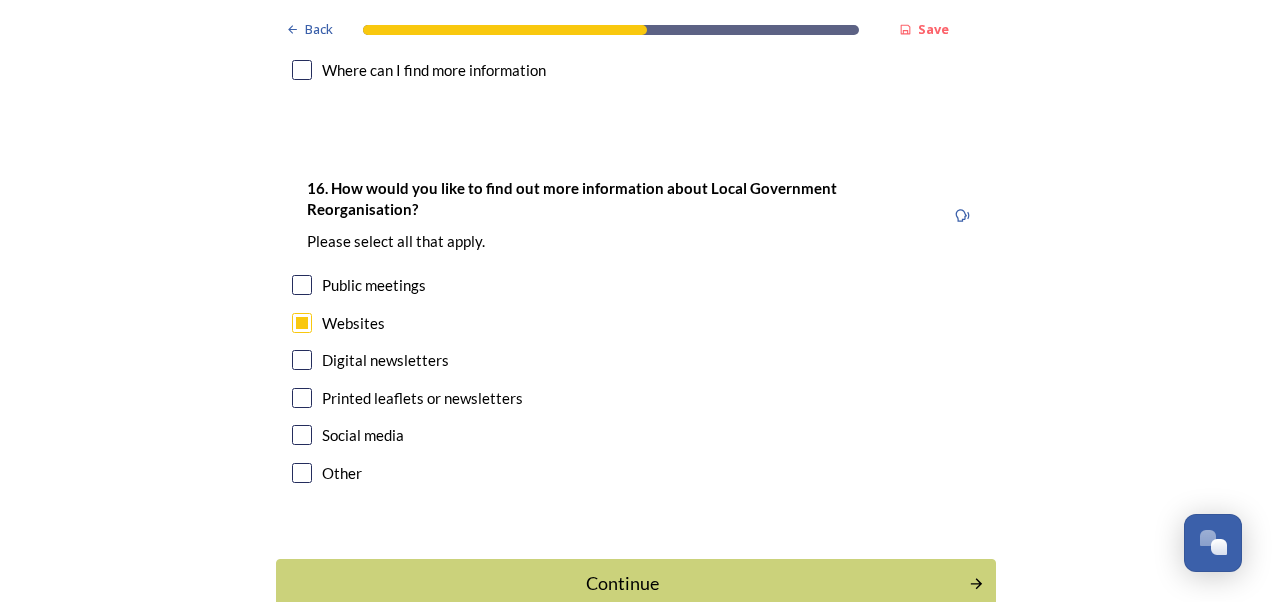 scroll, scrollTop: 6281, scrollLeft: 0, axis: vertical 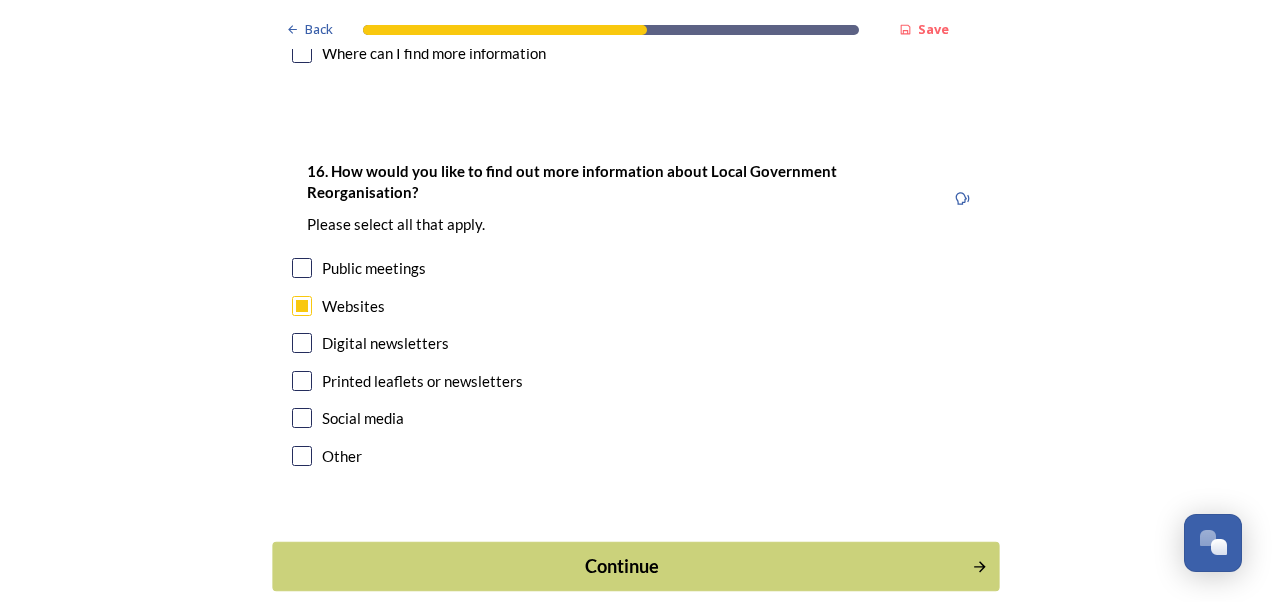 click on "Continue" at bounding box center (622, 566) 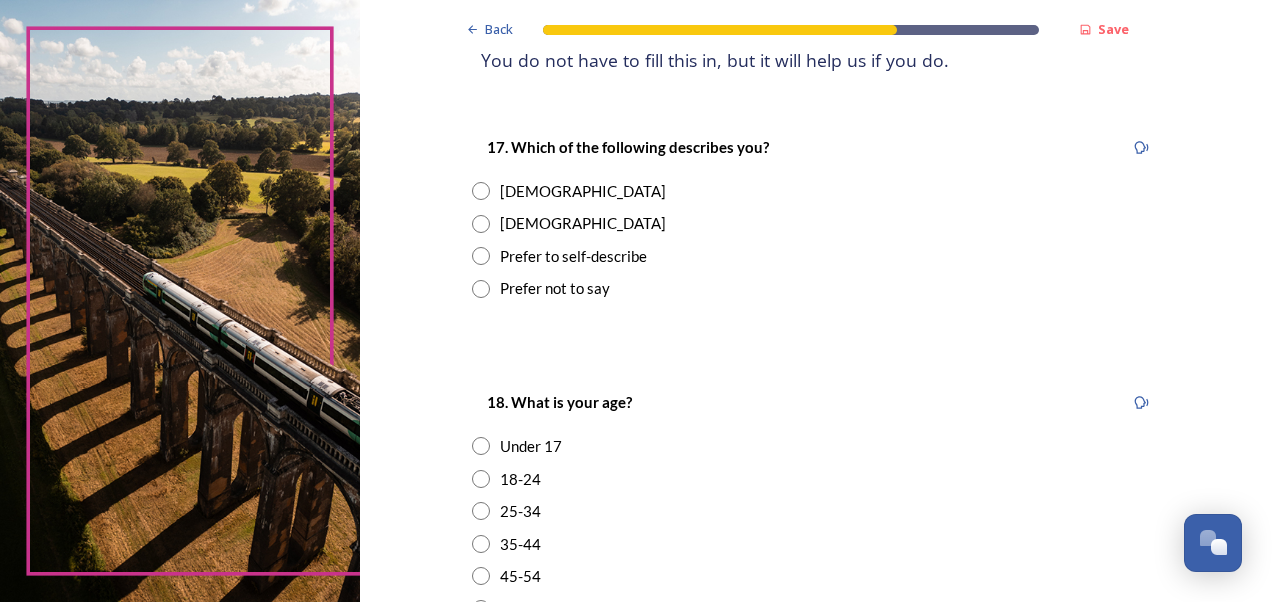 scroll, scrollTop: 330, scrollLeft: 0, axis: vertical 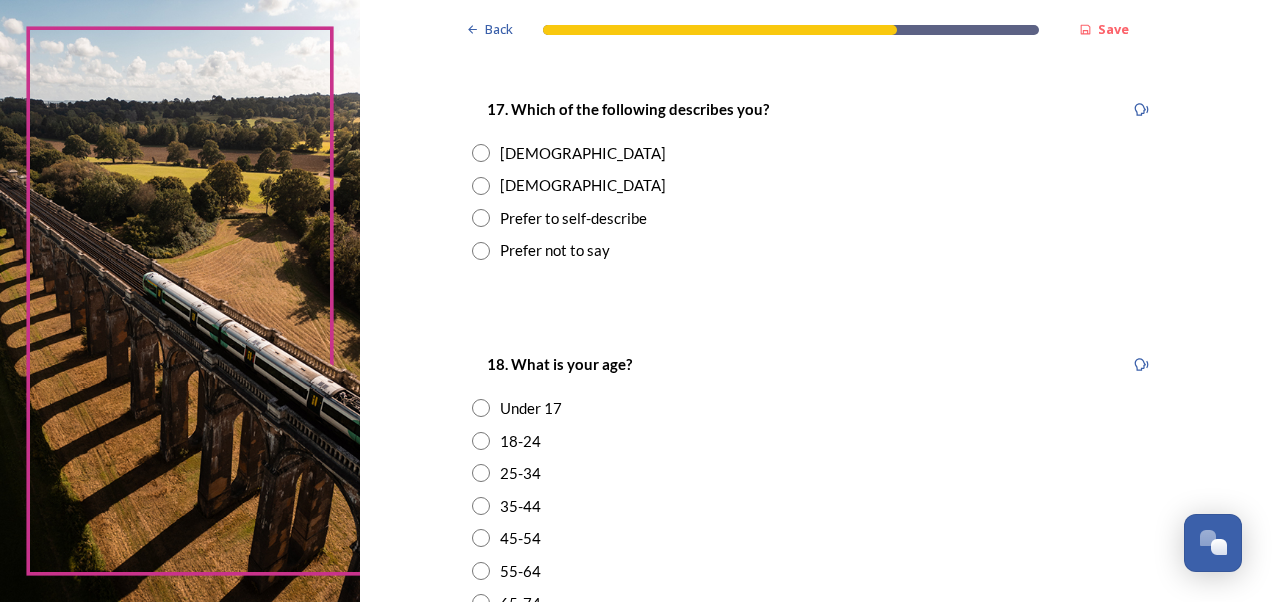 click at bounding box center [481, 153] 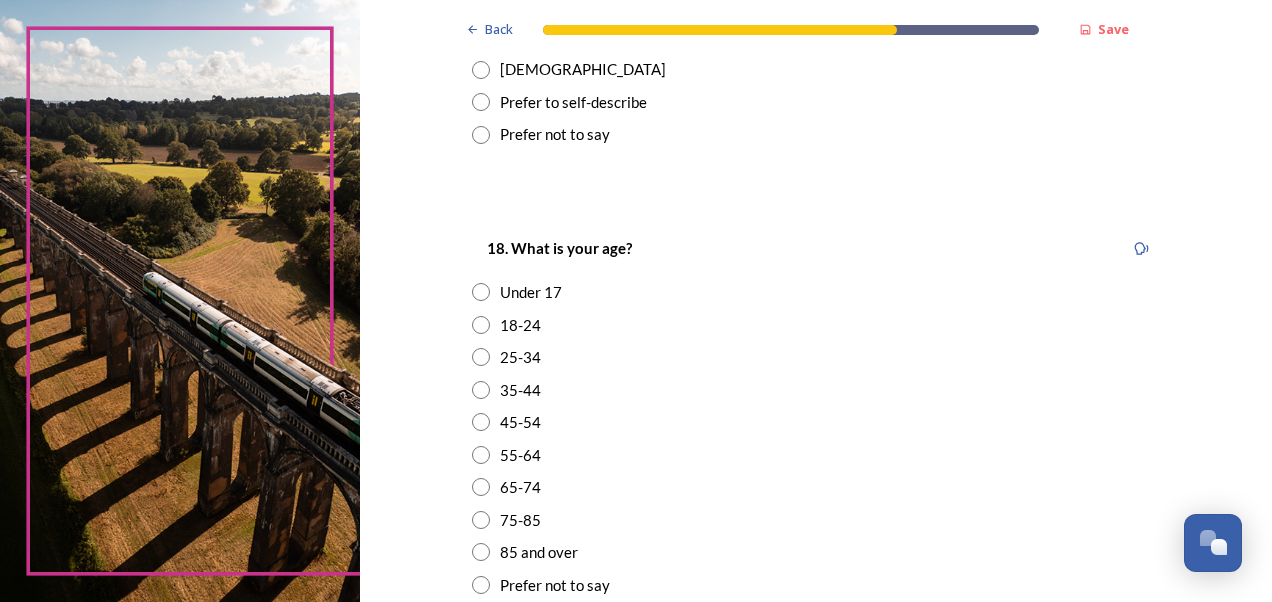 scroll, scrollTop: 450, scrollLeft: 0, axis: vertical 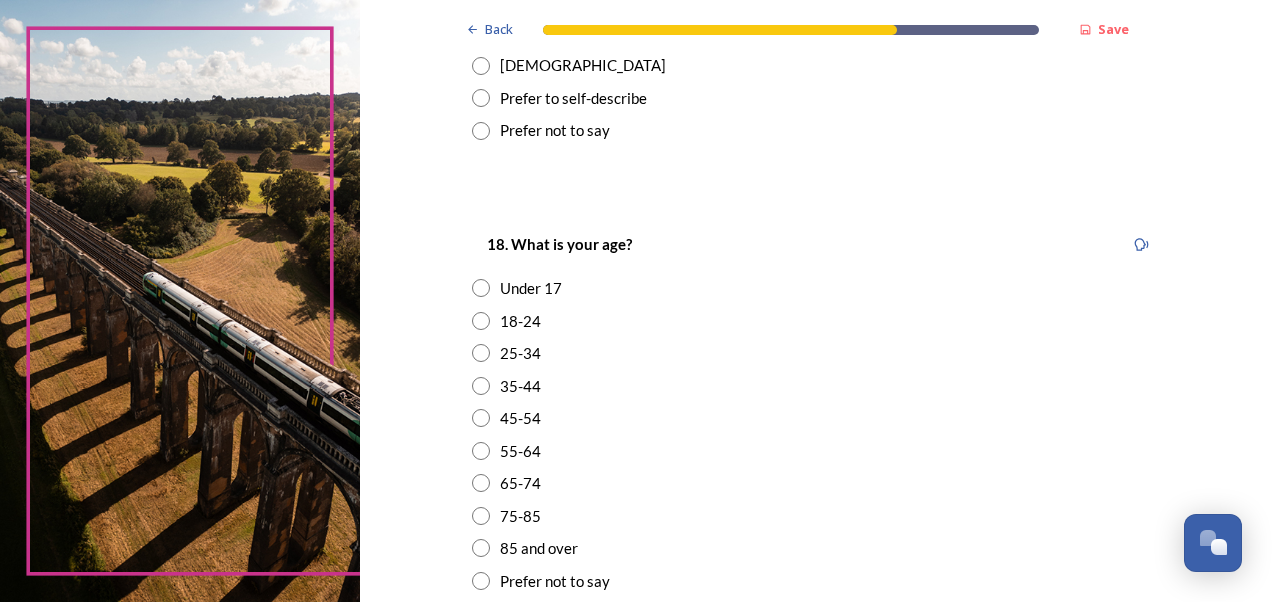 click at bounding box center [481, 451] 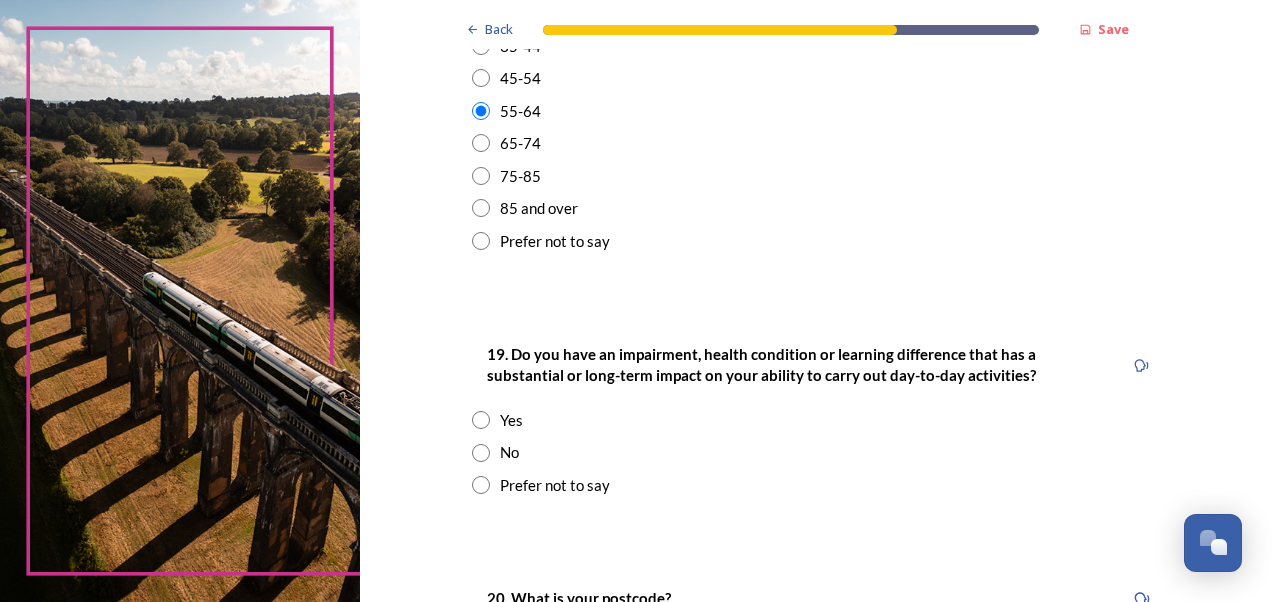 scroll, scrollTop: 796, scrollLeft: 0, axis: vertical 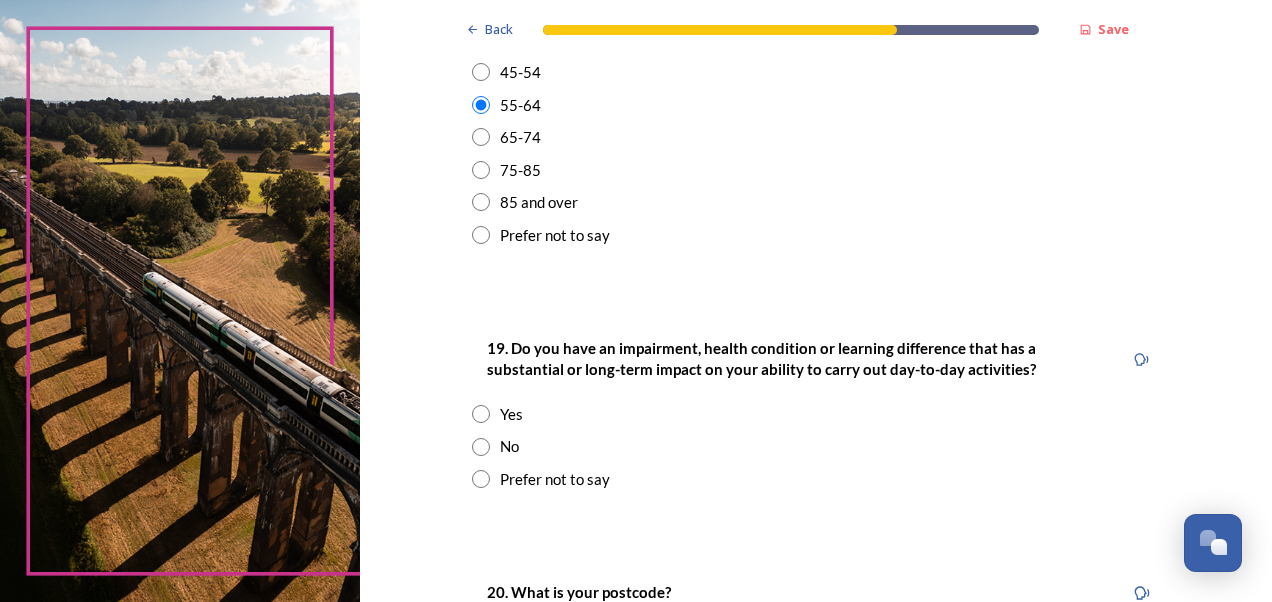 click at bounding box center (481, 414) 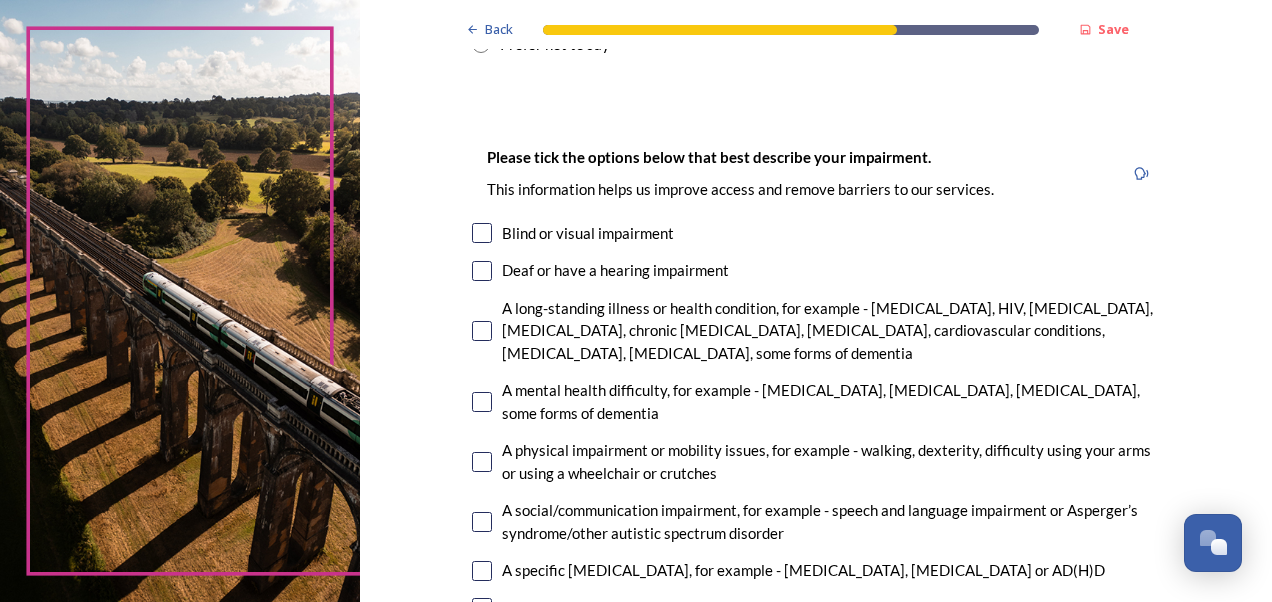 scroll, scrollTop: 1237, scrollLeft: 0, axis: vertical 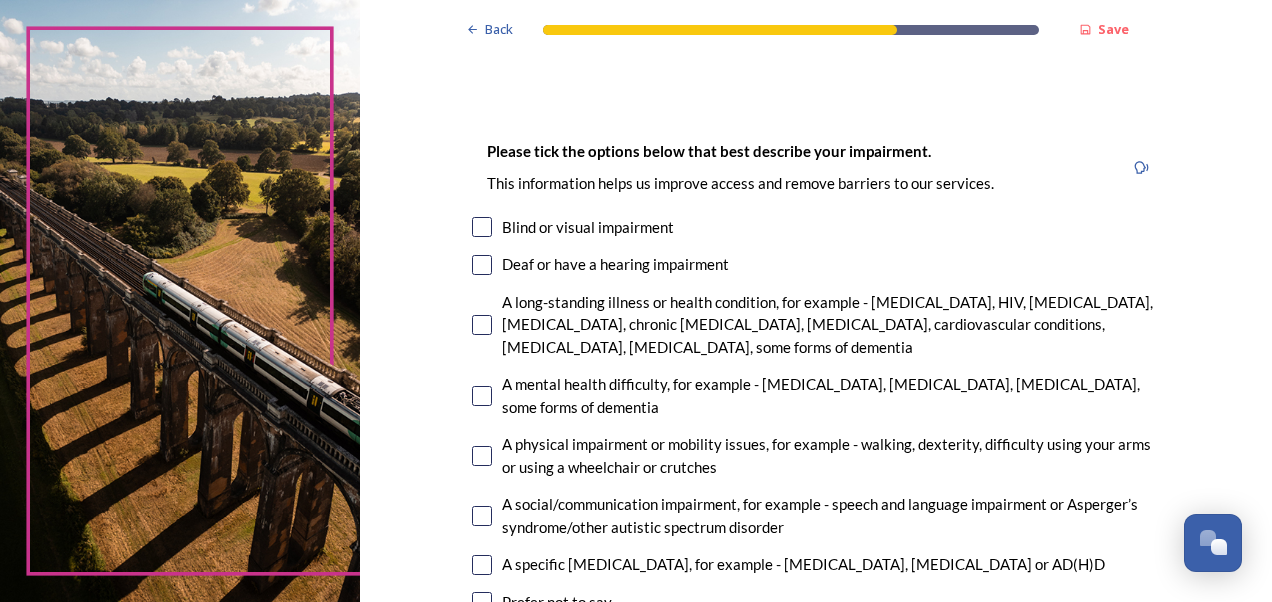click at bounding box center [482, 227] 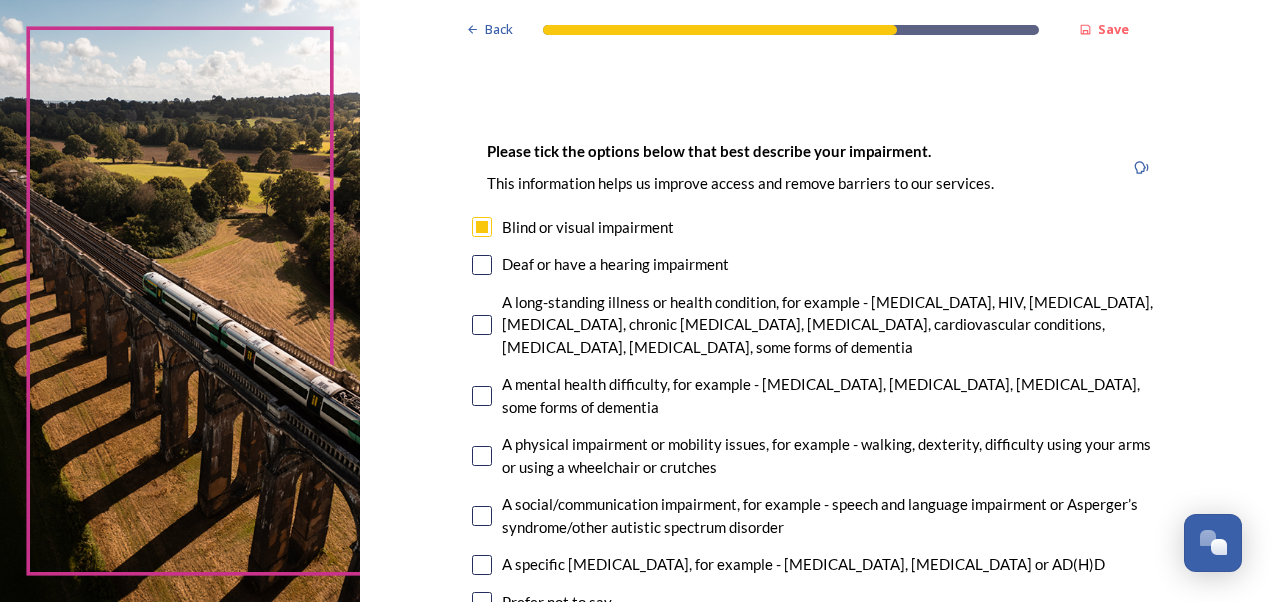 click at bounding box center (482, 325) 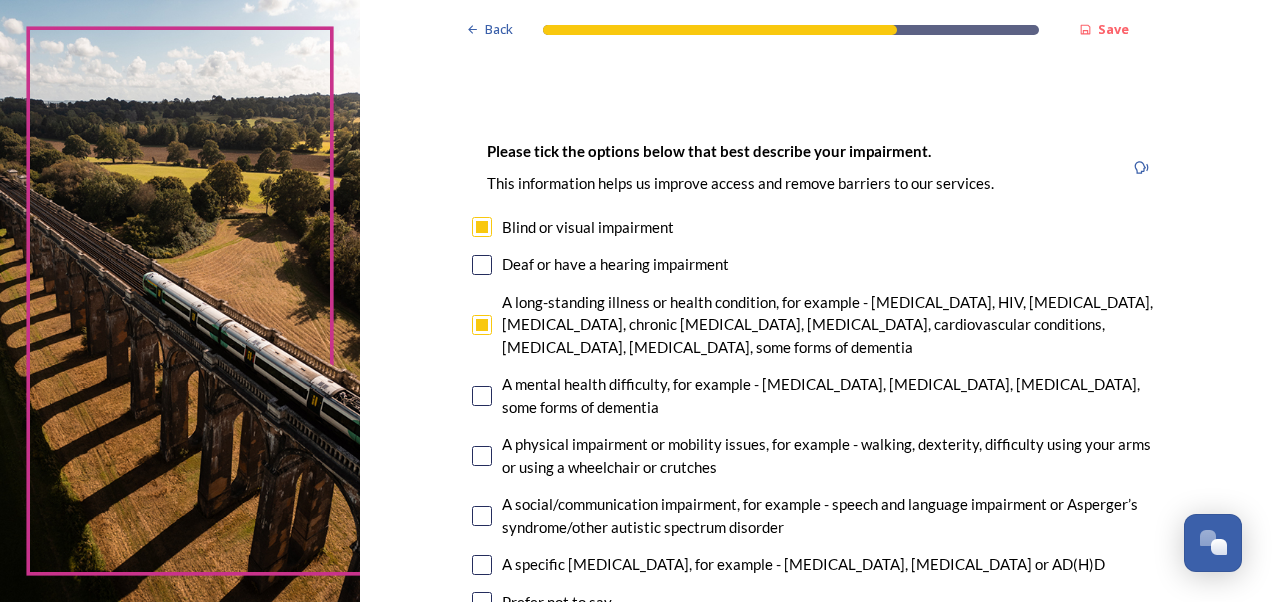 click at bounding box center (482, 396) 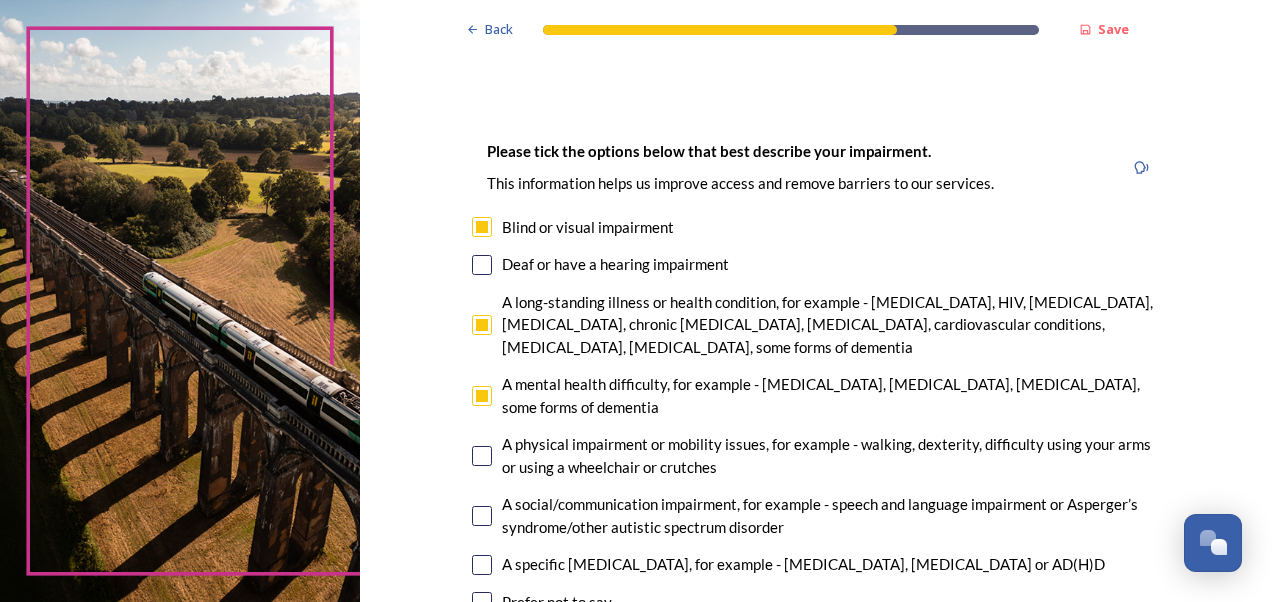 click at bounding box center [482, 456] 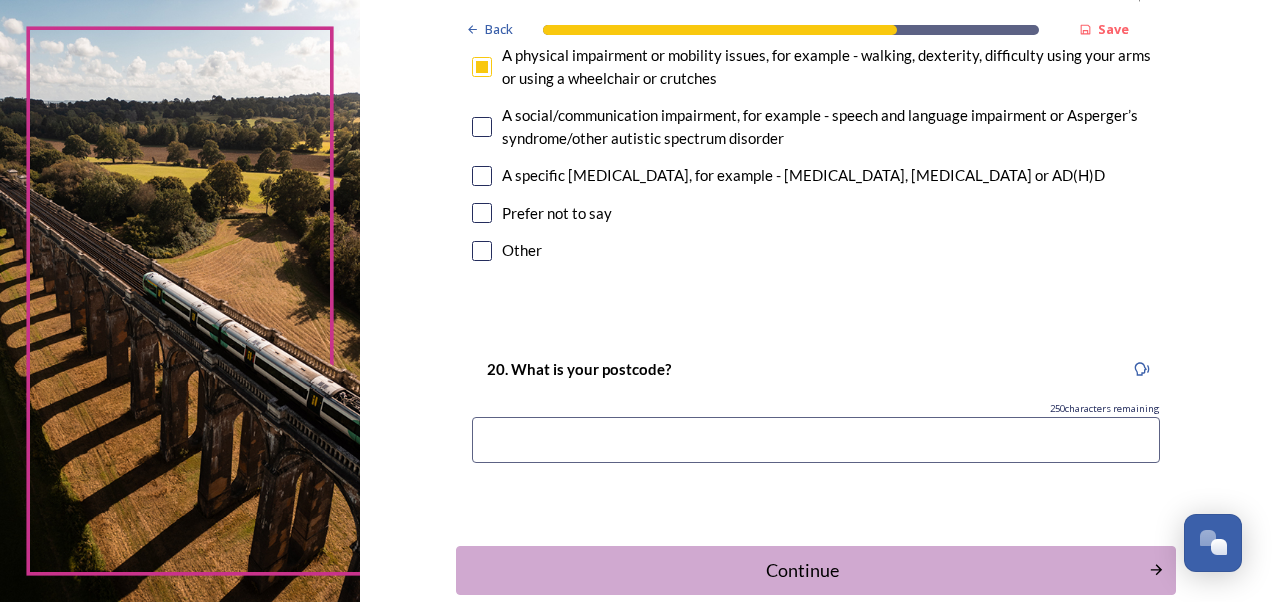 scroll, scrollTop: 1635, scrollLeft: 0, axis: vertical 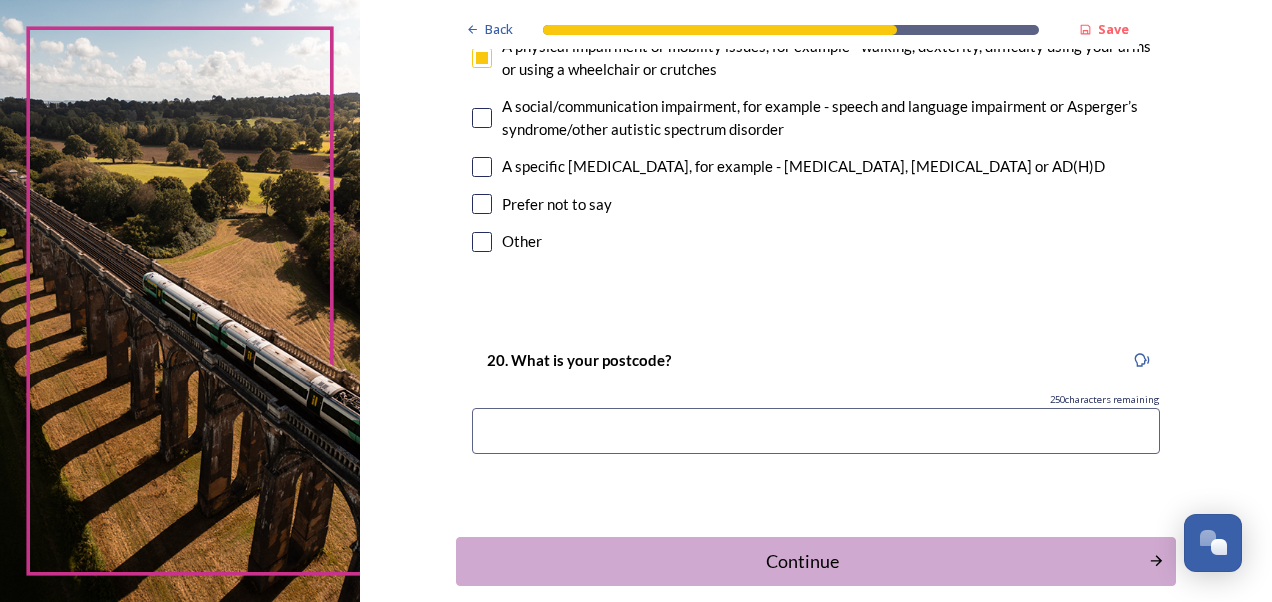 click at bounding box center (816, 431) 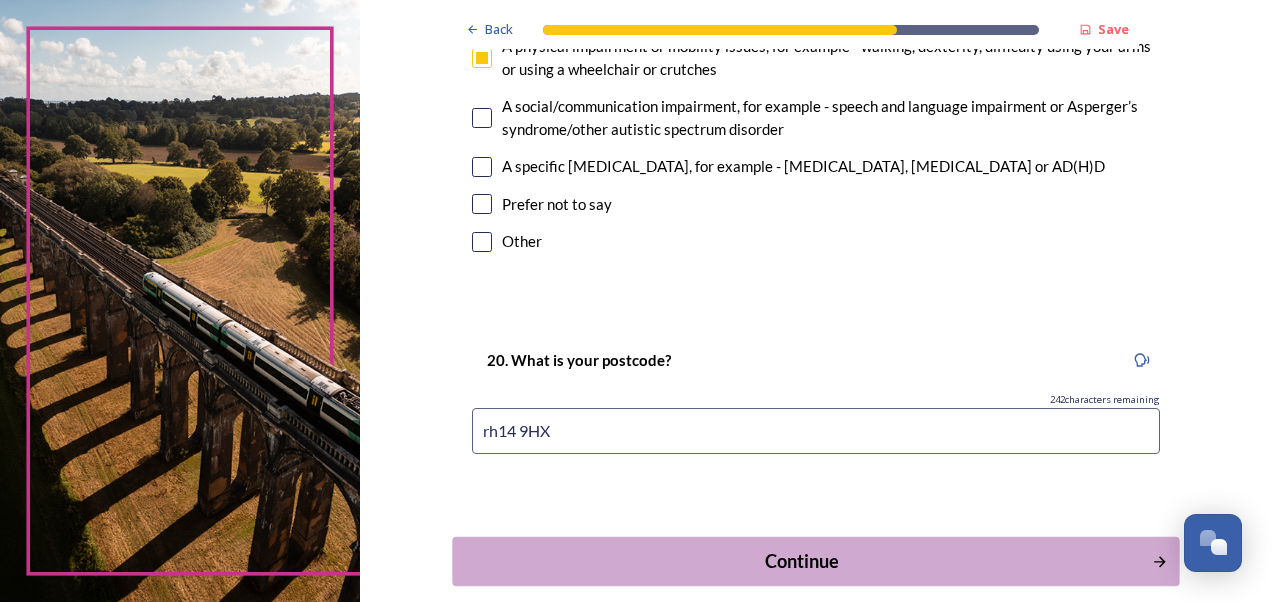 type on "rh14 9HX" 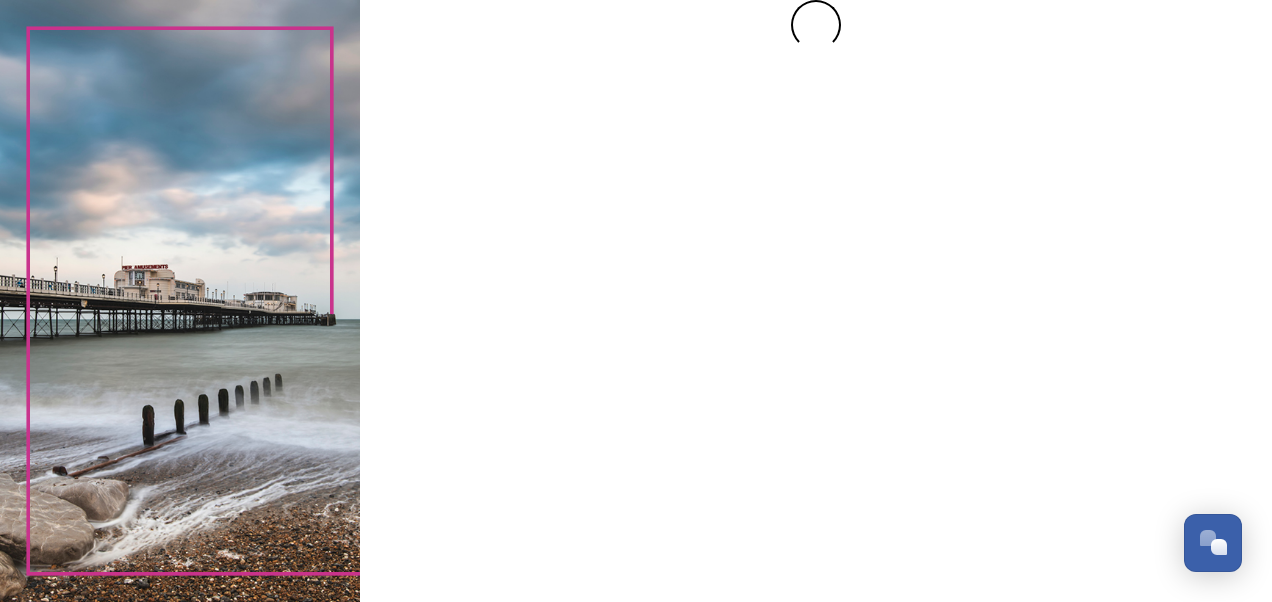 scroll, scrollTop: 0, scrollLeft: 0, axis: both 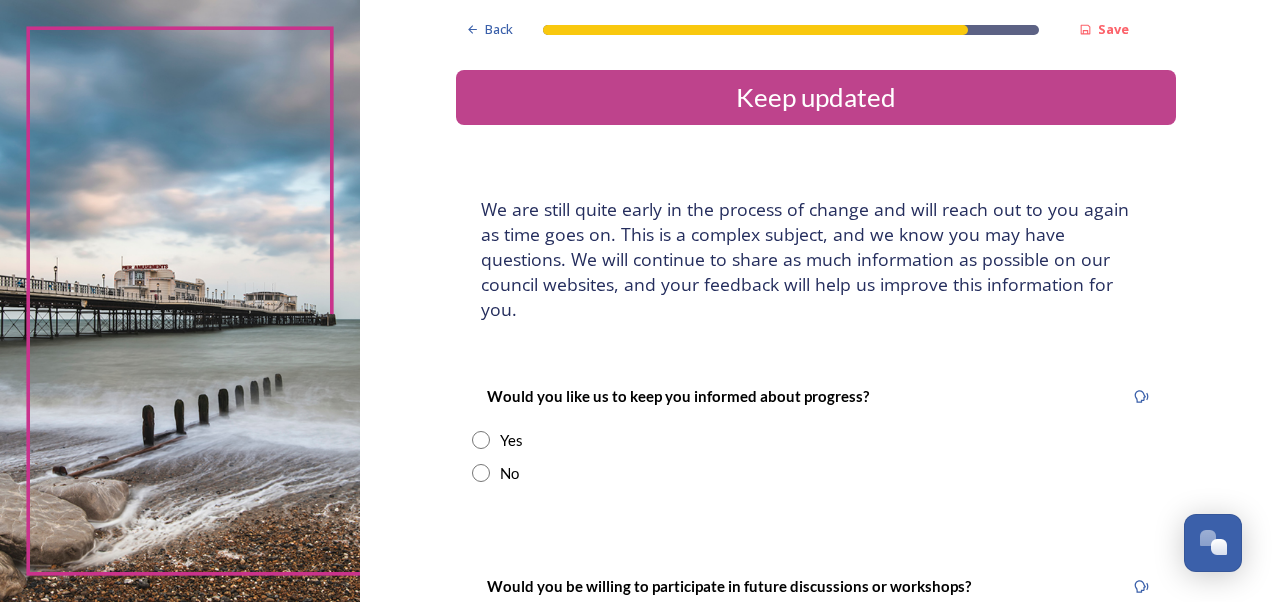 click on "We are still quite early in the process of change and will reach out to you again as time goes on. This is a complex subject, and we know you may have questions. We will continue to share as much information as possible on our council websites, and your feedback will help us improve this information for you." at bounding box center (816, 259) 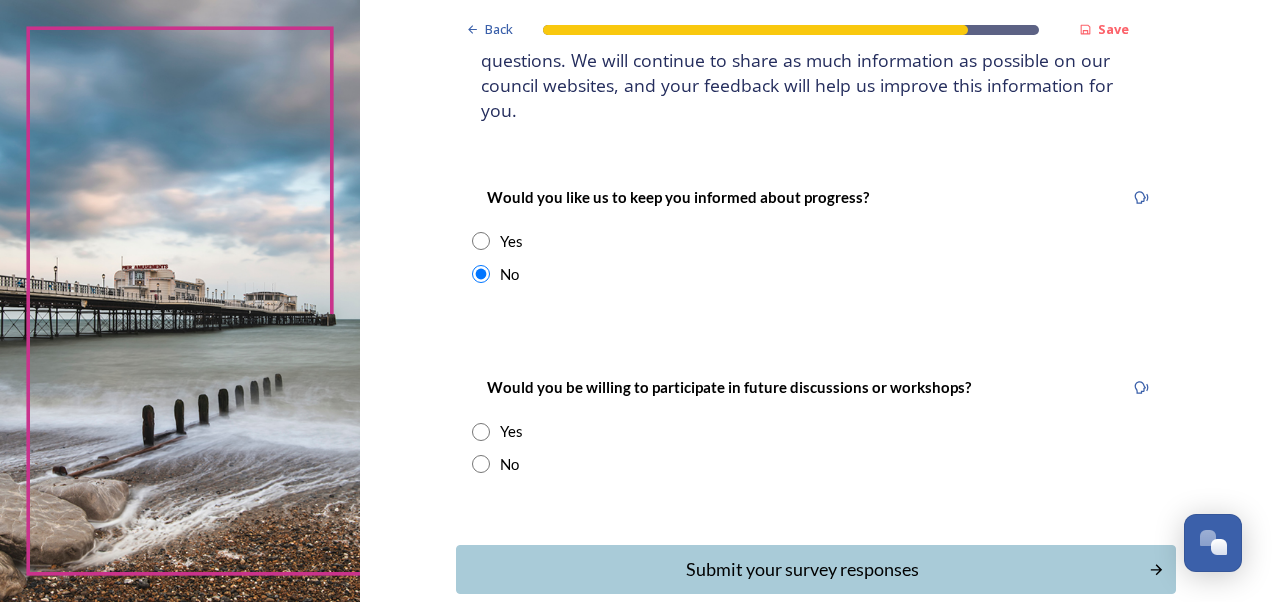 scroll, scrollTop: 215, scrollLeft: 0, axis: vertical 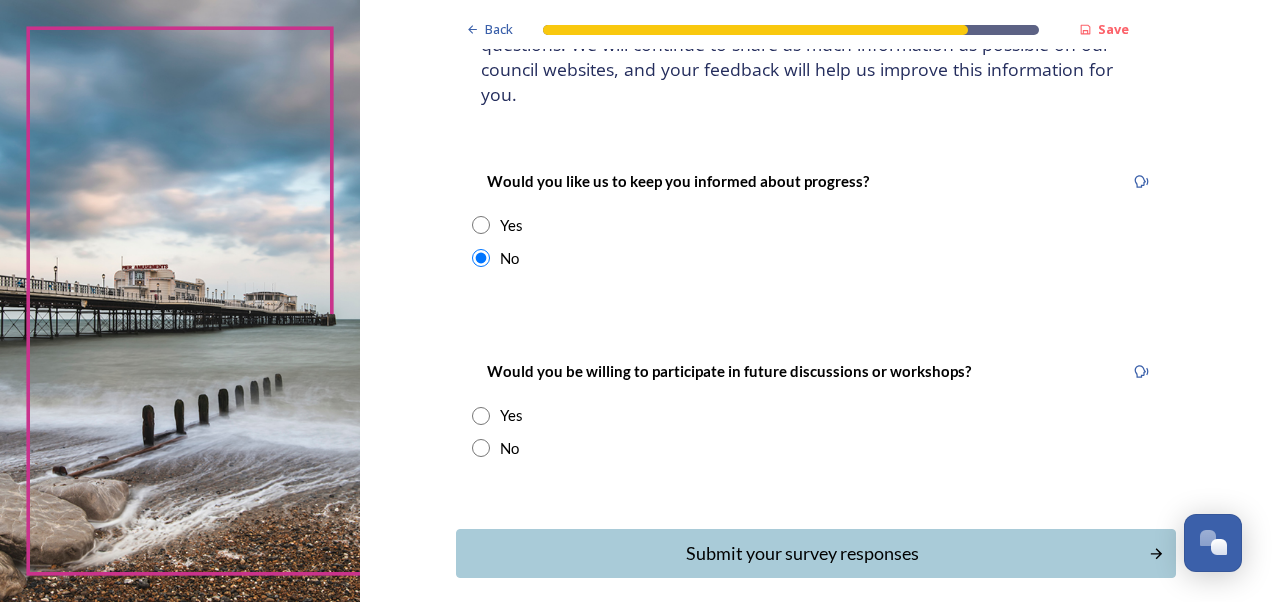 click at bounding box center [481, 448] 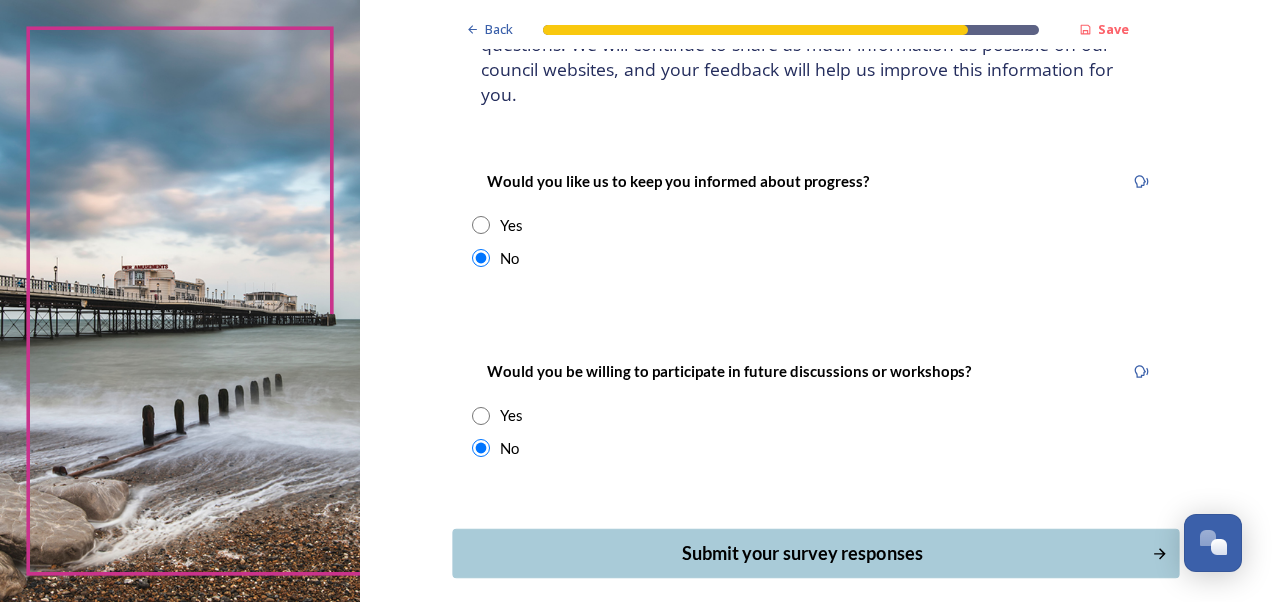 click on "Submit your survey responses" at bounding box center (801, 553) 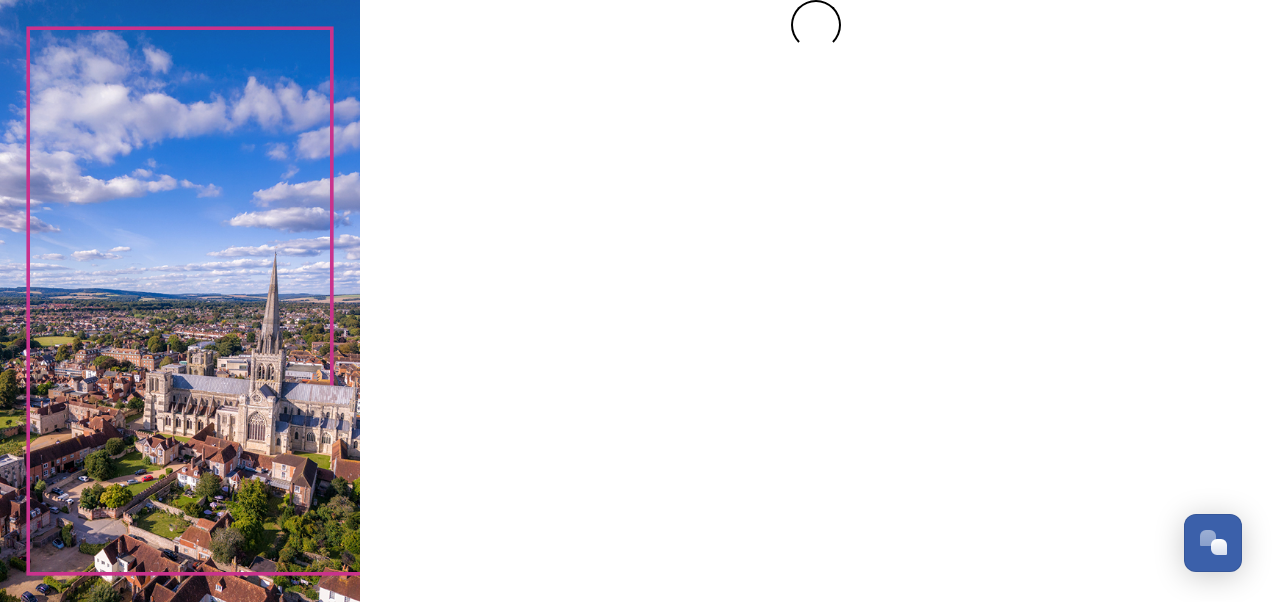 scroll, scrollTop: 0, scrollLeft: 0, axis: both 